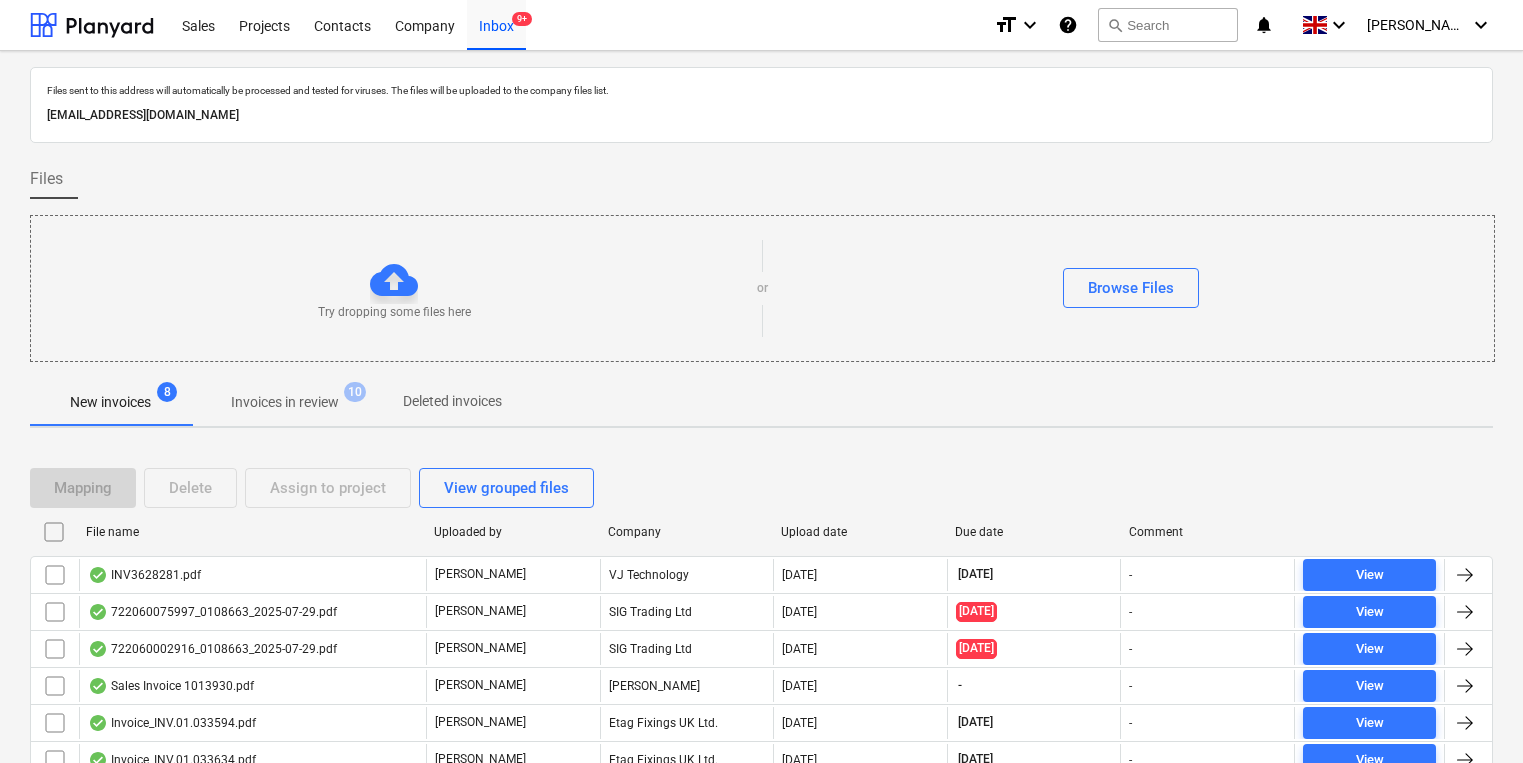 scroll, scrollTop: 0, scrollLeft: 0, axis: both 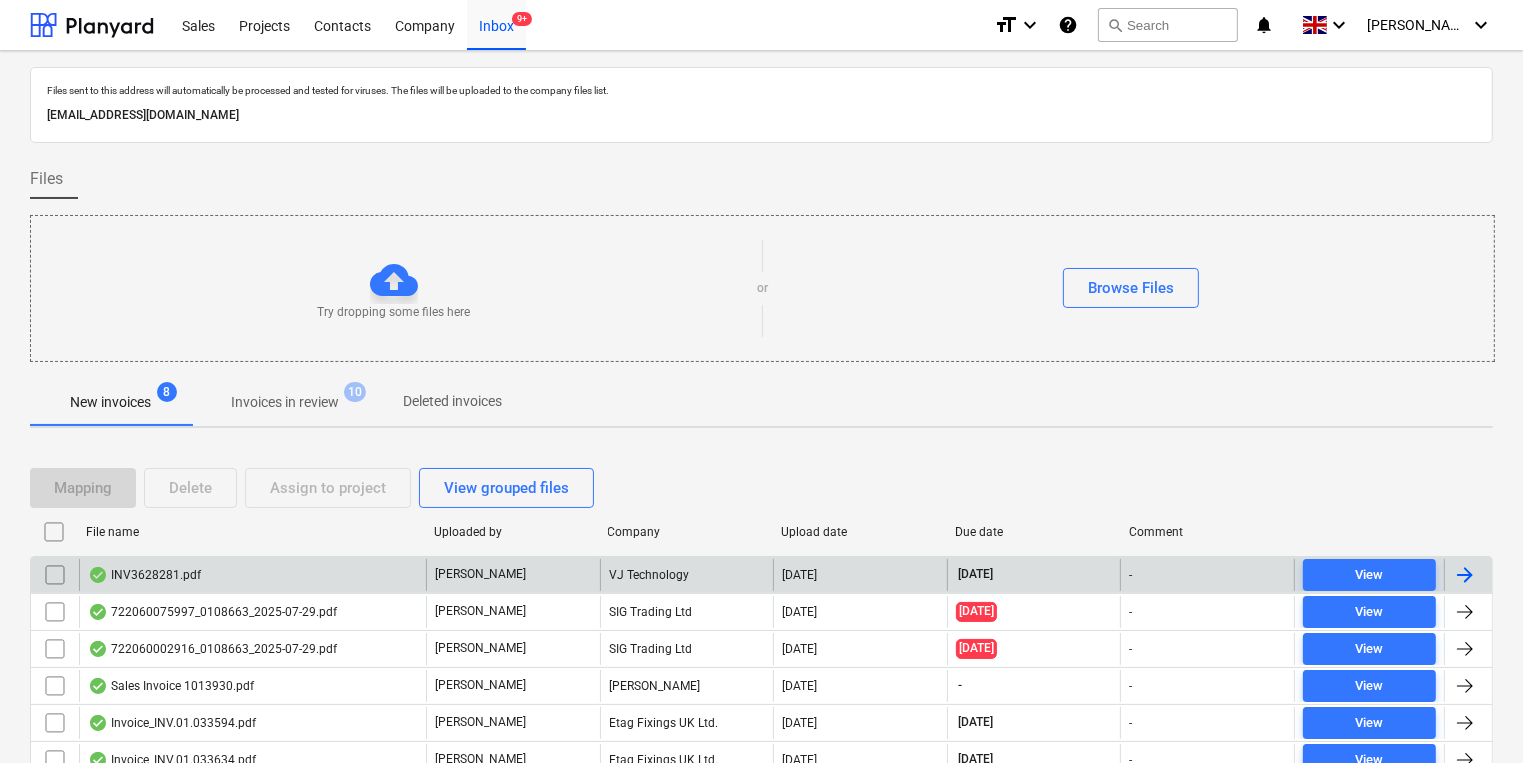 click on "INV3628281.pdf" at bounding box center (252, 575) 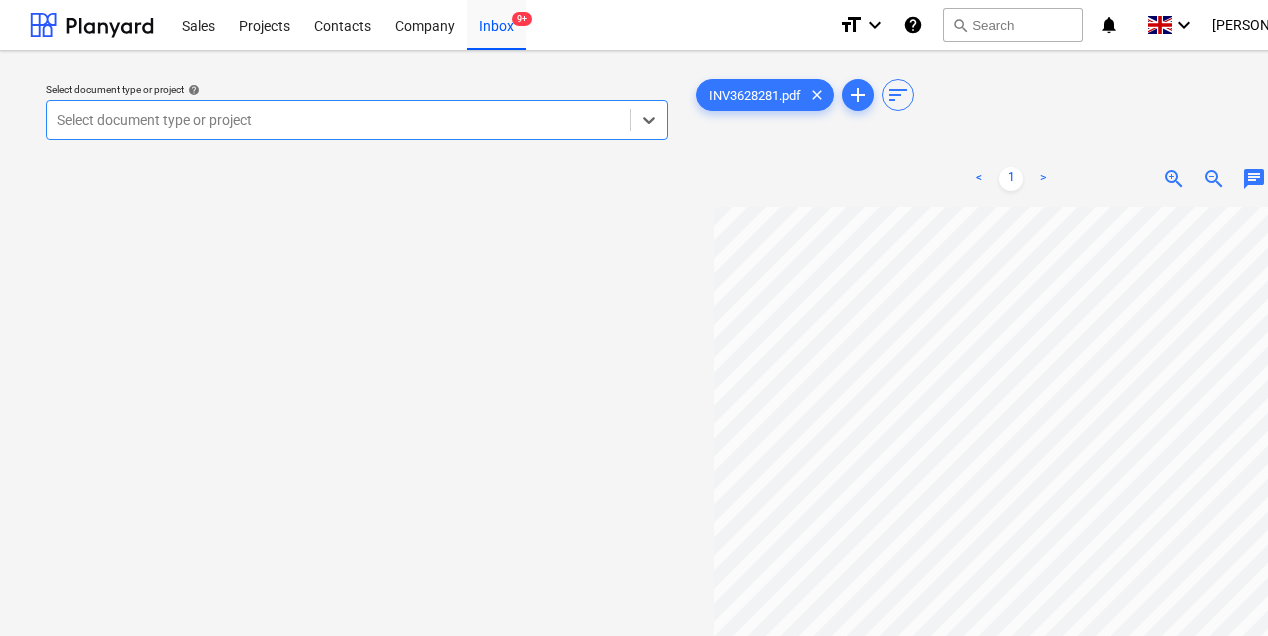 click at bounding box center [338, 120] 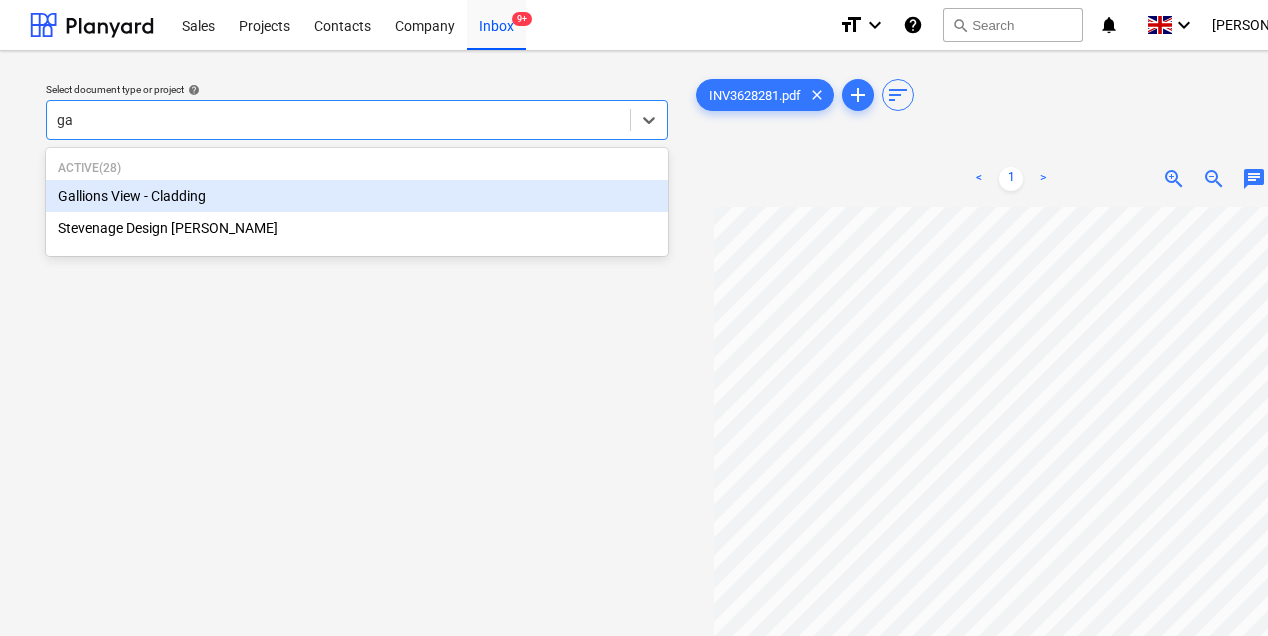 type on "gal" 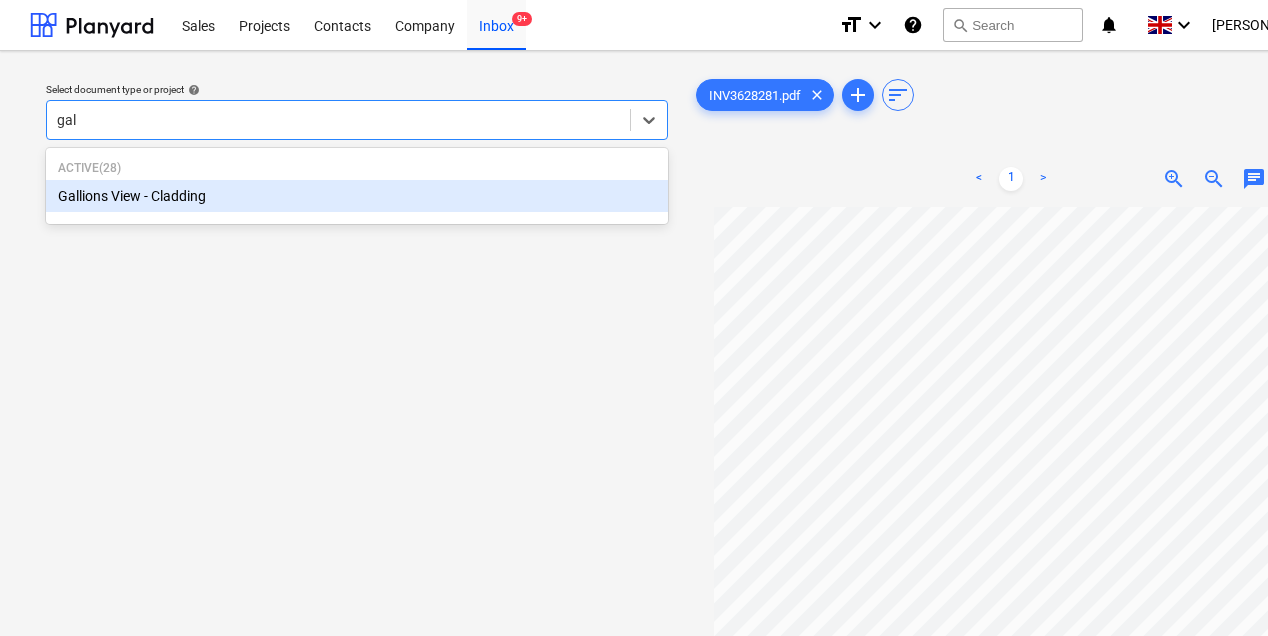 type 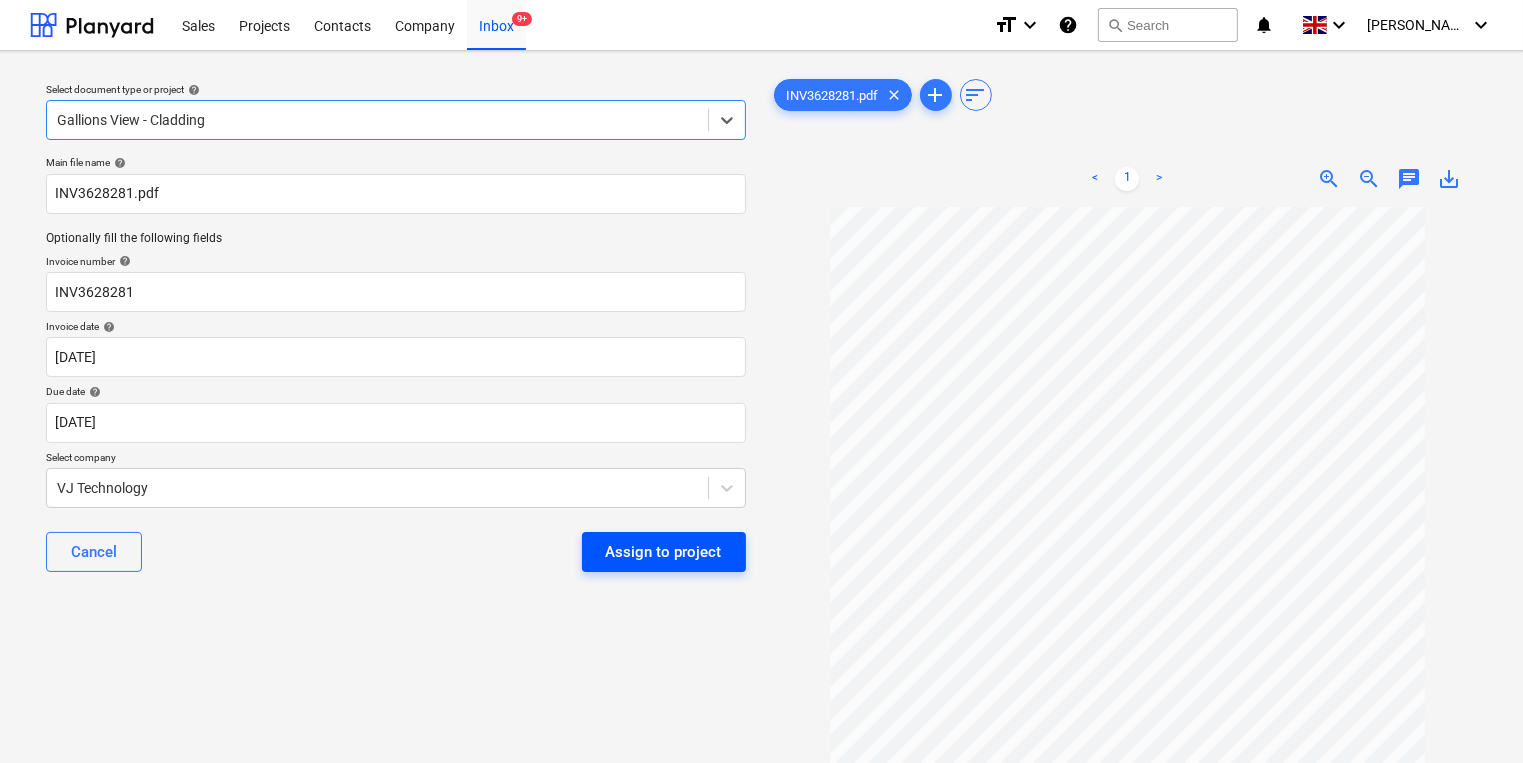 click on "Assign to project" at bounding box center [664, 552] 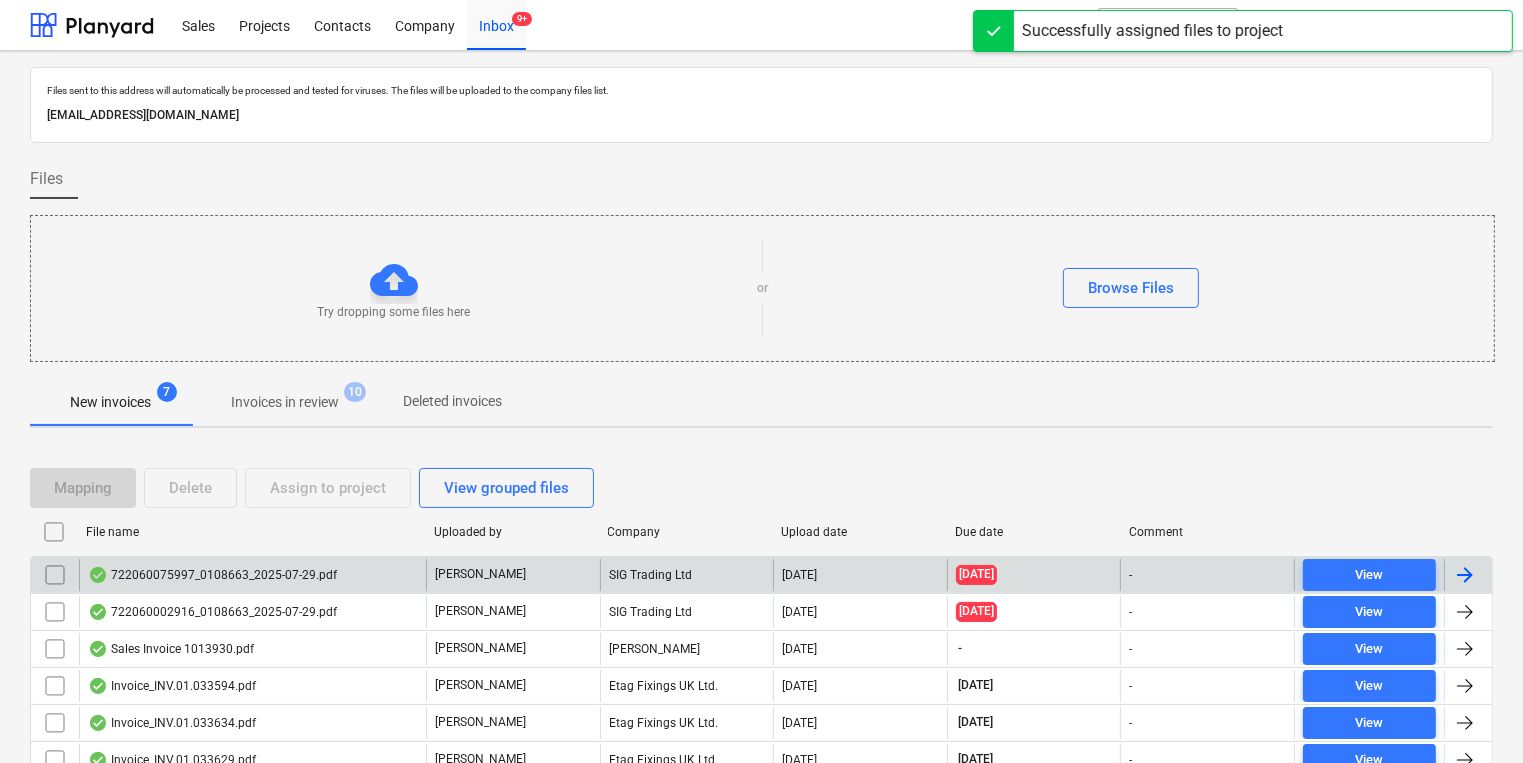 click on "[PERSON_NAME]" at bounding box center [513, 575] 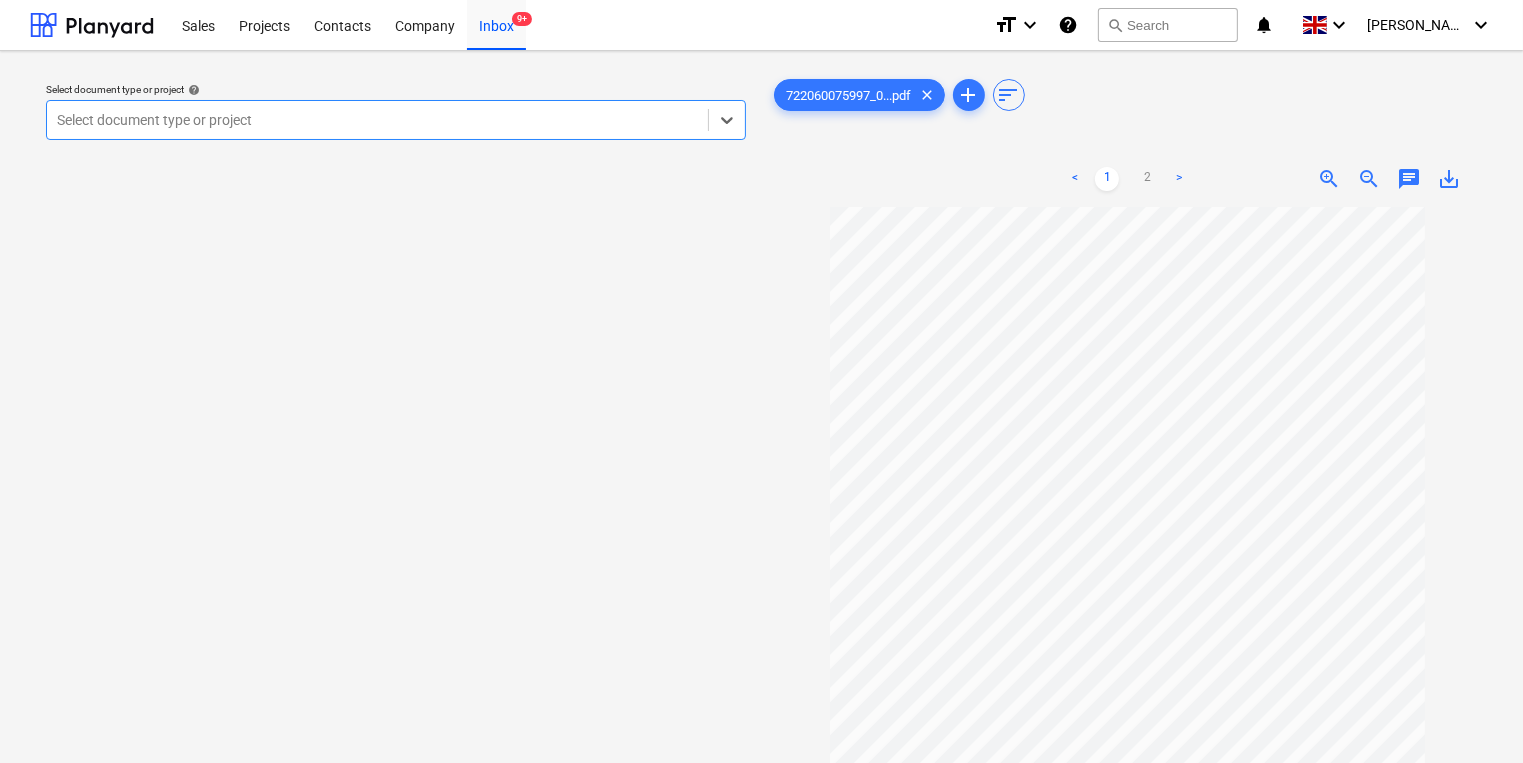 click on "Select document type or project" at bounding box center [377, 120] 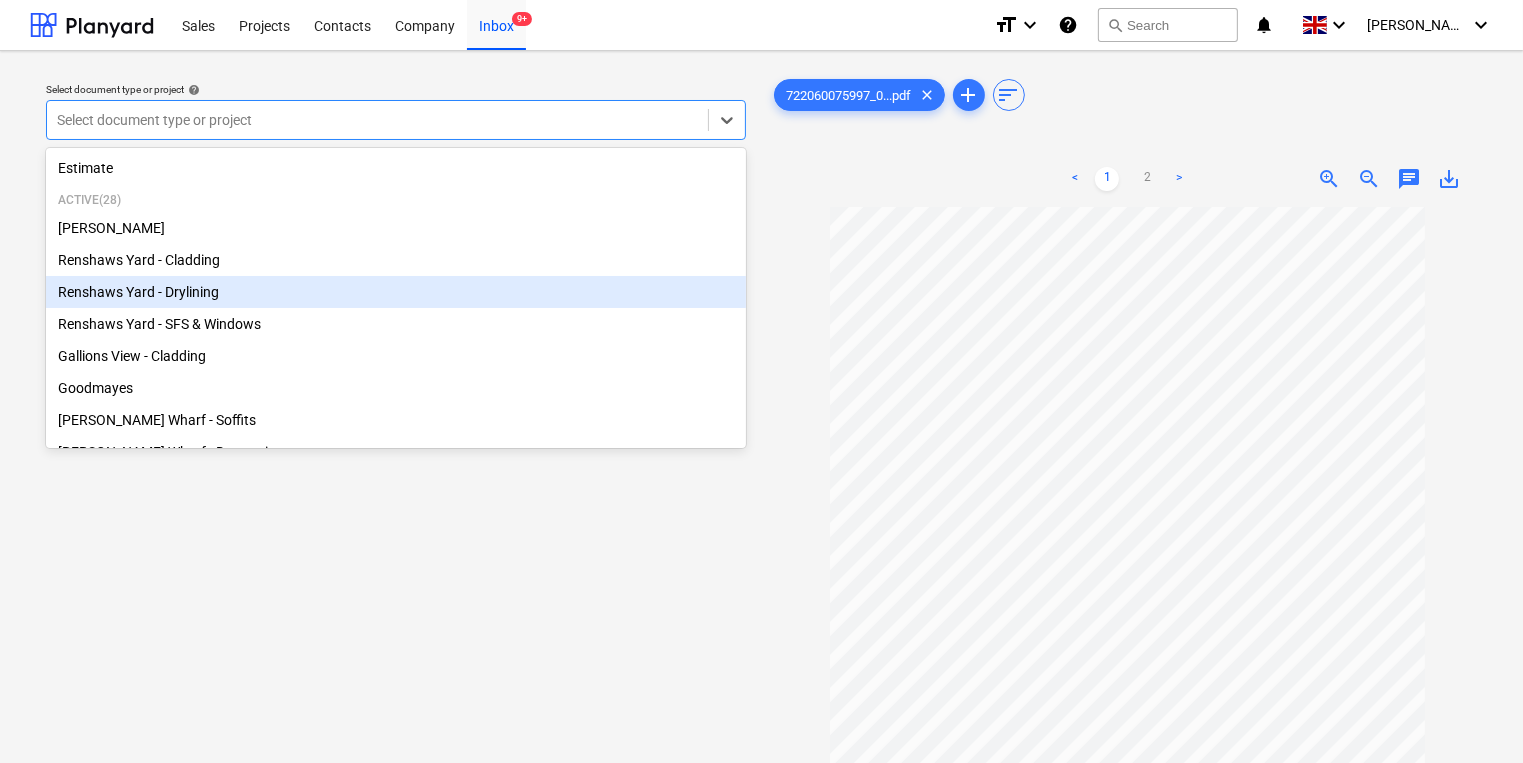 click on "Renshaws Yard -  Drylining" at bounding box center (396, 292) 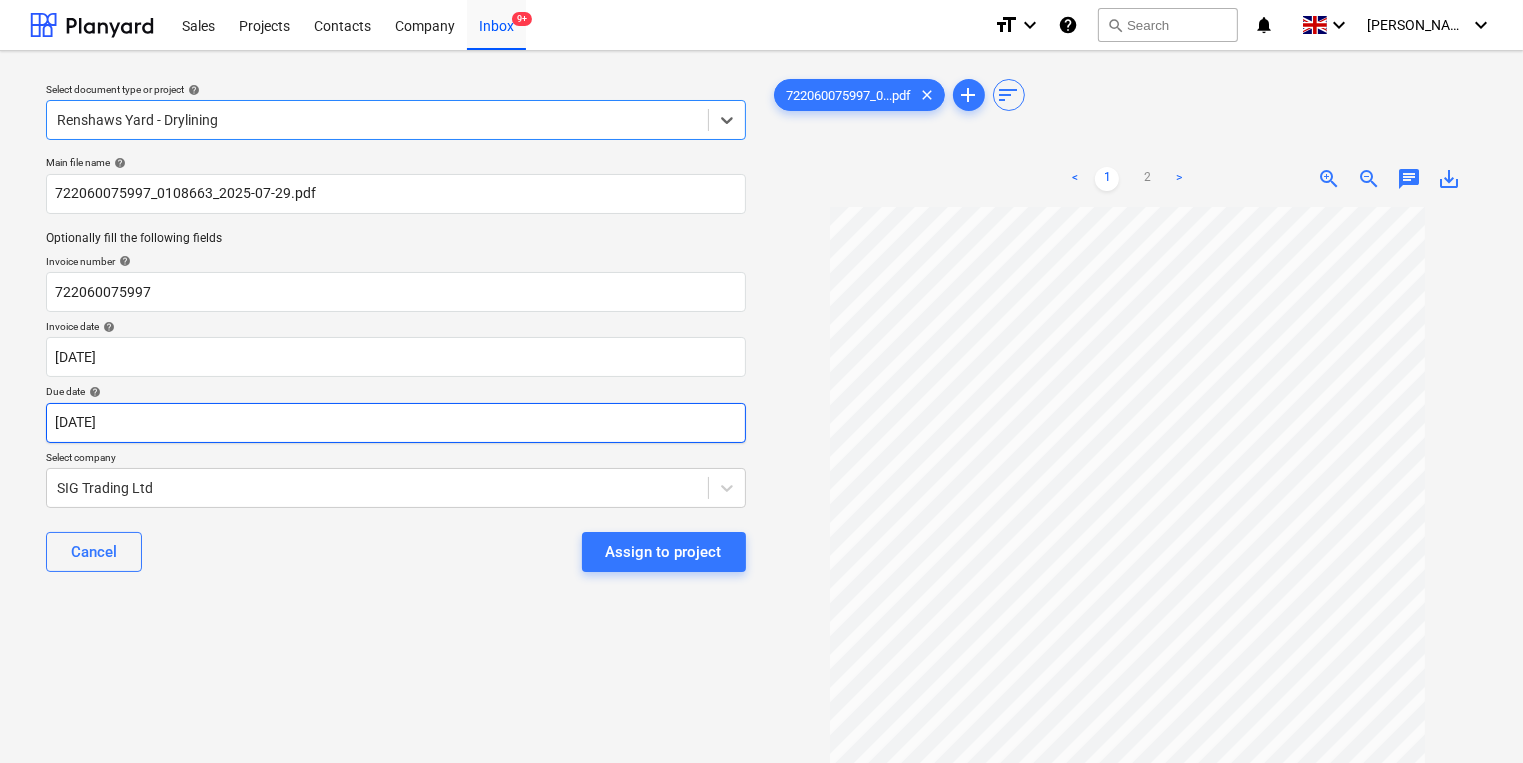 click on "Sales Projects Contacts Company Inbox 9+ format_size keyboard_arrow_down help search Search notifications 0 keyboard_arrow_down [PERSON_NAME] keyboard_arrow_down Select document type or project help option Renshaws Yard -  Drylining, selected.   Select is focused ,type to refine list, press Down to open the menu,  Renshaws Yard -  Drylining Main file name help 722060075997_0108663_2025-07-29.pdf Optionally fill the following fields Invoice number help 722060075997 Invoice date help [DATE] [DATE] Press the down arrow key to interact with the calendar and
select a date. Press the question mark key to get the keyboard shortcuts for changing dates. Due date help [DATE] [DATE] Press the down arrow key to interact with the calendar and
select a date. Press the question mark key to get the keyboard shortcuts for changing dates. Select company SIG Trading Ltd   Cancel Assign to project 722060075997_0...pdf clear add sort < 1 2 > zoom_in zoom_out chat 0 save_alt" at bounding box center [761, 381] 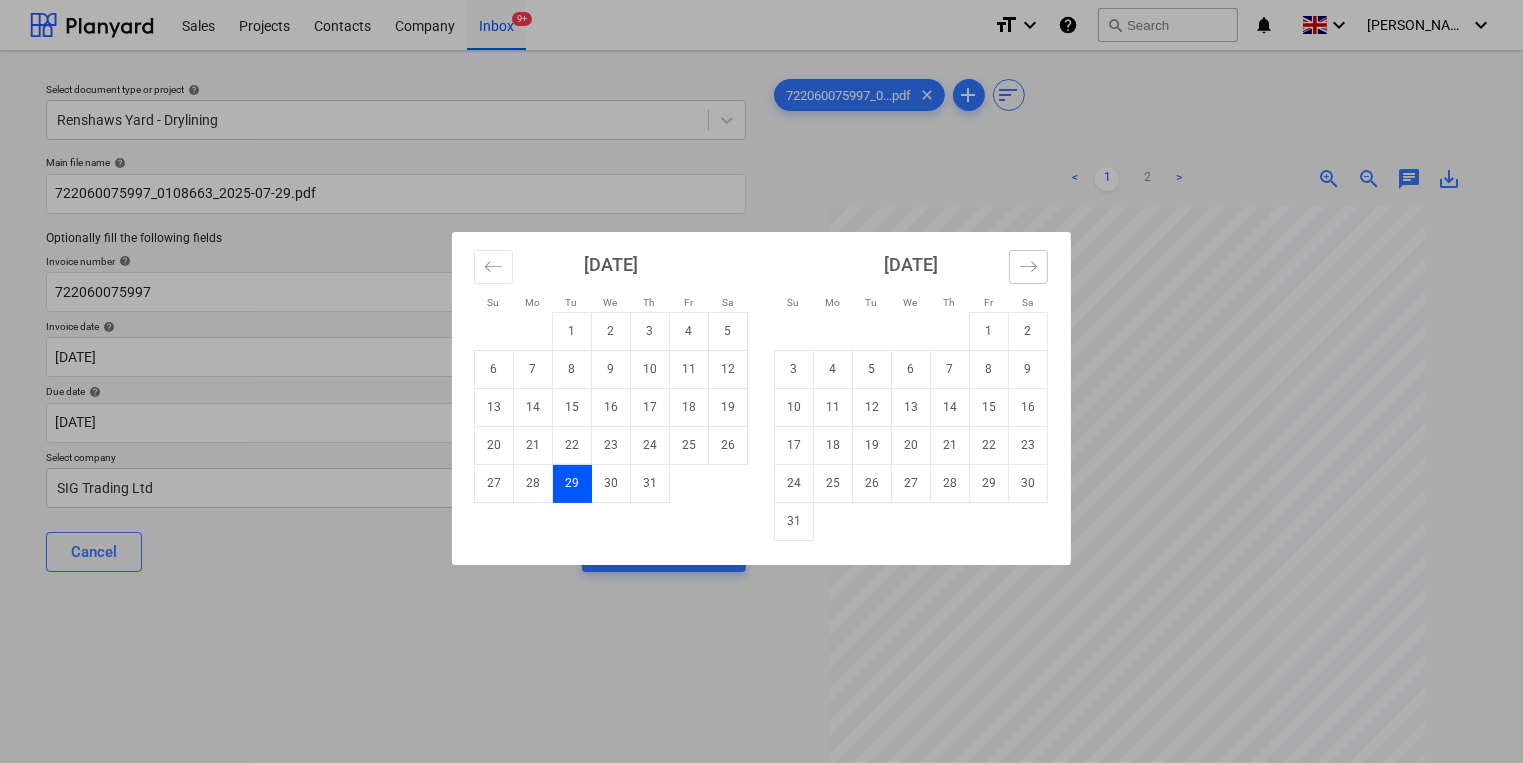 click at bounding box center (1028, 267) 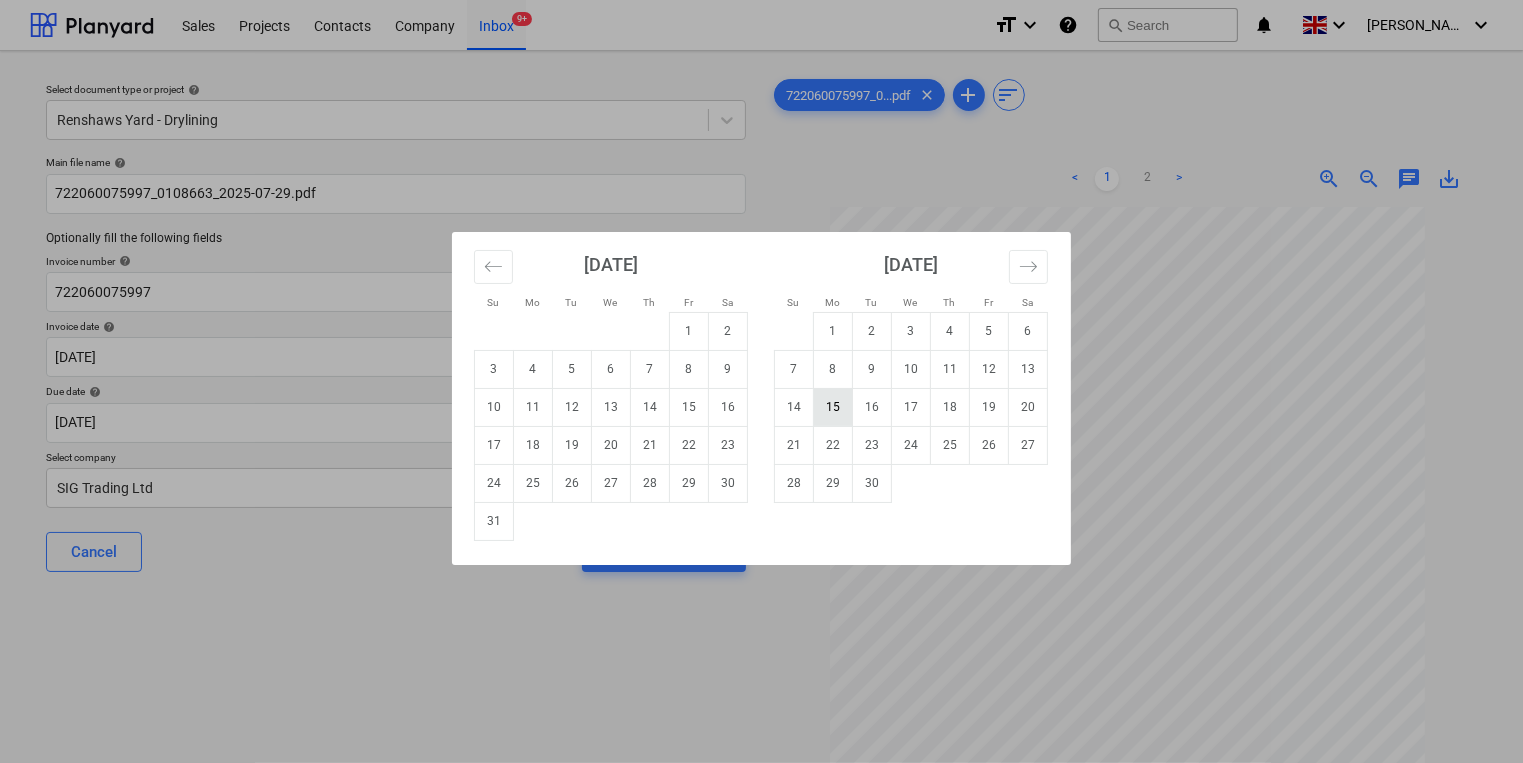 click on "15" at bounding box center [833, 407] 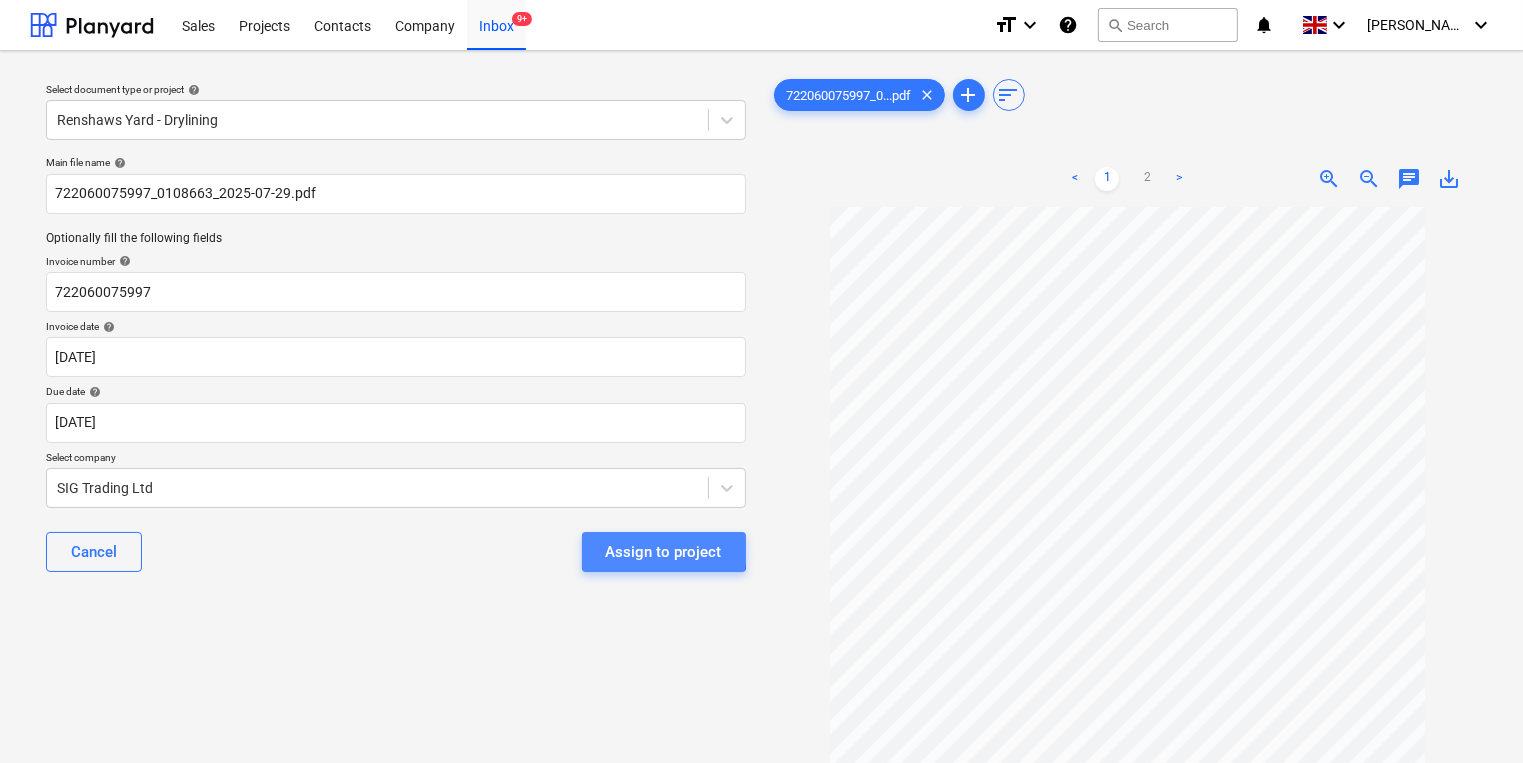 click on "Assign to project" at bounding box center [664, 552] 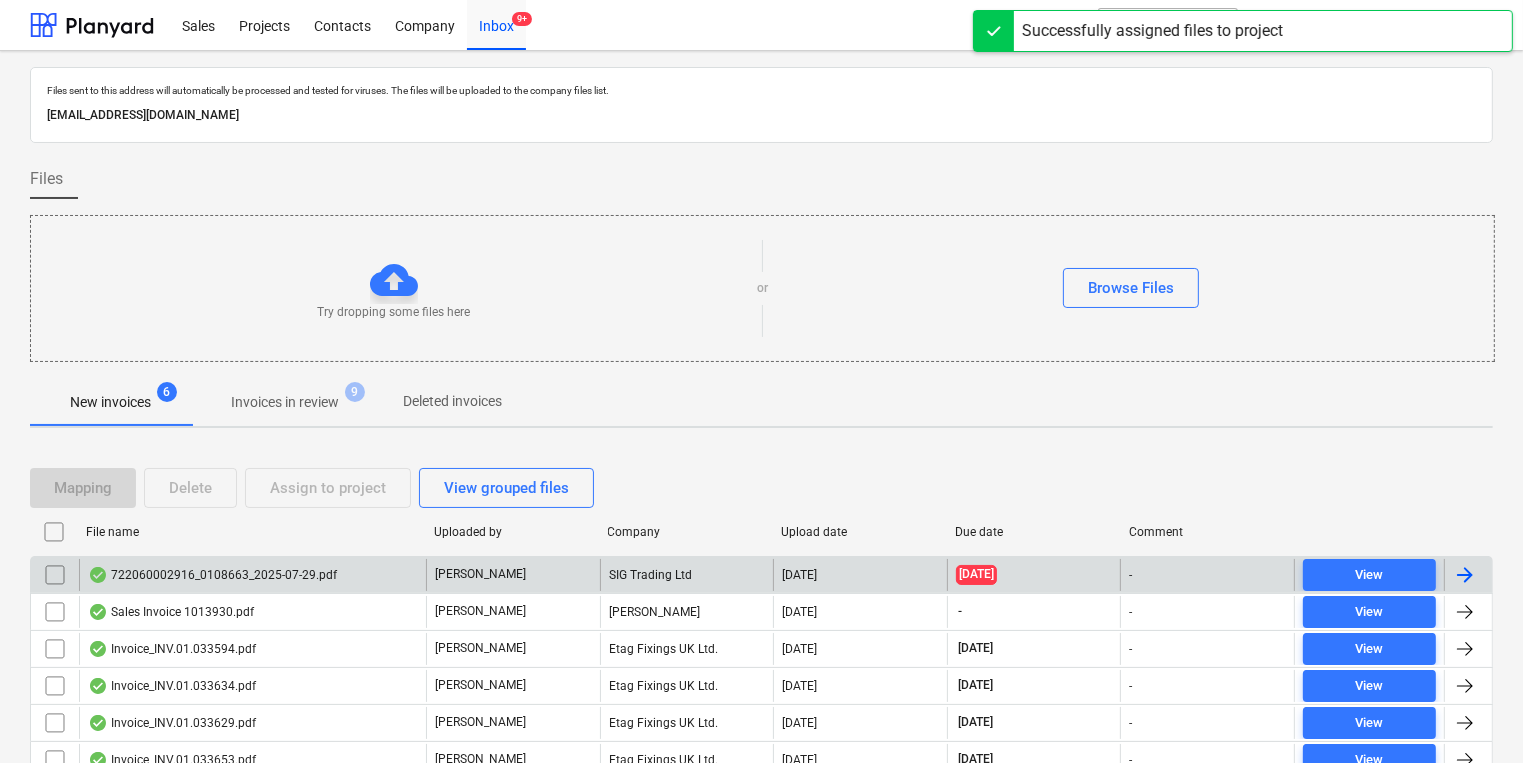 click on "722060002916_0108663_2025-07-29.pdf" at bounding box center [212, 575] 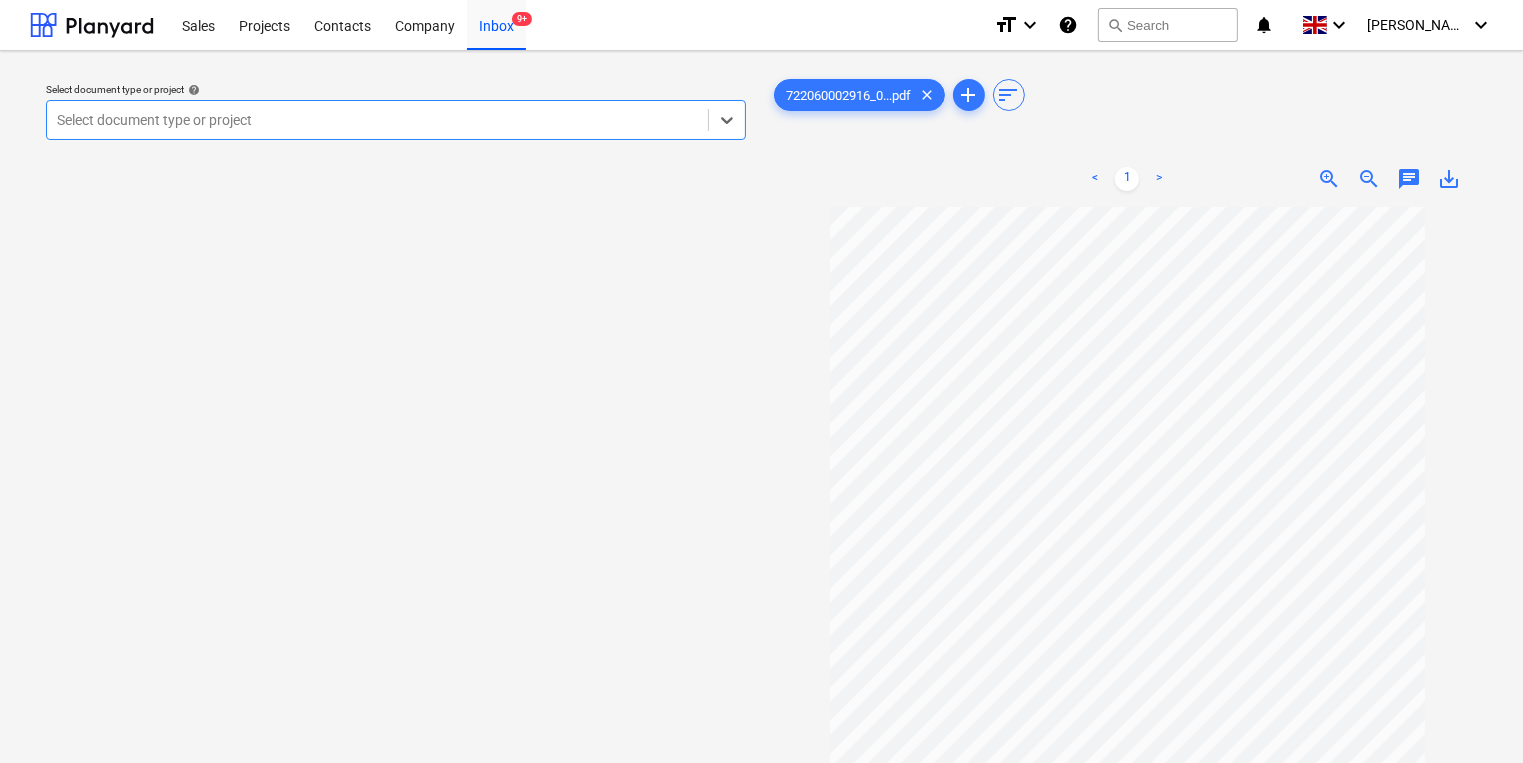click on "save_alt" at bounding box center [1449, 179] 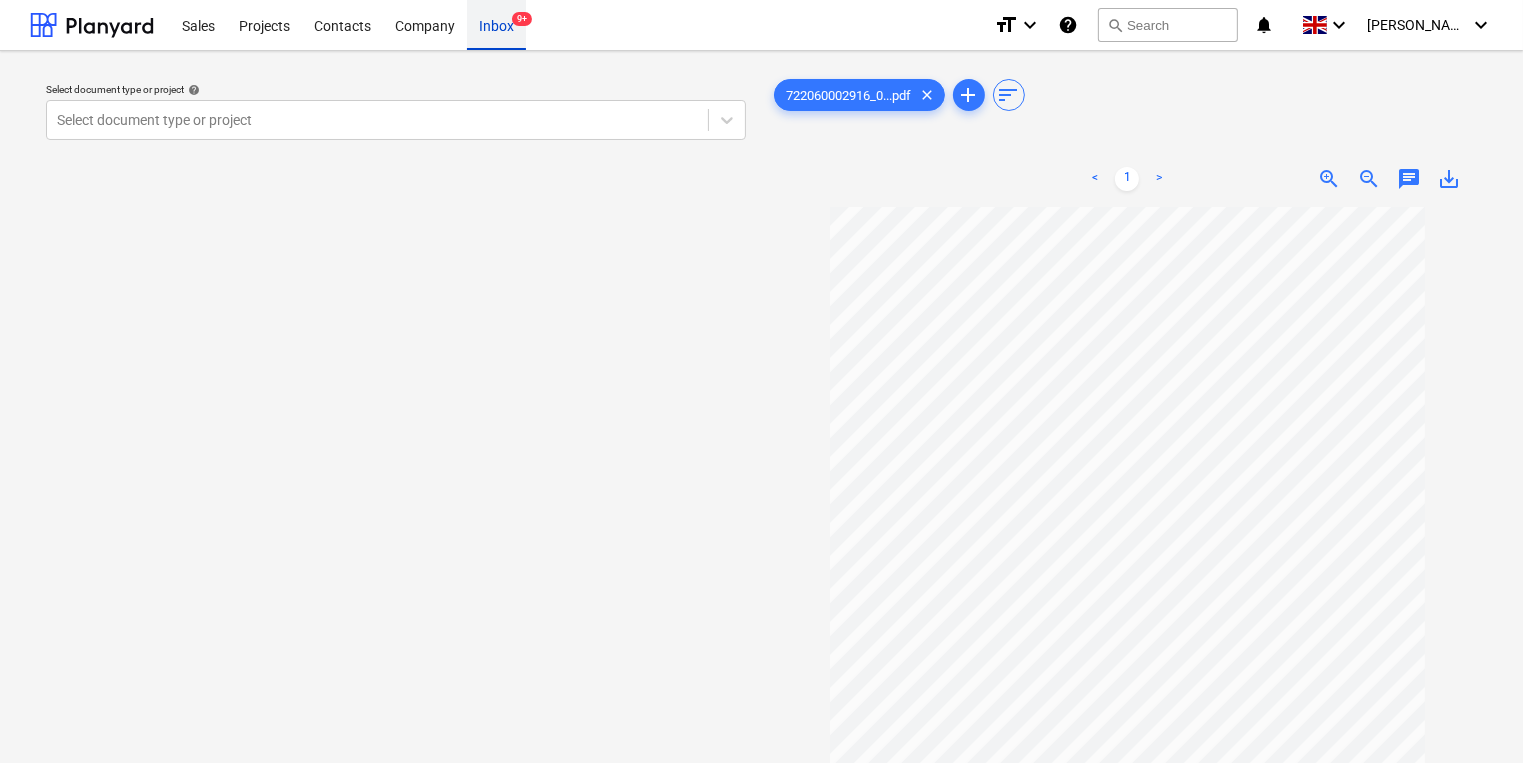 click on "Inbox 9+" at bounding box center (496, 24) 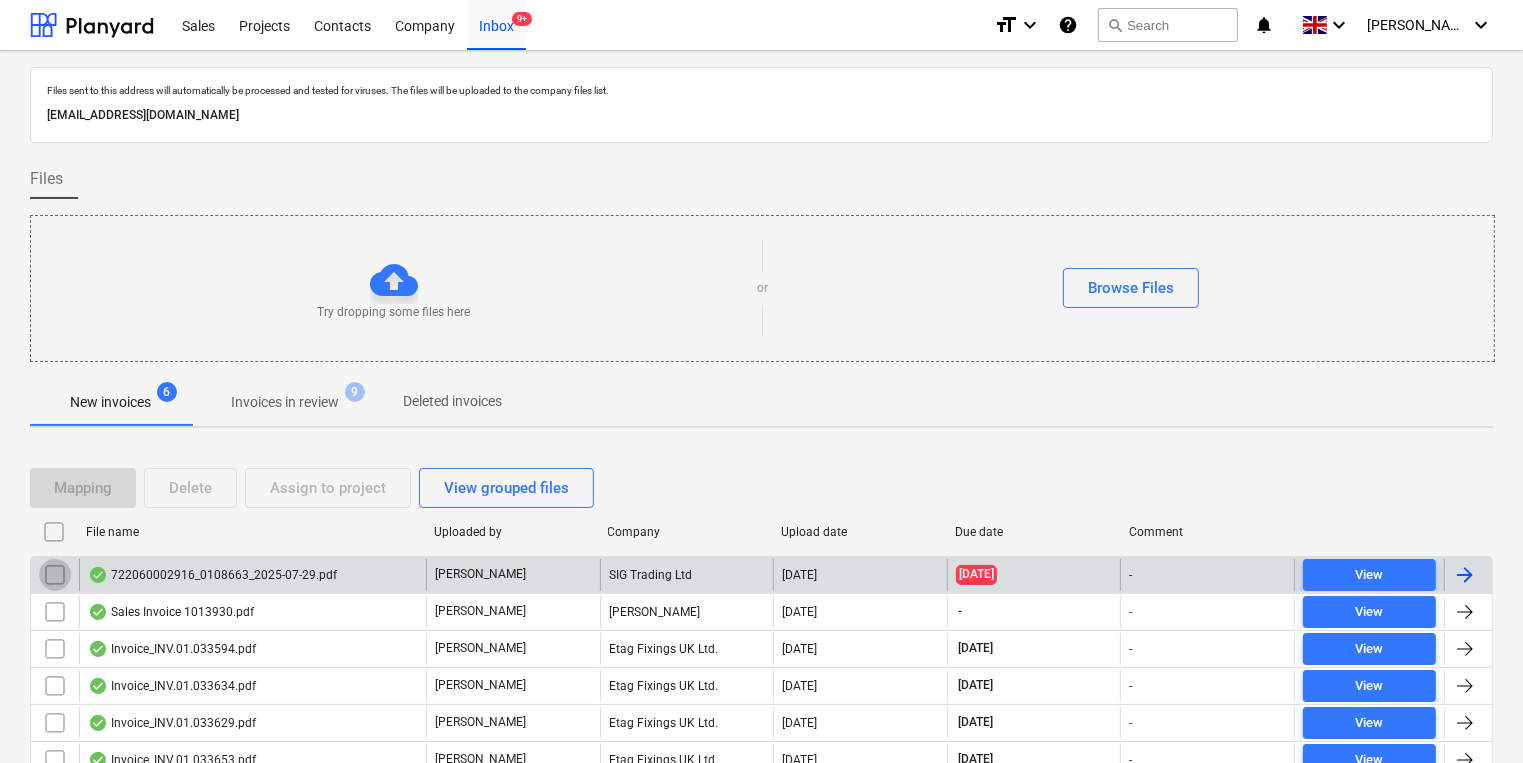 click at bounding box center (55, 575) 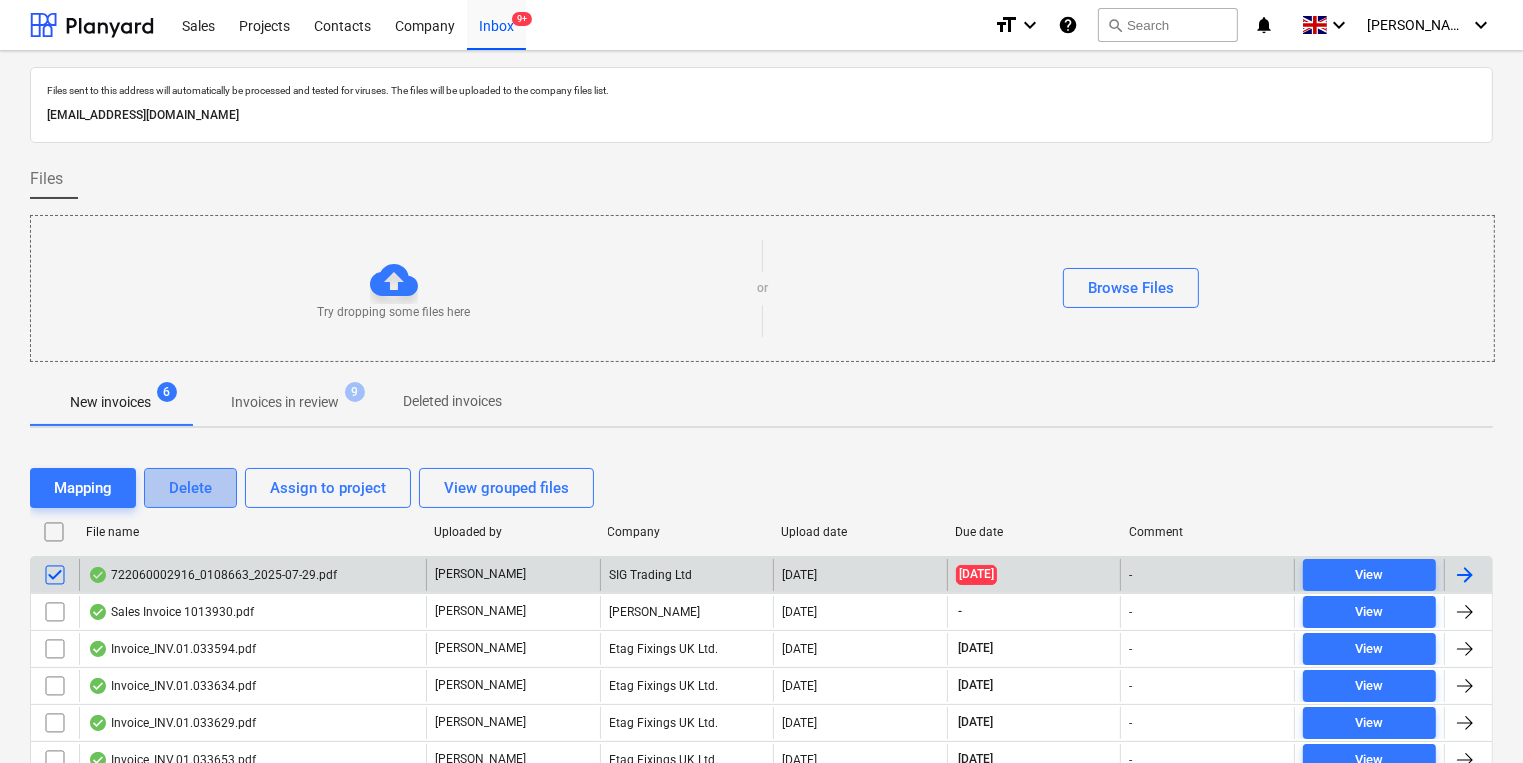 click on "Delete" at bounding box center (190, 488) 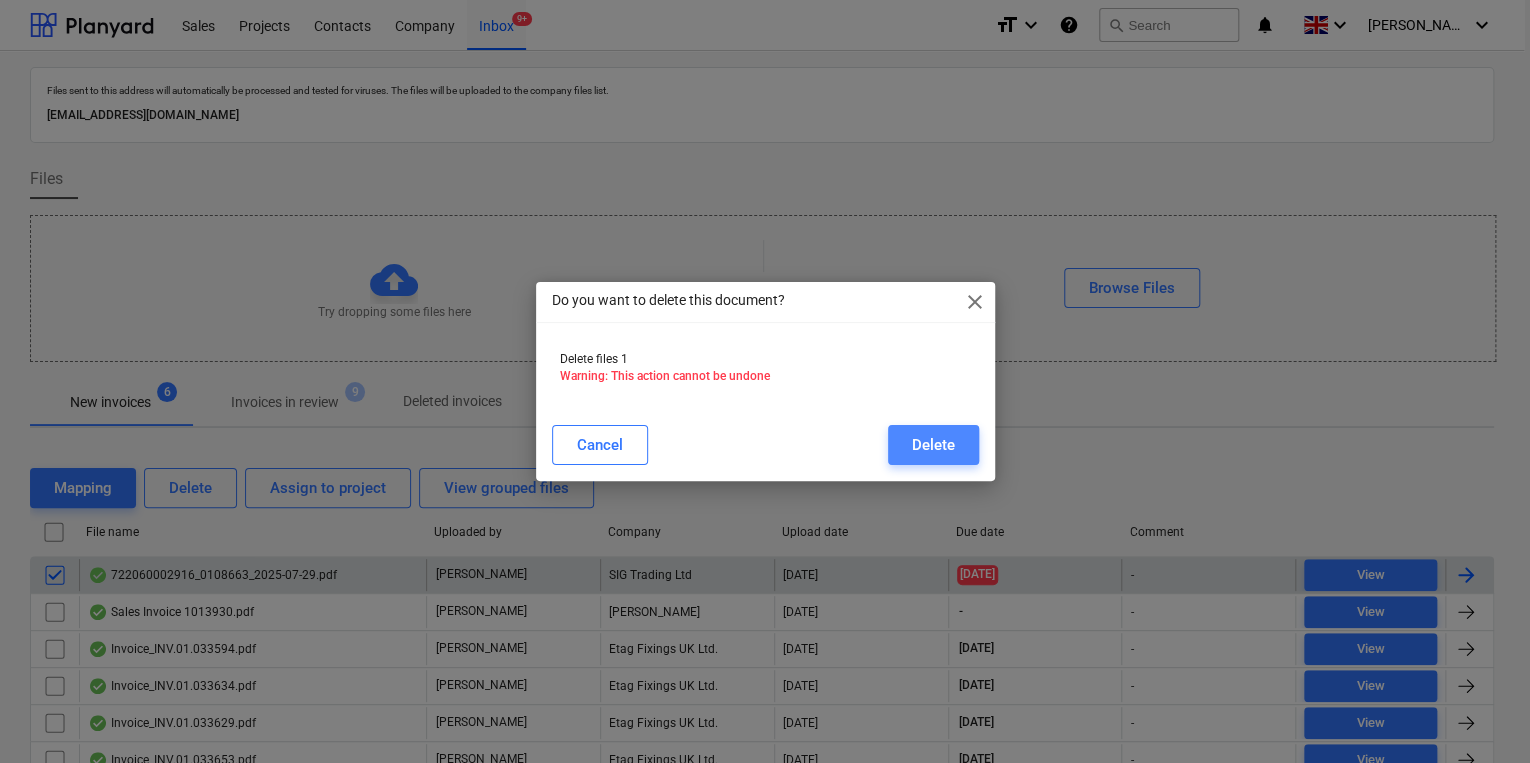 click on "Delete" at bounding box center [933, 445] 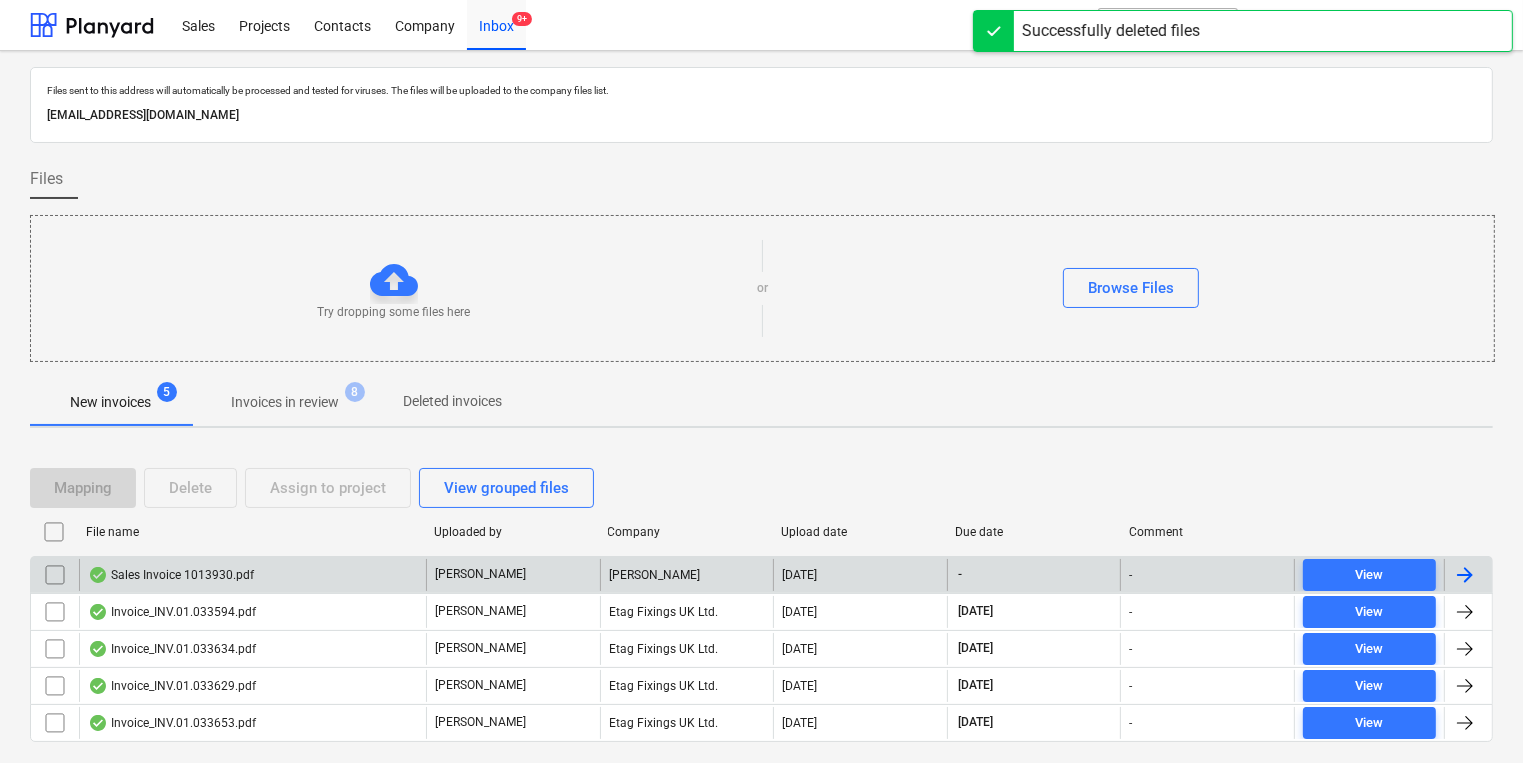 scroll, scrollTop: 48, scrollLeft: 0, axis: vertical 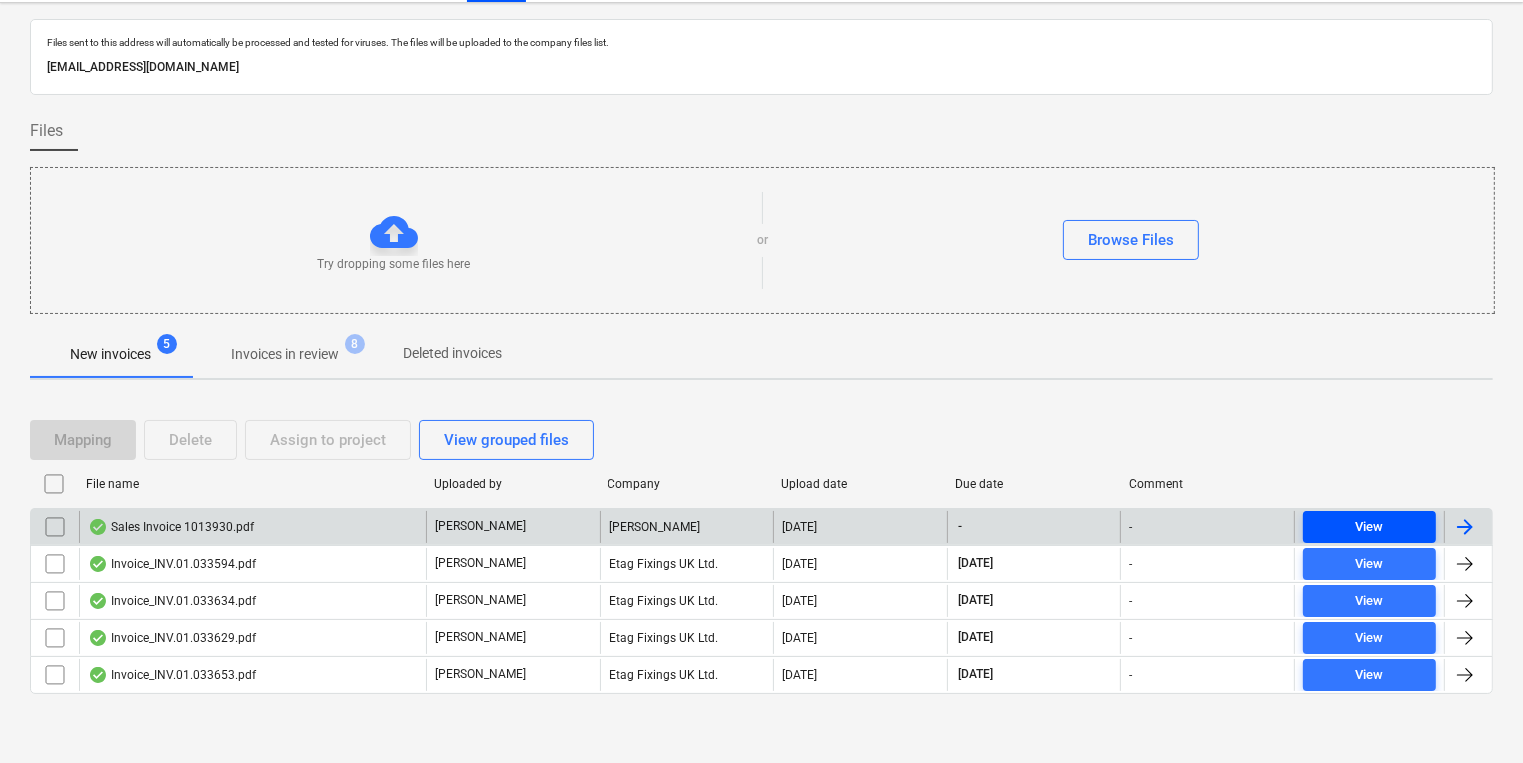 click on "View" at bounding box center [1369, 527] 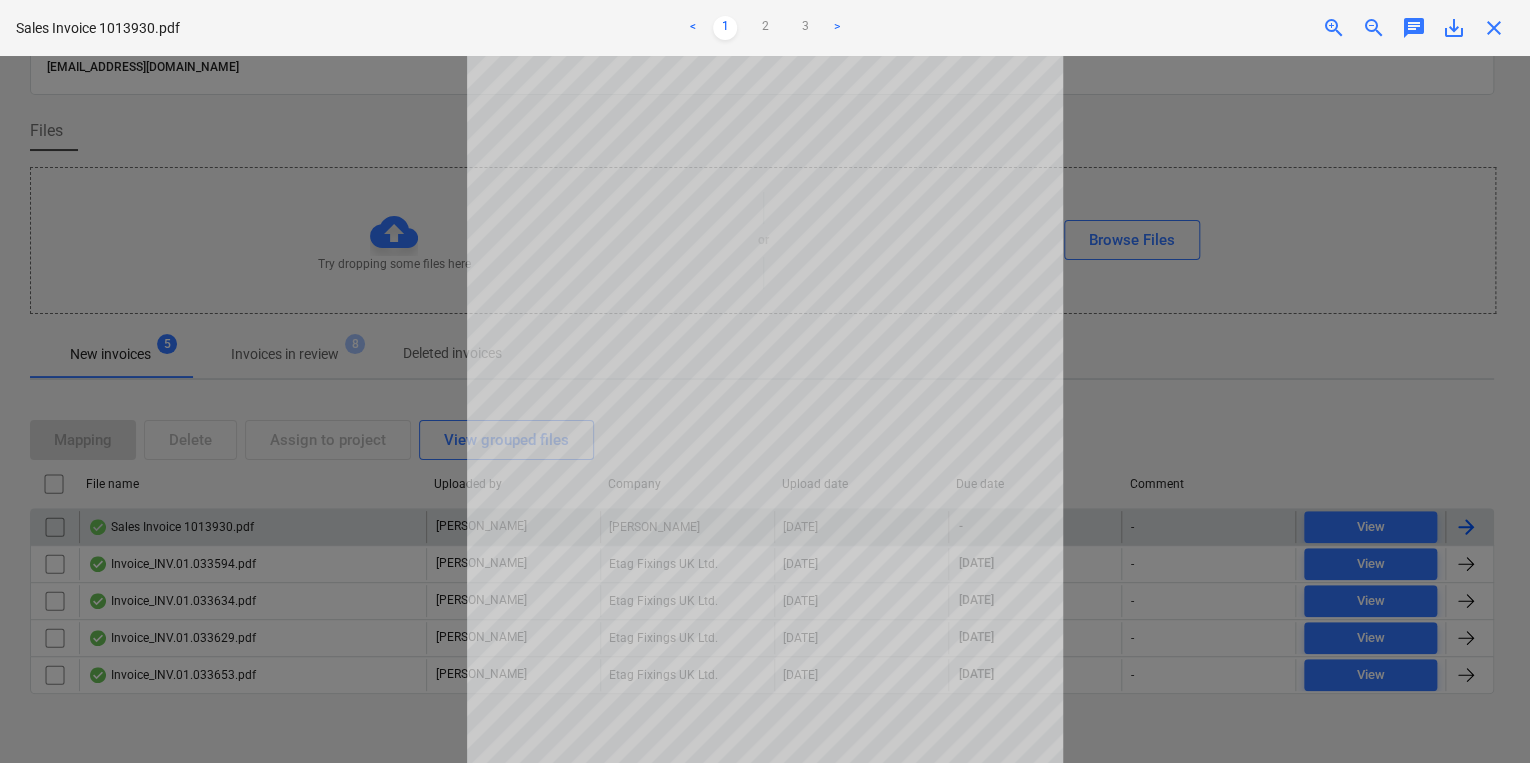 click on "close" at bounding box center [1494, 28] 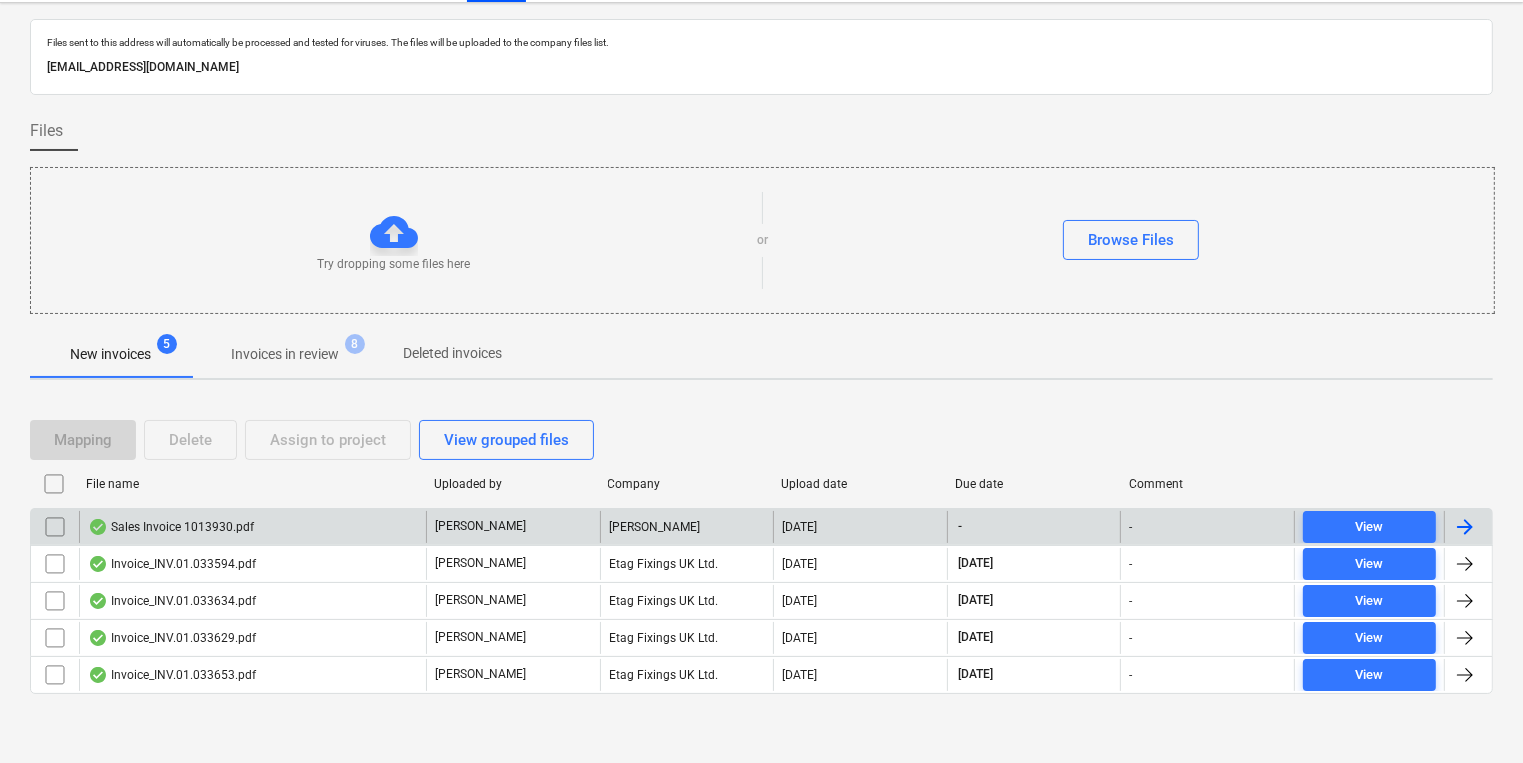 click on "Sales Invoice 1013930.pdf" at bounding box center [252, 527] 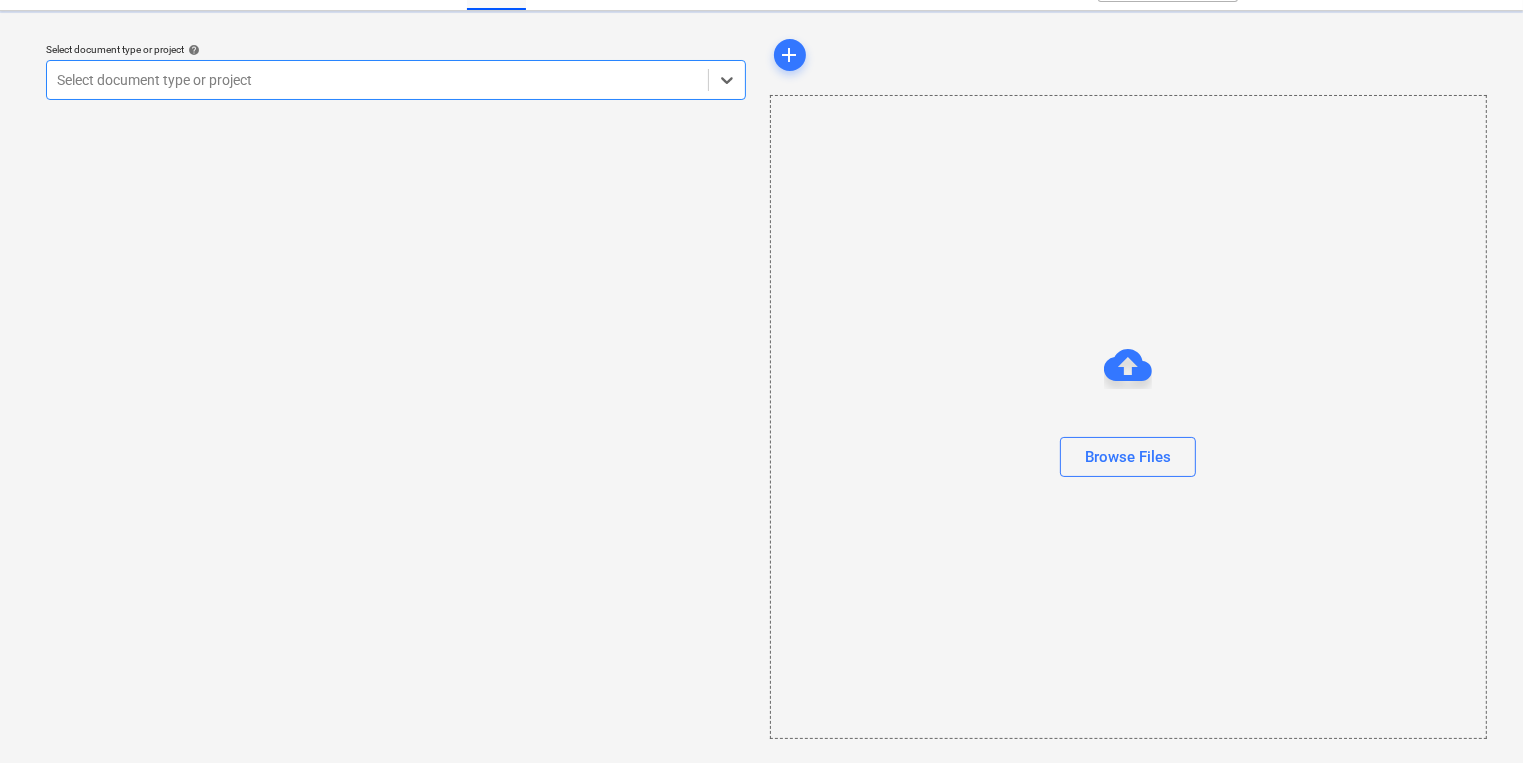 scroll, scrollTop: 0, scrollLeft: 0, axis: both 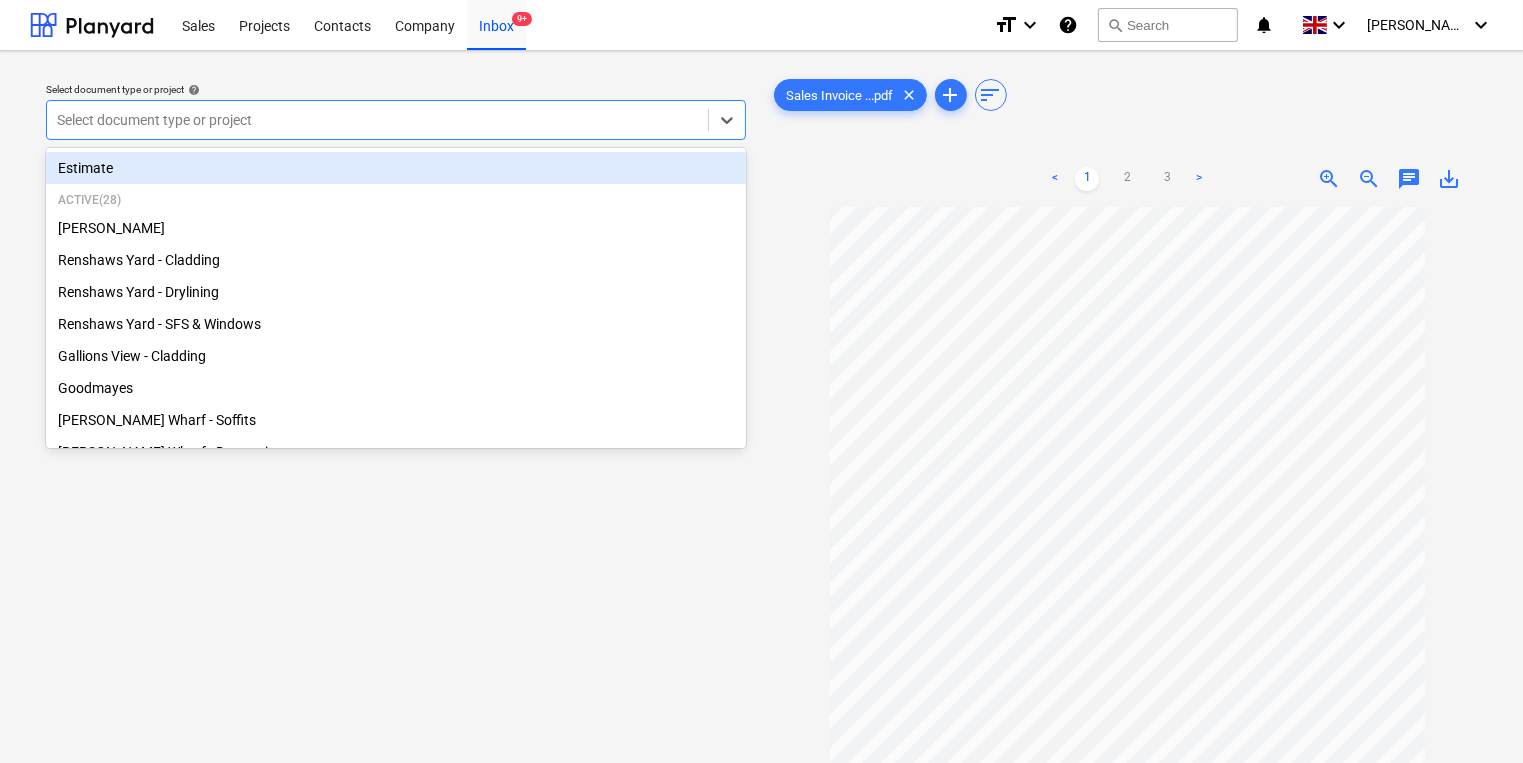 click at bounding box center [377, 120] 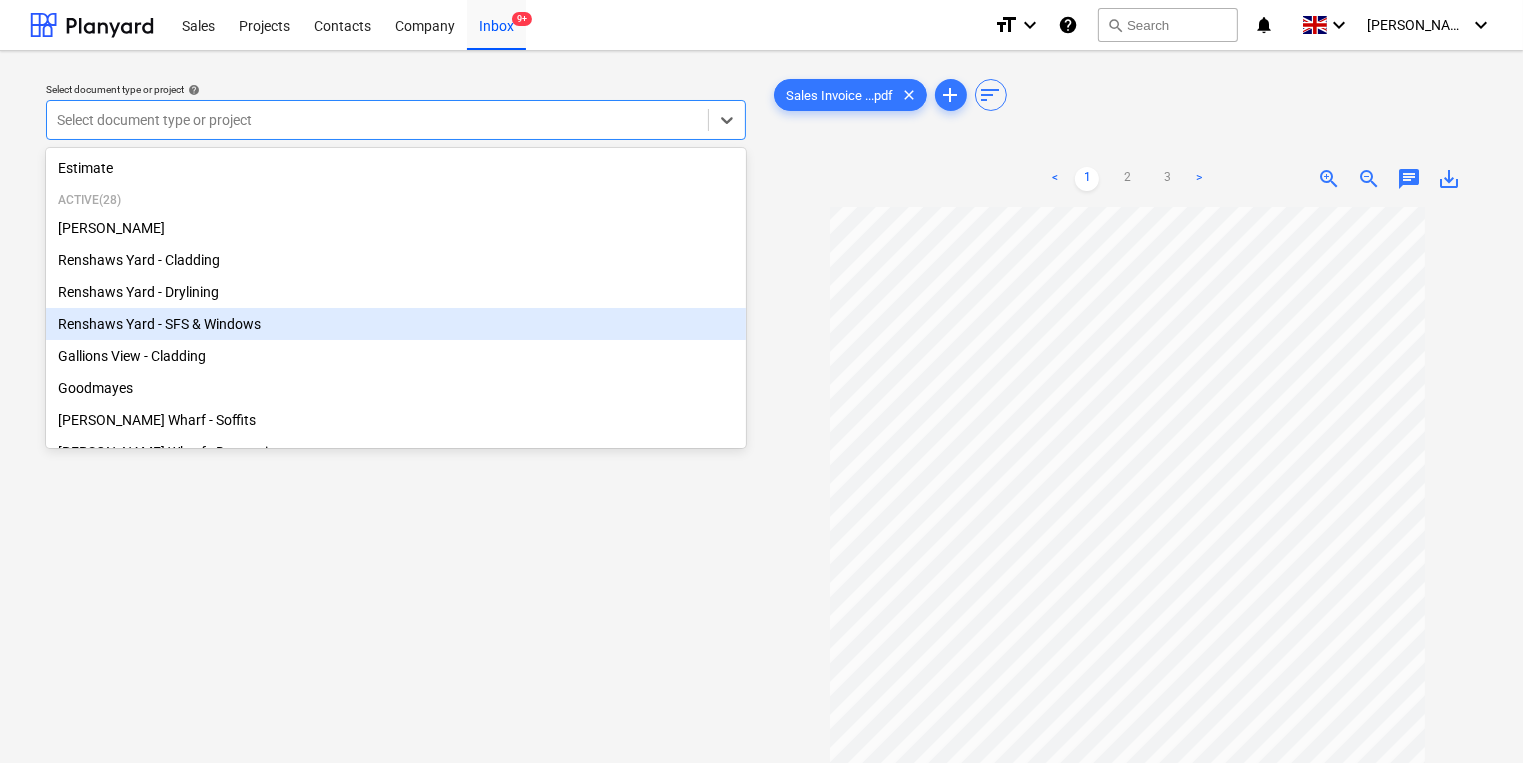 click on "Renshaws Yard - SFS & Windows" at bounding box center [396, 324] 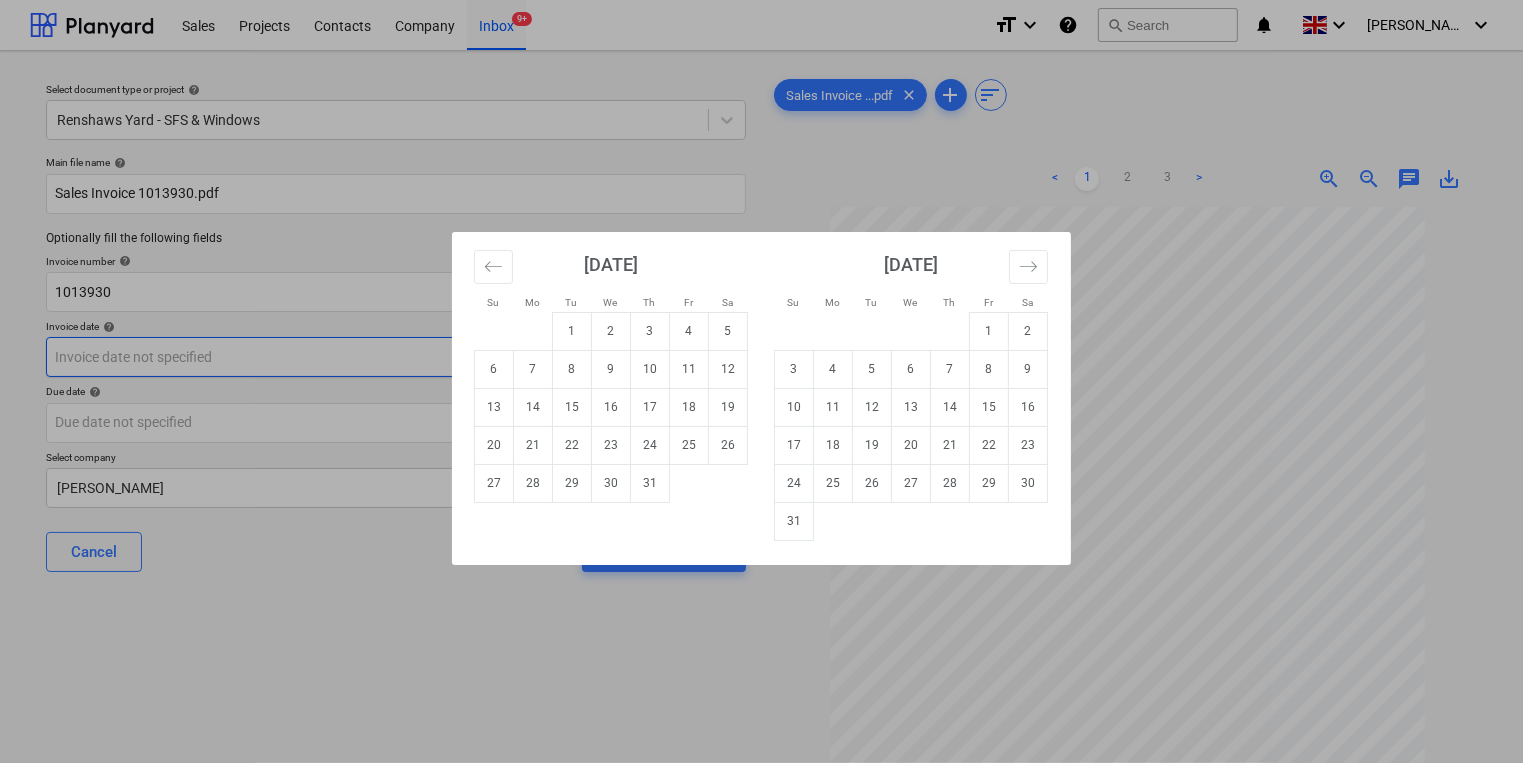 click on "Sales Projects Contacts Company Inbox 9+ format_size keyboard_arrow_down help search Search notifications 0 keyboard_arrow_down [PERSON_NAME] keyboard_arrow_down Select document type or project help Renshaws Yard - SFS & Windows Main file name help Sales Invoice 1013930.pdf Optionally fill the following fields Invoice number help 1013930 Invoice date help Press the down arrow key to interact with the calendar and
select a date. Press the question mark key to get the keyboard shortcuts for changing dates. Due date help Press the down arrow key to interact with the calendar and
select a date. Press the question mark key to get the keyboard shortcuts for changing dates. Select company [PERSON_NAME]   Cancel Assign to project Sales Invoice ...pdf clear add sort < 1 2 3 > zoom_in zoom_out chat 0 save_alt
Su Mo Tu We Th Fr Sa Su Mo Tu We Th Fr Sa [DATE] 1 2 3 4 5 6 7 8 9 10 11 12 13 14 15 16 17 18 19 20 21 22 23 24 25 26 27 28 29 [DATE] 1 2 3 4 5 6 7 8 9 10 11 12 13 14 15 16 17 18 19 20" at bounding box center [761, 381] 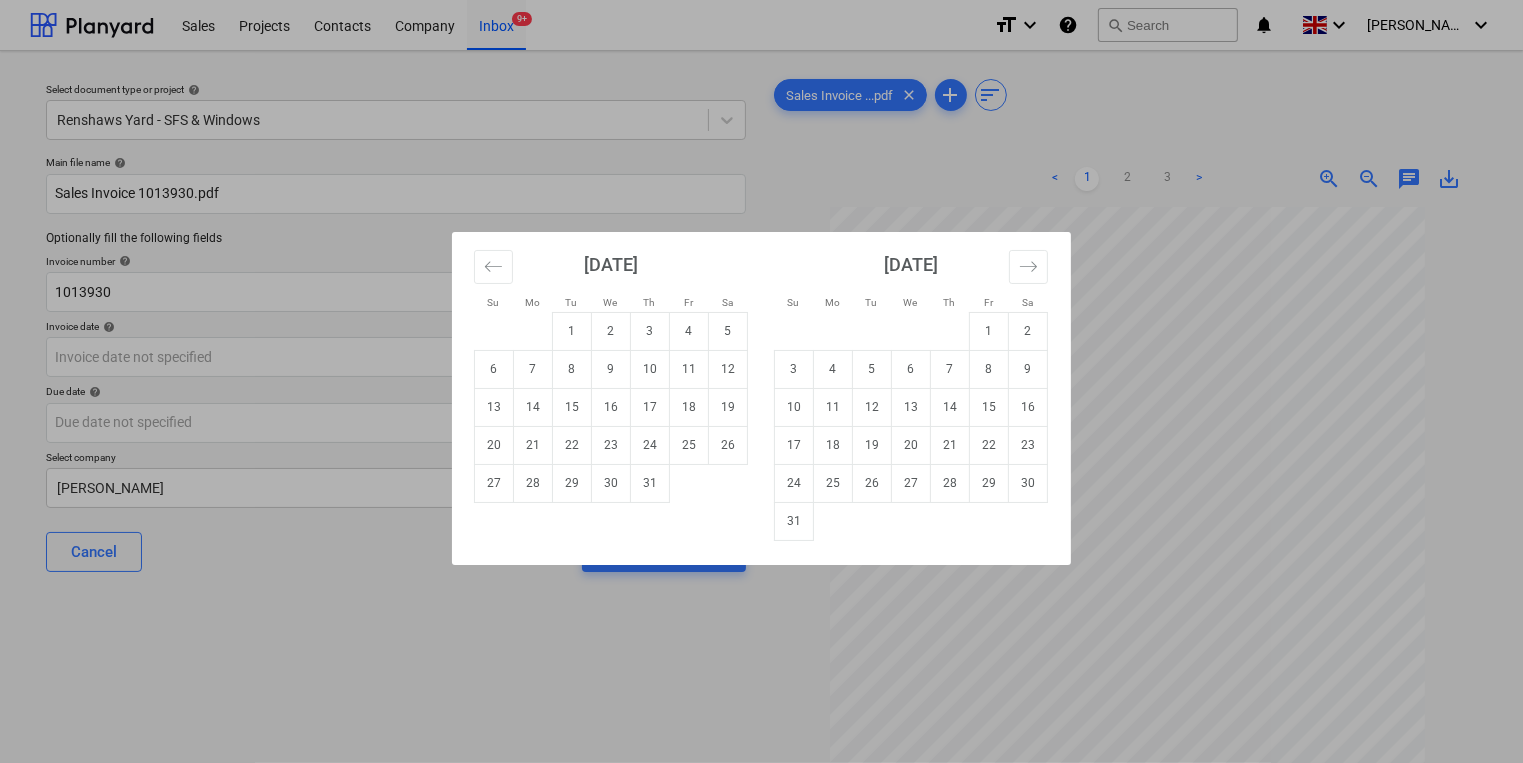 click on "Su Mo Tu We Th Fr Sa Su Mo Tu We Th Fr Sa [DATE] 1 2 3 4 5 6 7 8 9 10 11 12 13 14 15 16 17 18 19 20 21 22 23 24 25 26 27 28 29 [DATE] 1 2 3 4 5 6 7 8 9 10 11 12 13 14 15 16 17 18 19 20 21 22 23 24 25 26 27 28 29 30 [DATE] 1 2 3 4 5 6 7 8 9 10 11 12 13 14 15 16 17 18 19 20 21 22 23 24 25 26 27 28 29 30 31 [DATE] 1 2 3 4 5 6 7 8 9 10 11 12 13 14 15 16 17 18 19 20 21 22 23 24 25 26 27 28 29 30" at bounding box center (761, 381) 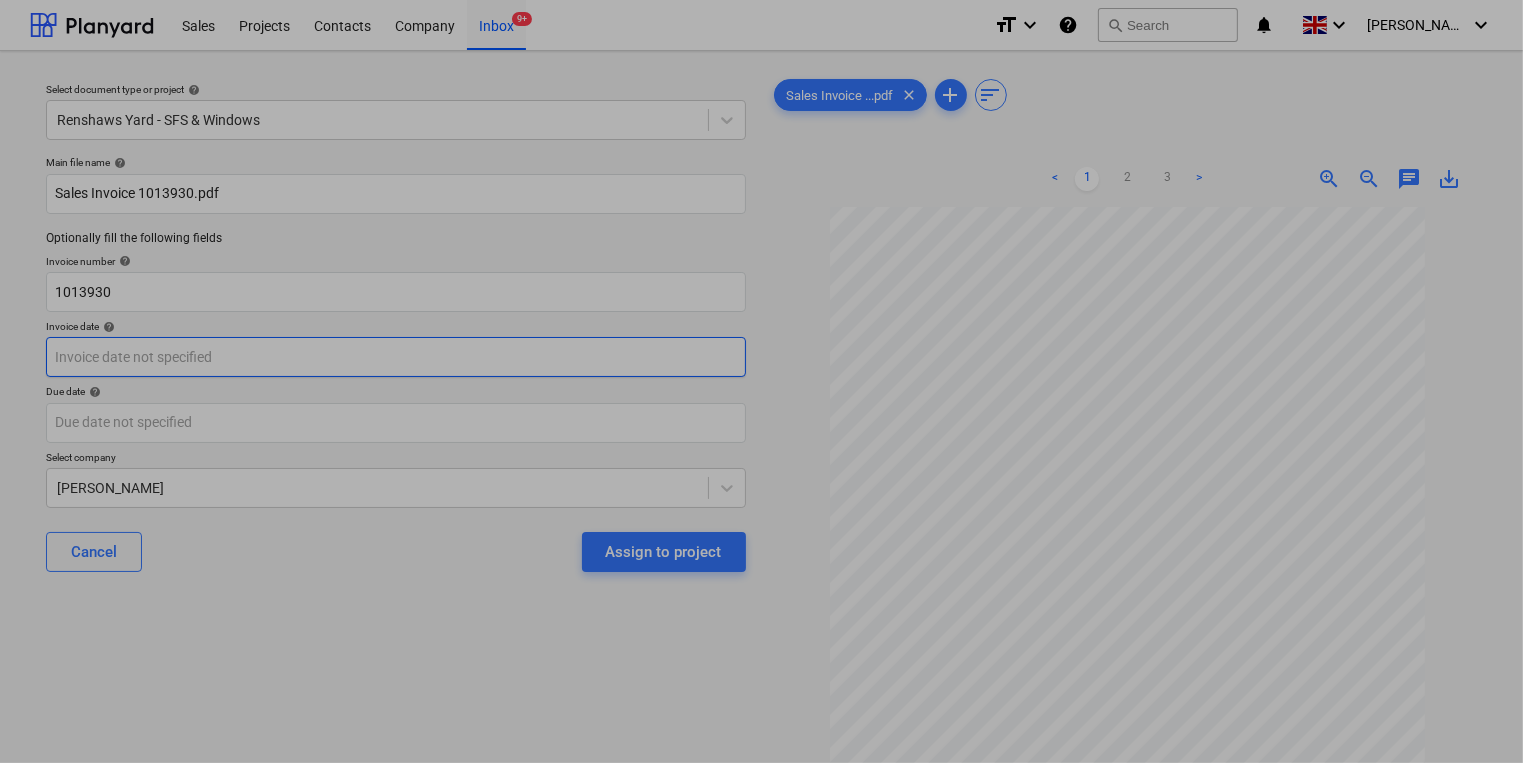 click on "Sales Projects Contacts Company Inbox 9+ format_size keyboard_arrow_down help search Search notifications 0 keyboard_arrow_down [PERSON_NAME] keyboard_arrow_down Select document type or project help Renshaws Yard - SFS & Windows Main file name help Sales Invoice 1013930.pdf Optionally fill the following fields Invoice number help 1013930 Invoice date help Press the down arrow key to interact with the calendar and
select a date. Press the question mark key to get the keyboard shortcuts for changing dates. Due date help Press the down arrow key to interact with the calendar and
select a date. Press the question mark key to get the keyboard shortcuts for changing dates. Select company [PERSON_NAME]   Cancel Assign to project Sales Invoice ...pdf clear add sort < 1 2 3 > zoom_in zoom_out chat 0 save_alt
Su Mo Tu We Th Fr Sa Su Mo Tu We Th Fr Sa [DATE] 1 2 3 4 5 6 7 8 9 10 11 12 13 14 15 16 17 18 19 20 21 22 23 24 25 26 27 28 29 [DATE] 1 2 3 4 5 6 7 8 9 10 11 12 13 14 15 16 17 18 19 20" at bounding box center [761, 381] 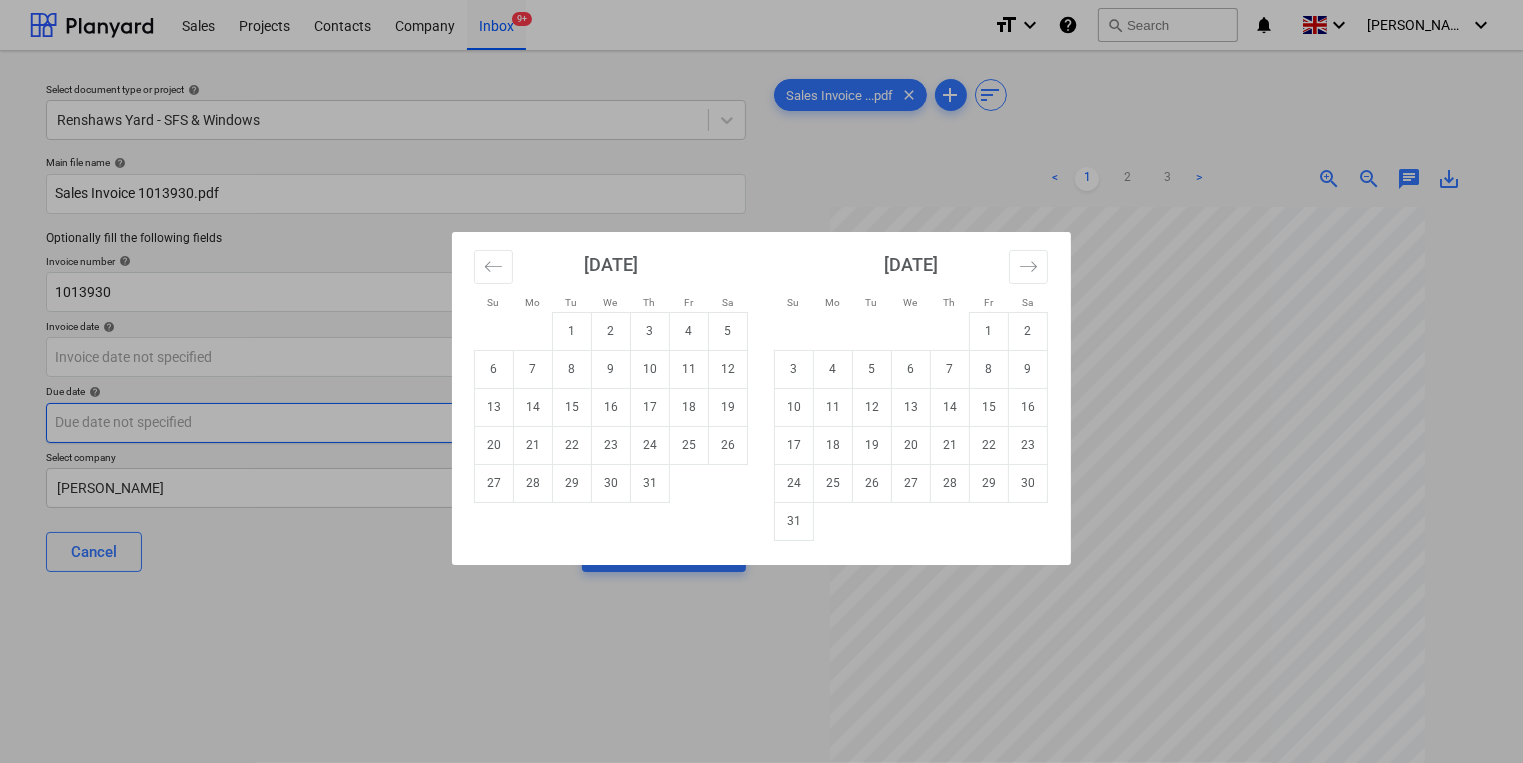 click on "16" at bounding box center [611, 407] 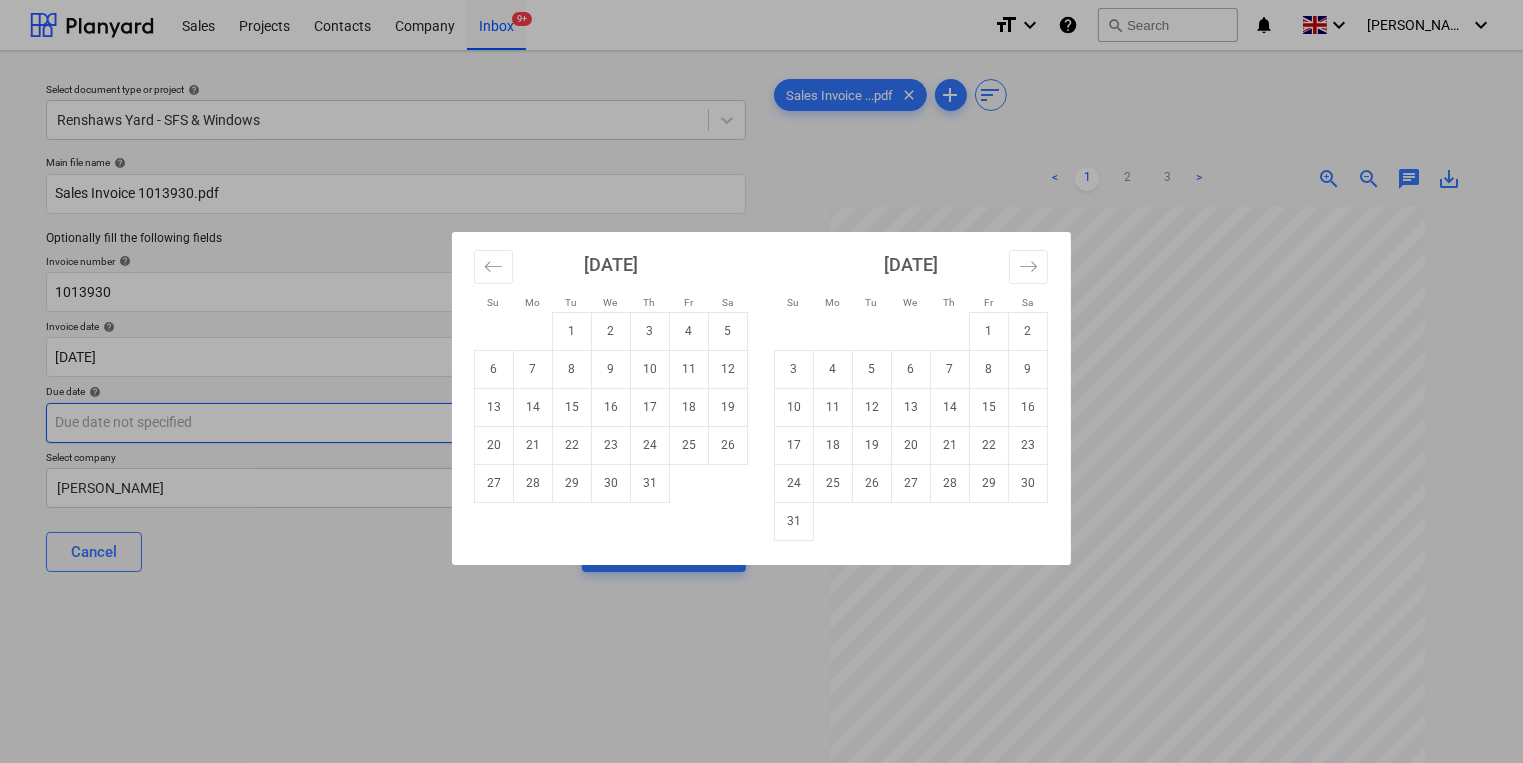 click on "Sales Projects Contacts Company Inbox 9+ format_size keyboard_arrow_down help search Search notifications 0 keyboard_arrow_down [PERSON_NAME] keyboard_arrow_down Select document type or project help Renshaws Yard - SFS & Windows Main file name help Sales Invoice 1013930.pdf Optionally fill the following fields Invoice number help 1013930 Invoice date help [DATE] 16.07.2025 Press the down arrow key to interact with the calendar and
select a date. Press the question mark key to get the keyboard shortcuts for changing dates. Due date help Press the down arrow key to interact with the calendar and
select a date. Press the question mark key to get the keyboard shortcuts for changing dates. Select company [PERSON_NAME]   Cancel Assign to project Sales Invoice ...pdf clear add sort < 1 2 3 > zoom_in zoom_out chat 0 save_alt
Su Mo Tu We Th Fr Sa Su Mo Tu We Th Fr Sa [DATE] 1 2 3 4 5 6 7 8 9 10 11 12 13 14 15 16 17 18 19 20 21 22 23 24 25 26 27 28 29 [DATE] 1 2 3 4 5 6 7 8 9 10 11 12 1" at bounding box center [761, 381] 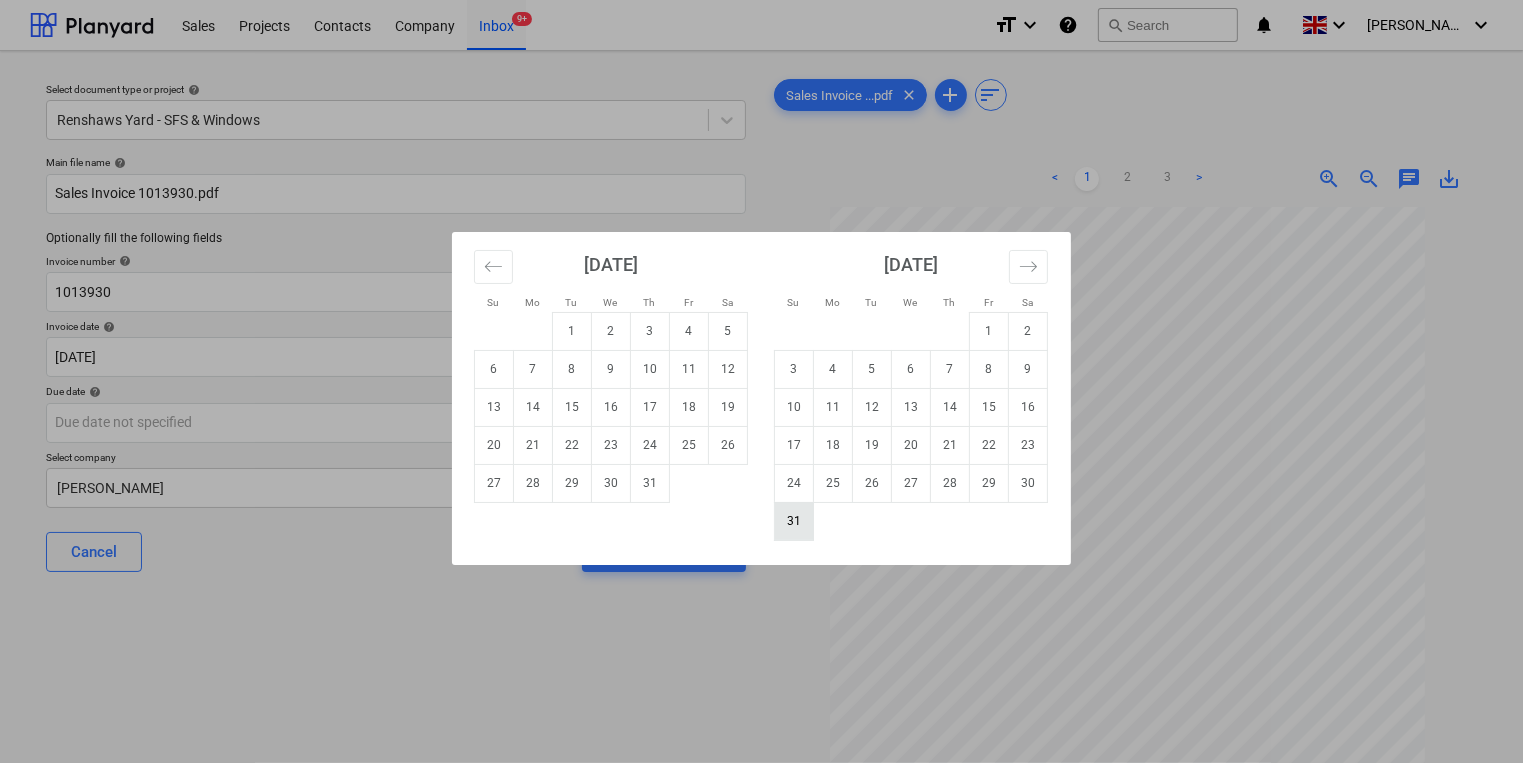 click on "31" at bounding box center [794, 521] 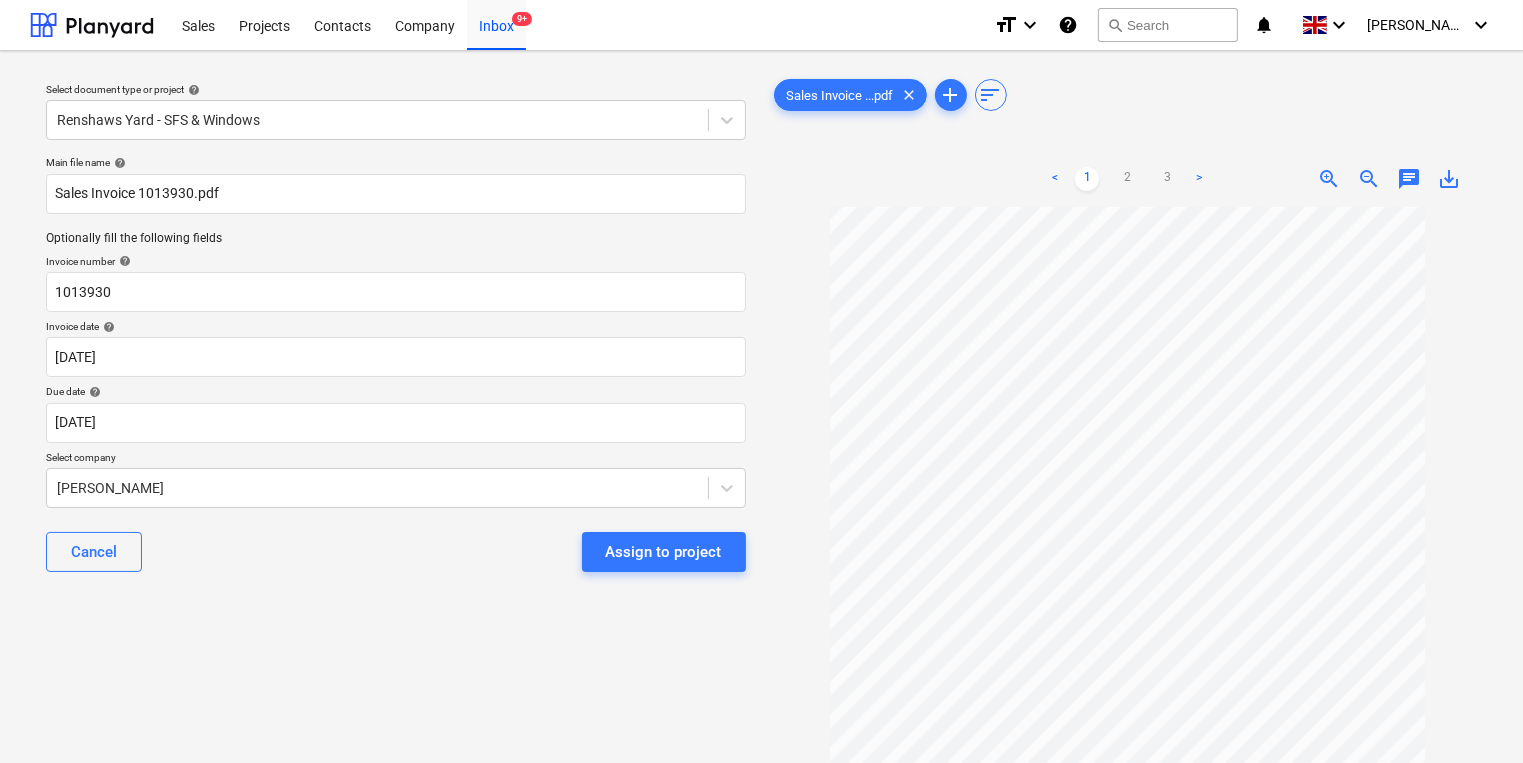 scroll, scrollTop: 0, scrollLeft: 0, axis: both 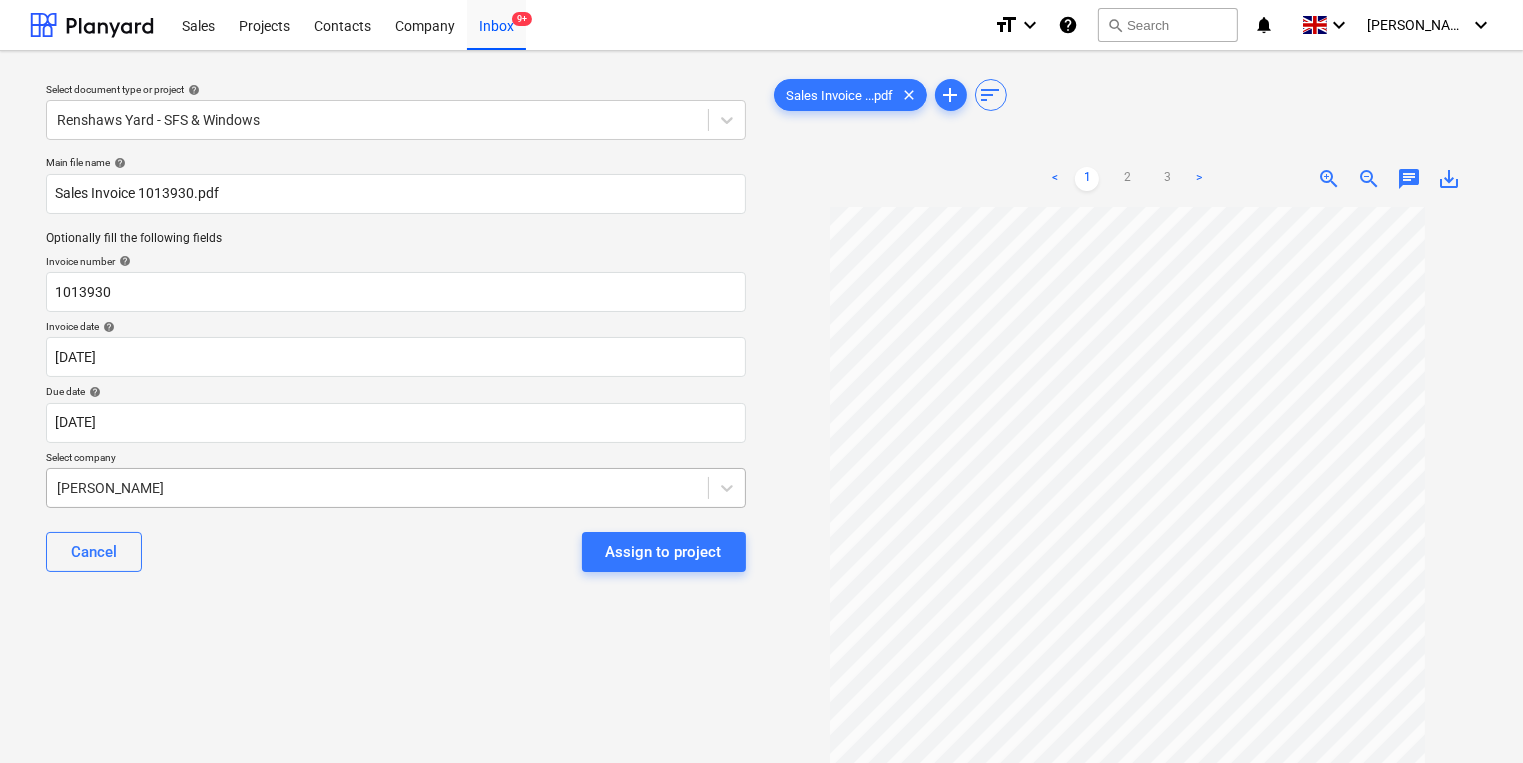 click on "Select company" at bounding box center (396, 459) 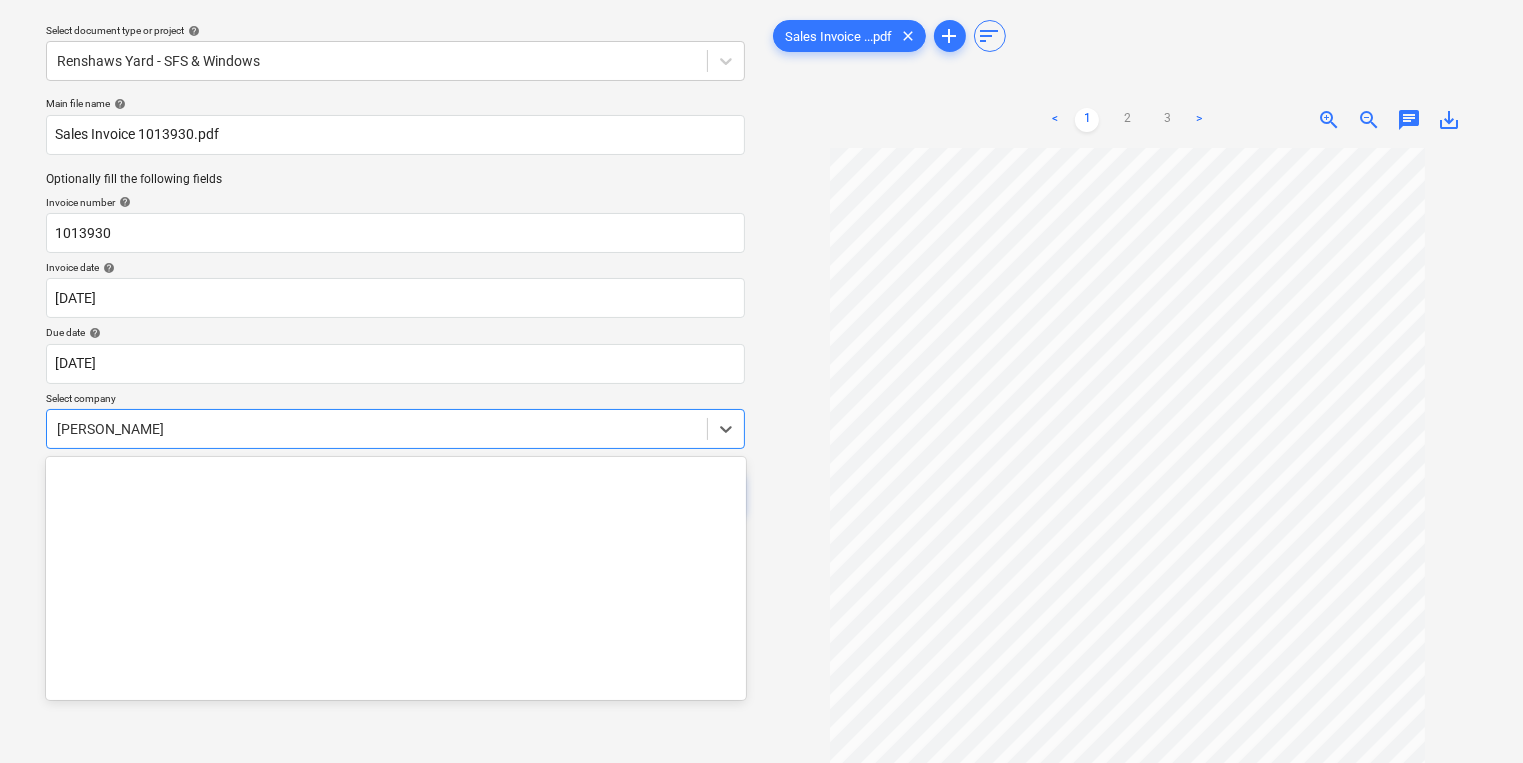 scroll, scrollTop: 64, scrollLeft: 0, axis: vertical 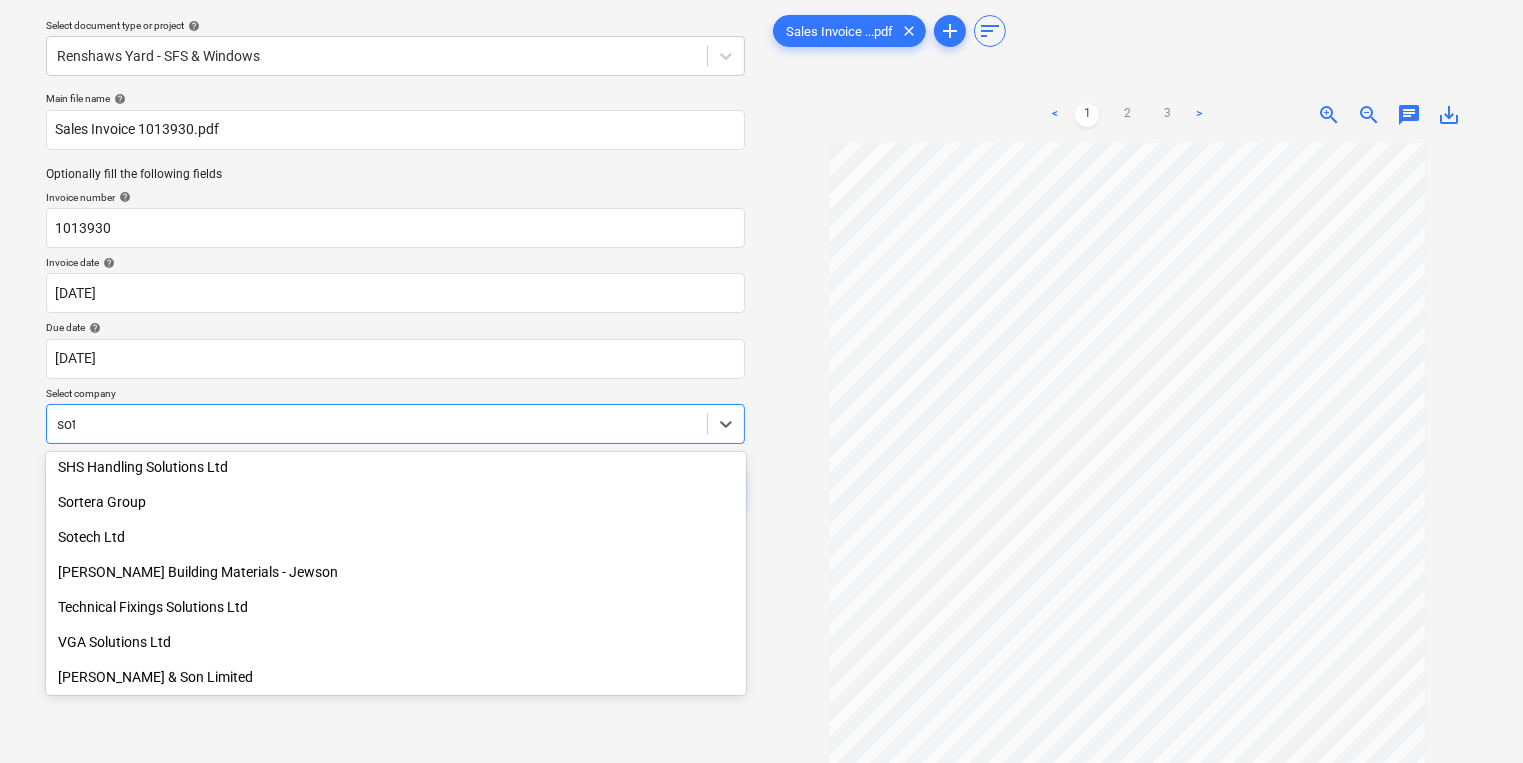 type on "sote" 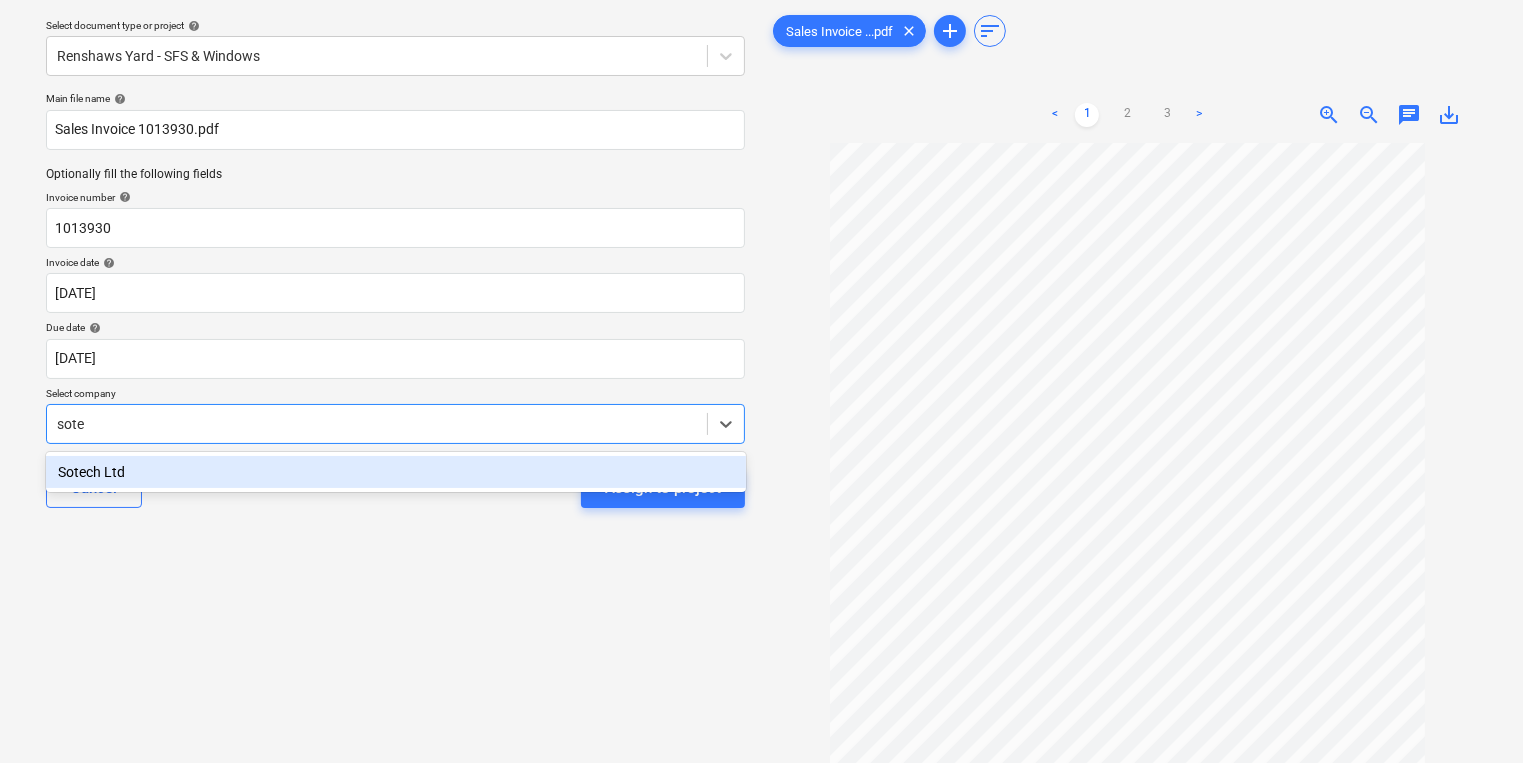 type 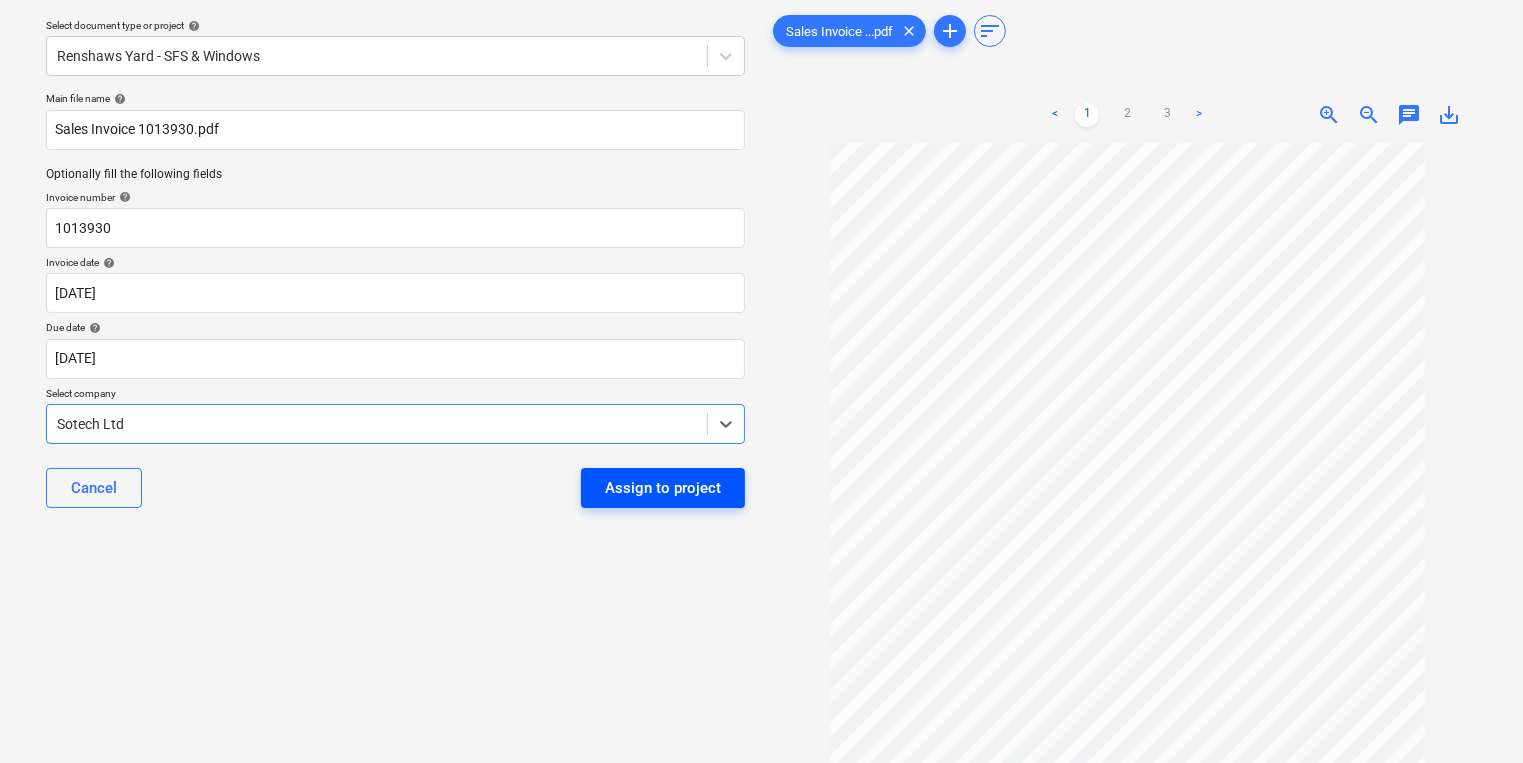 click on "Assign to project" at bounding box center (663, 488) 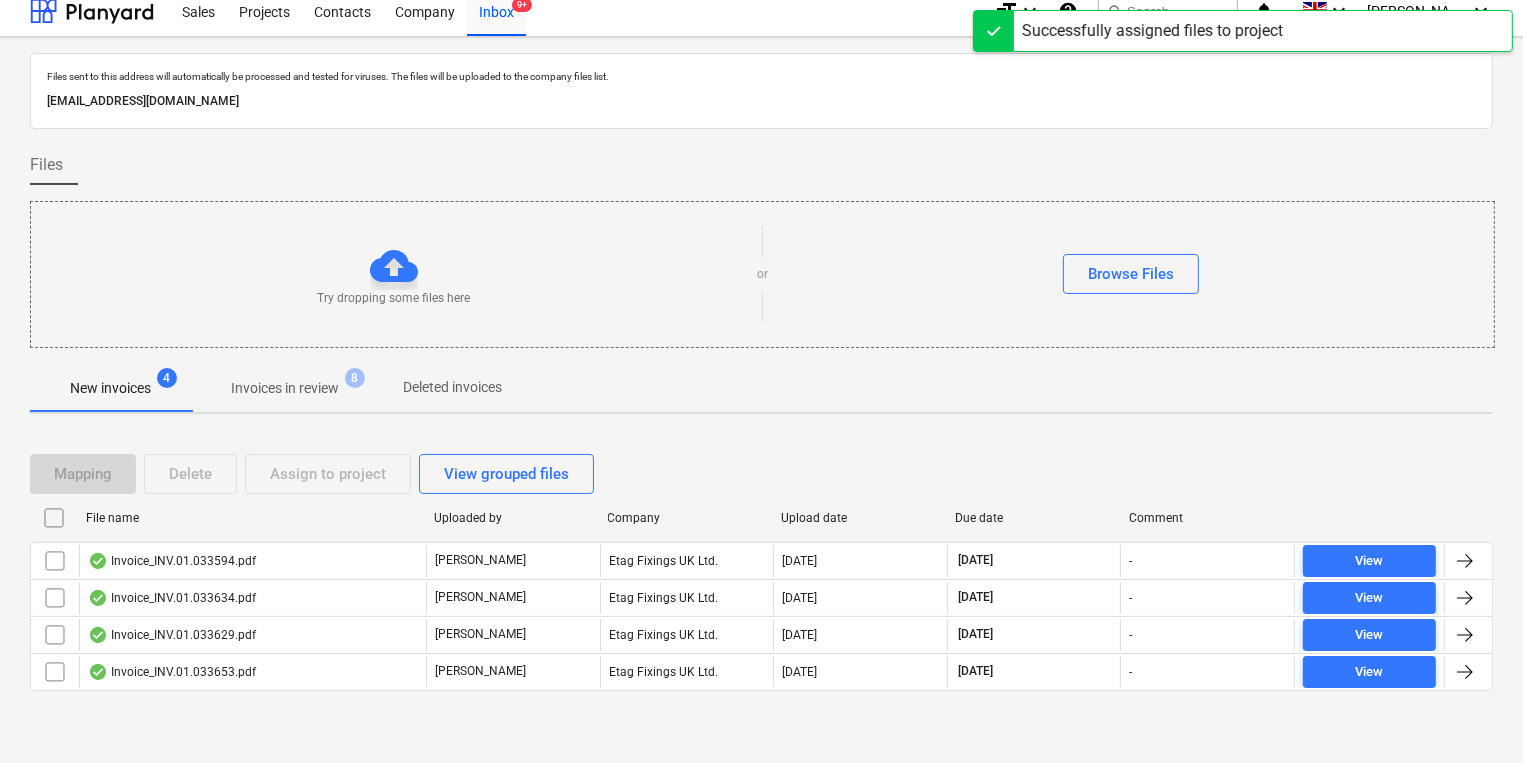 scroll, scrollTop: 11, scrollLeft: 0, axis: vertical 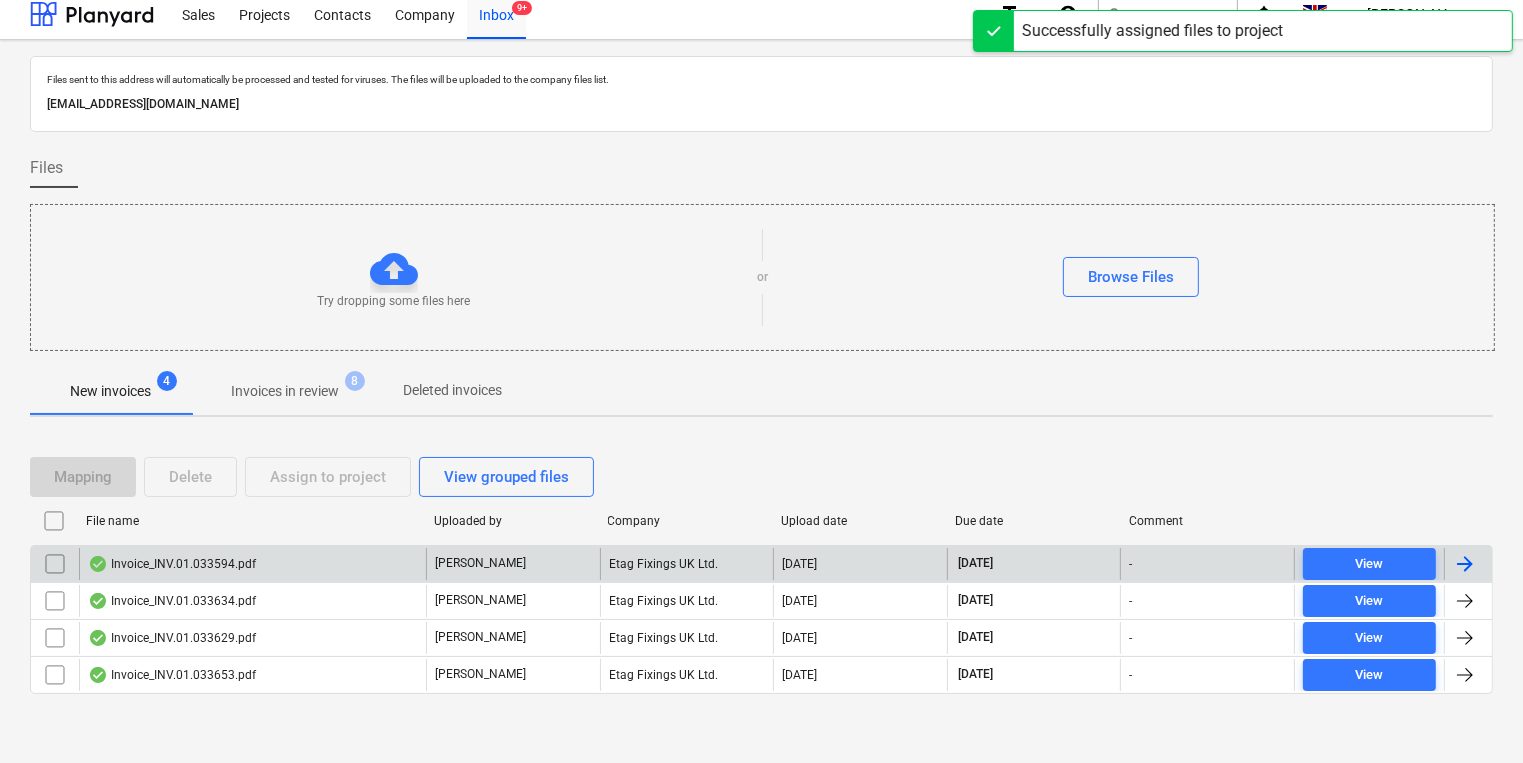 click on "Invoice_INV.01.033594.pdf" at bounding box center (252, 564) 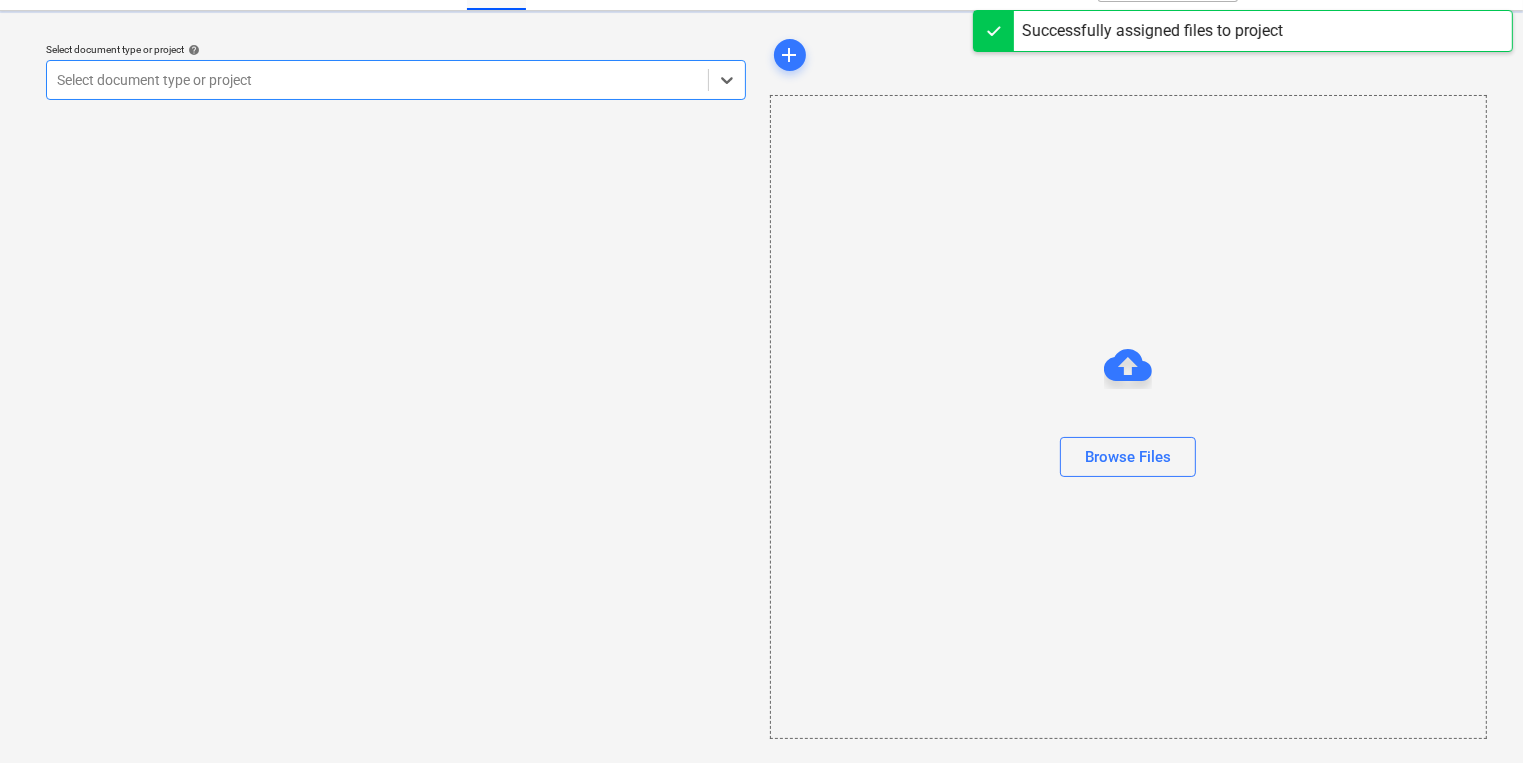 scroll, scrollTop: 0, scrollLeft: 0, axis: both 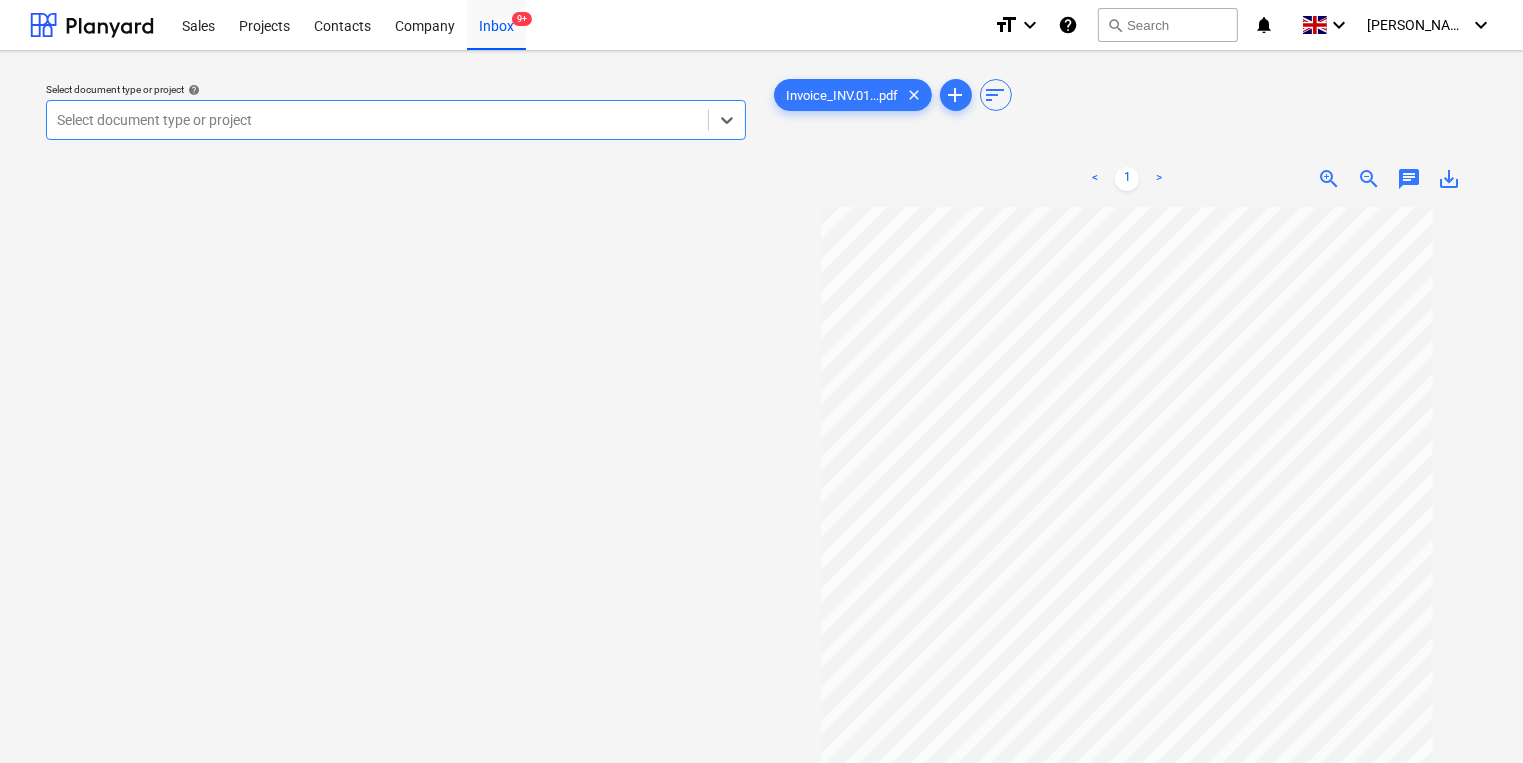 click at bounding box center (377, 120) 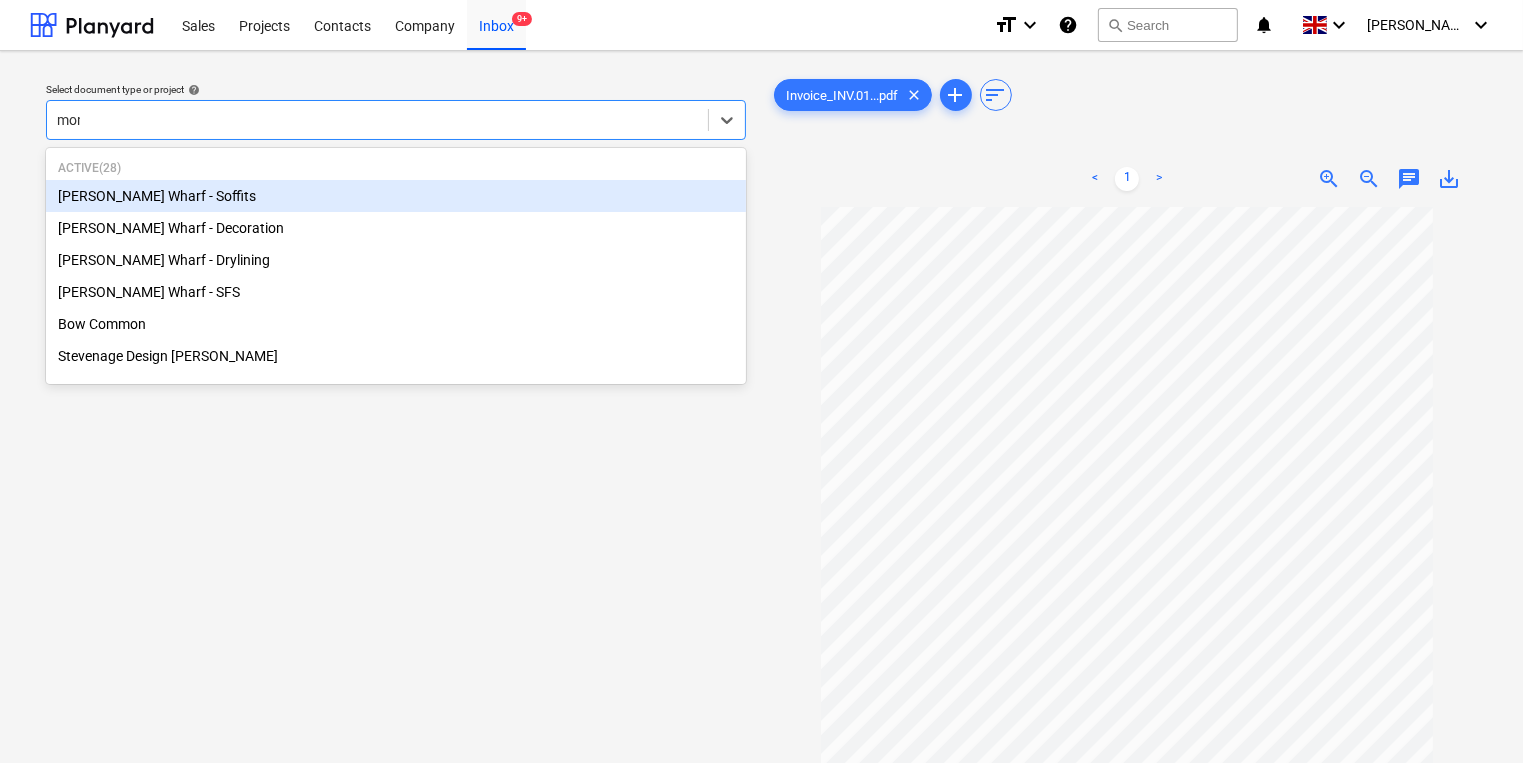 type on "mont" 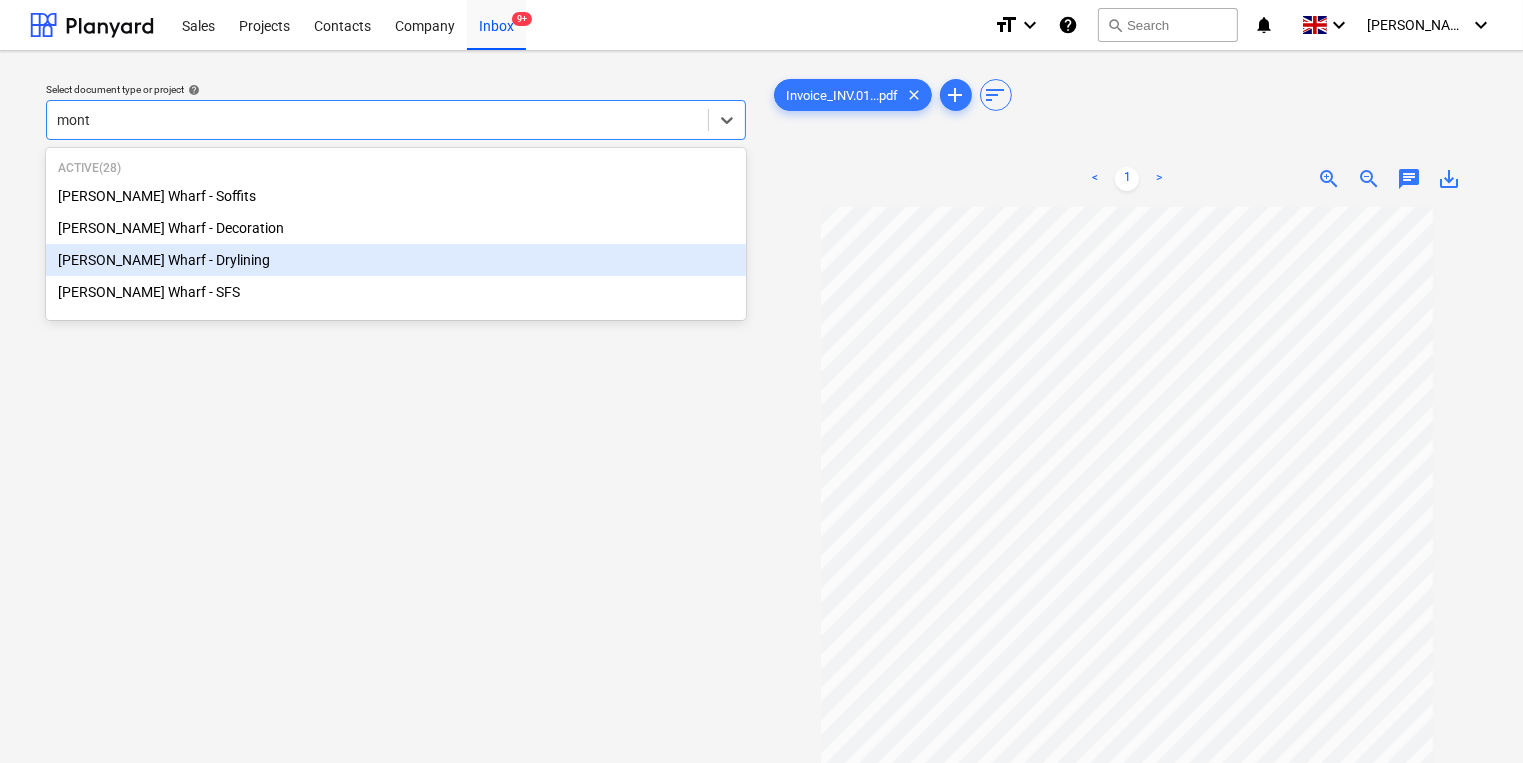 type 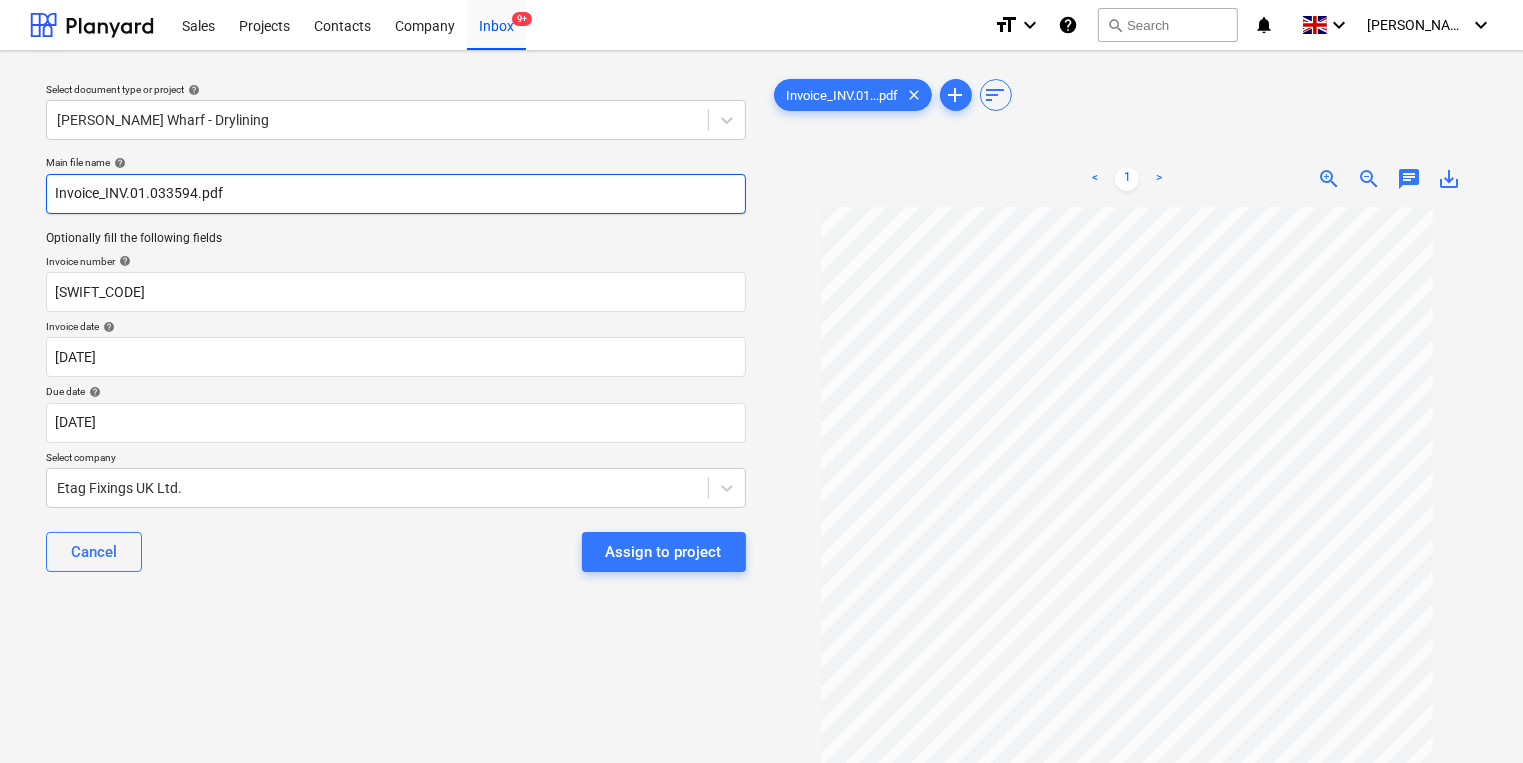 drag, startPoint x: 197, startPoint y: 189, endPoint x: 104, endPoint y: 197, distance: 93.34345 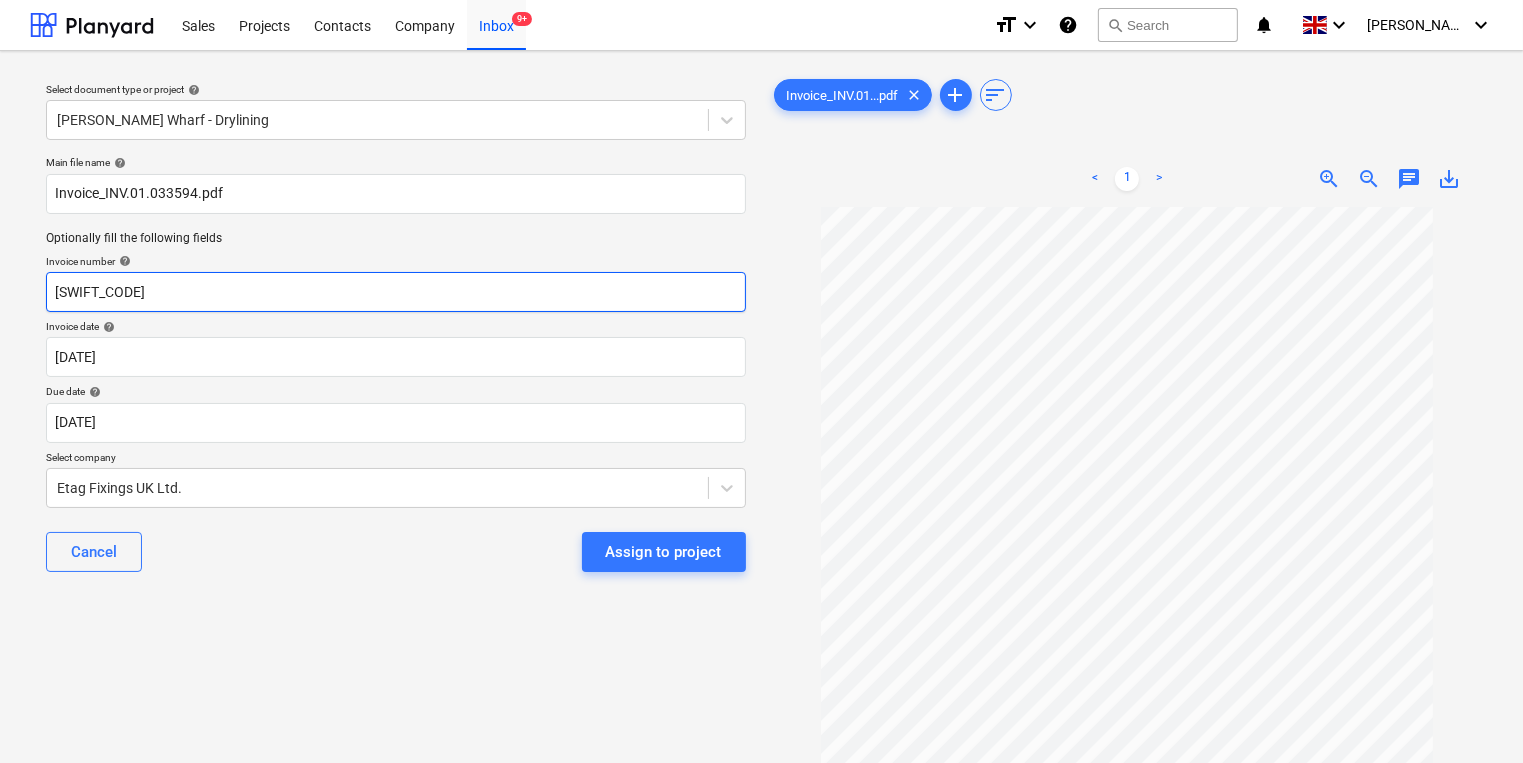drag, startPoint x: 160, startPoint y: 289, endPoint x: 0, endPoint y: 287, distance: 160.0125 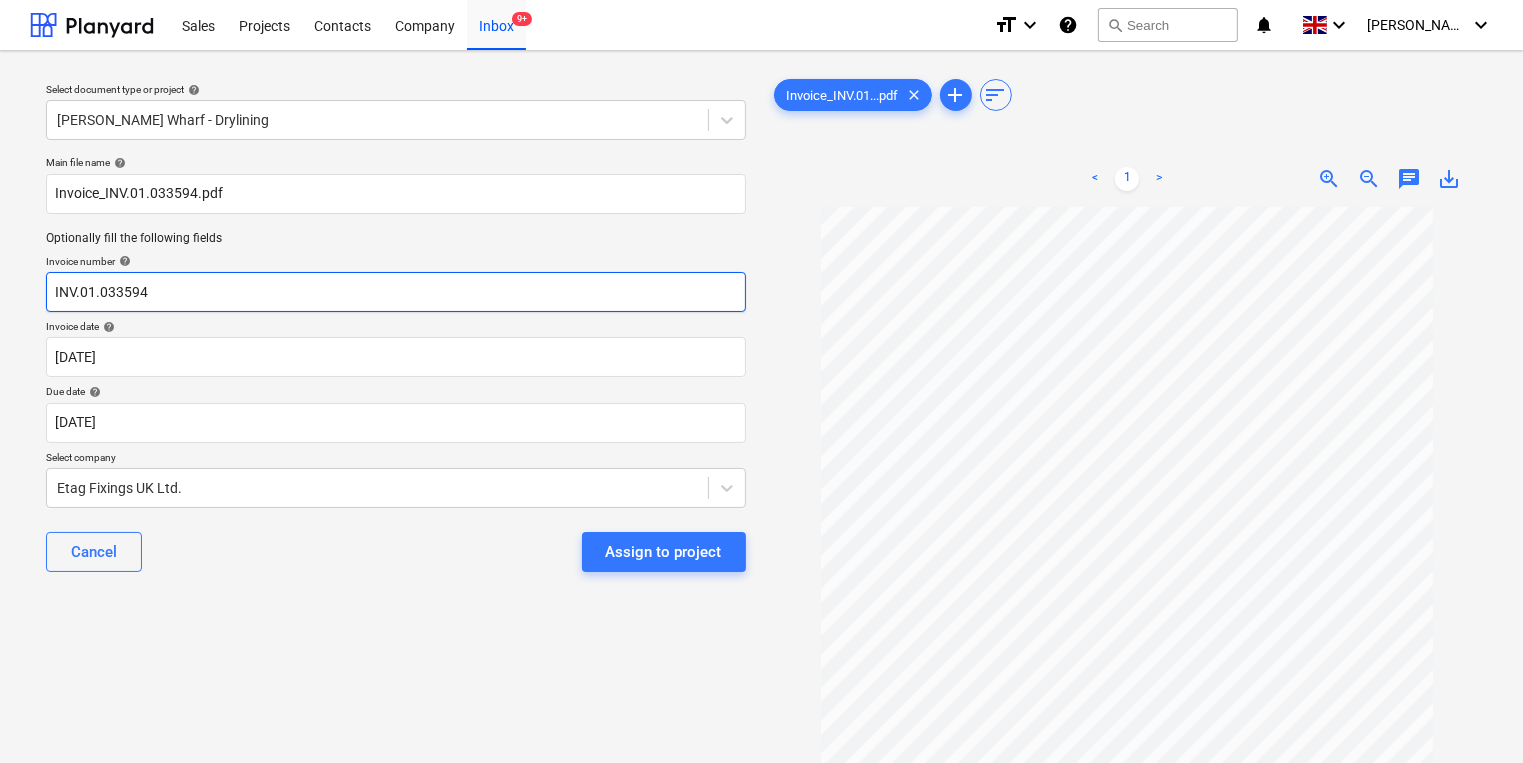 click on "INV.01.033594" at bounding box center [396, 292] 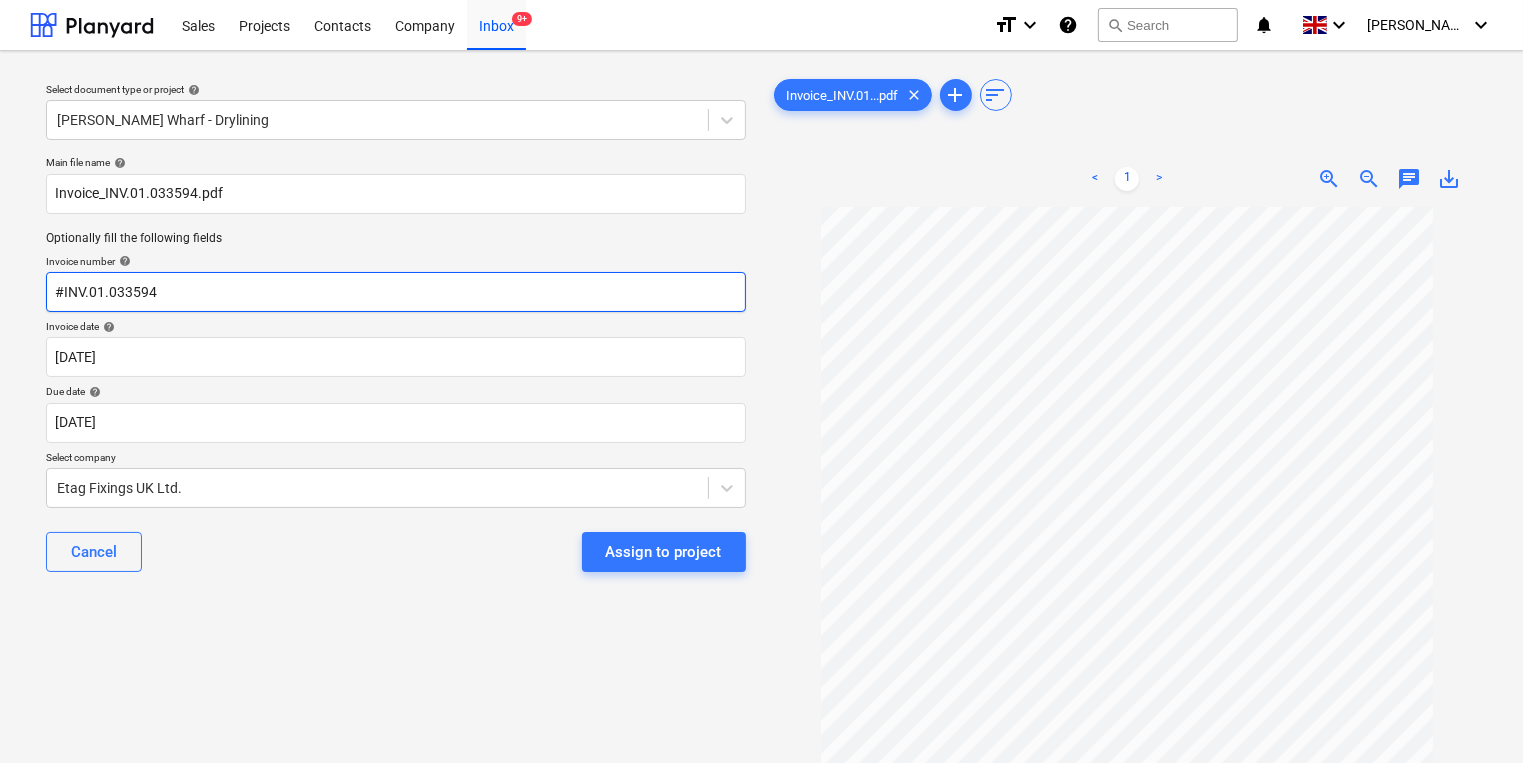 type on "#INV.01.033594" 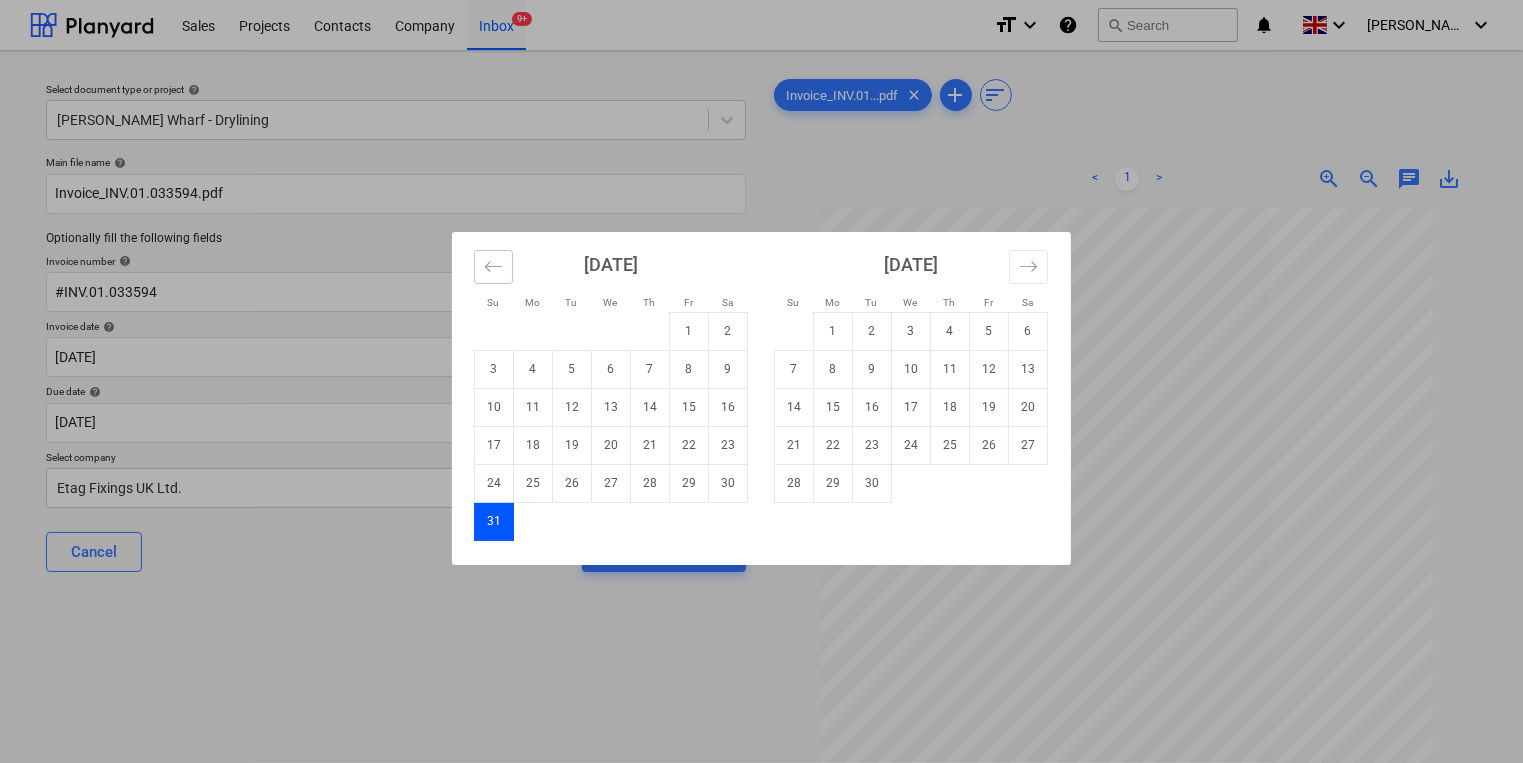 click 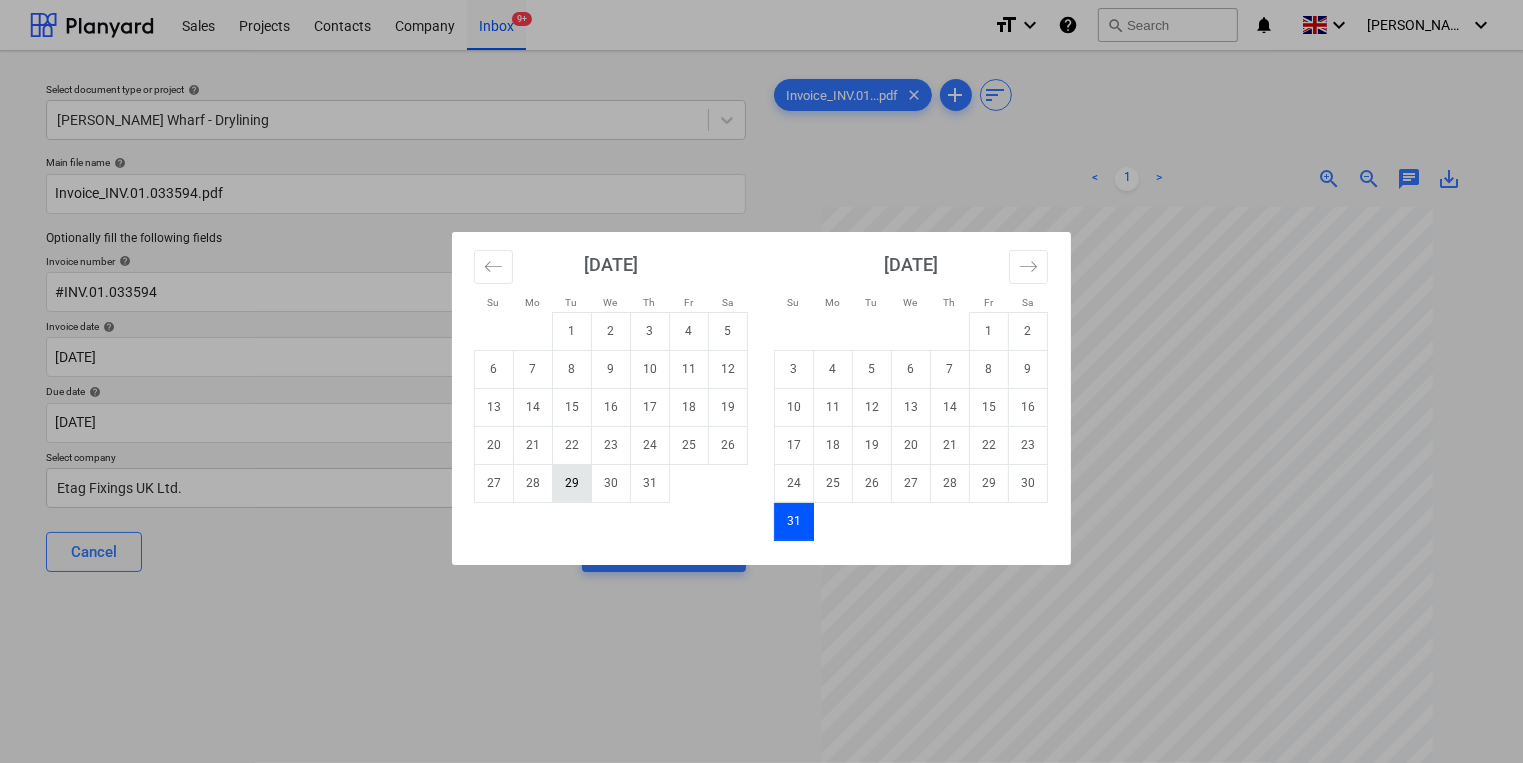 click on "29" at bounding box center [572, 483] 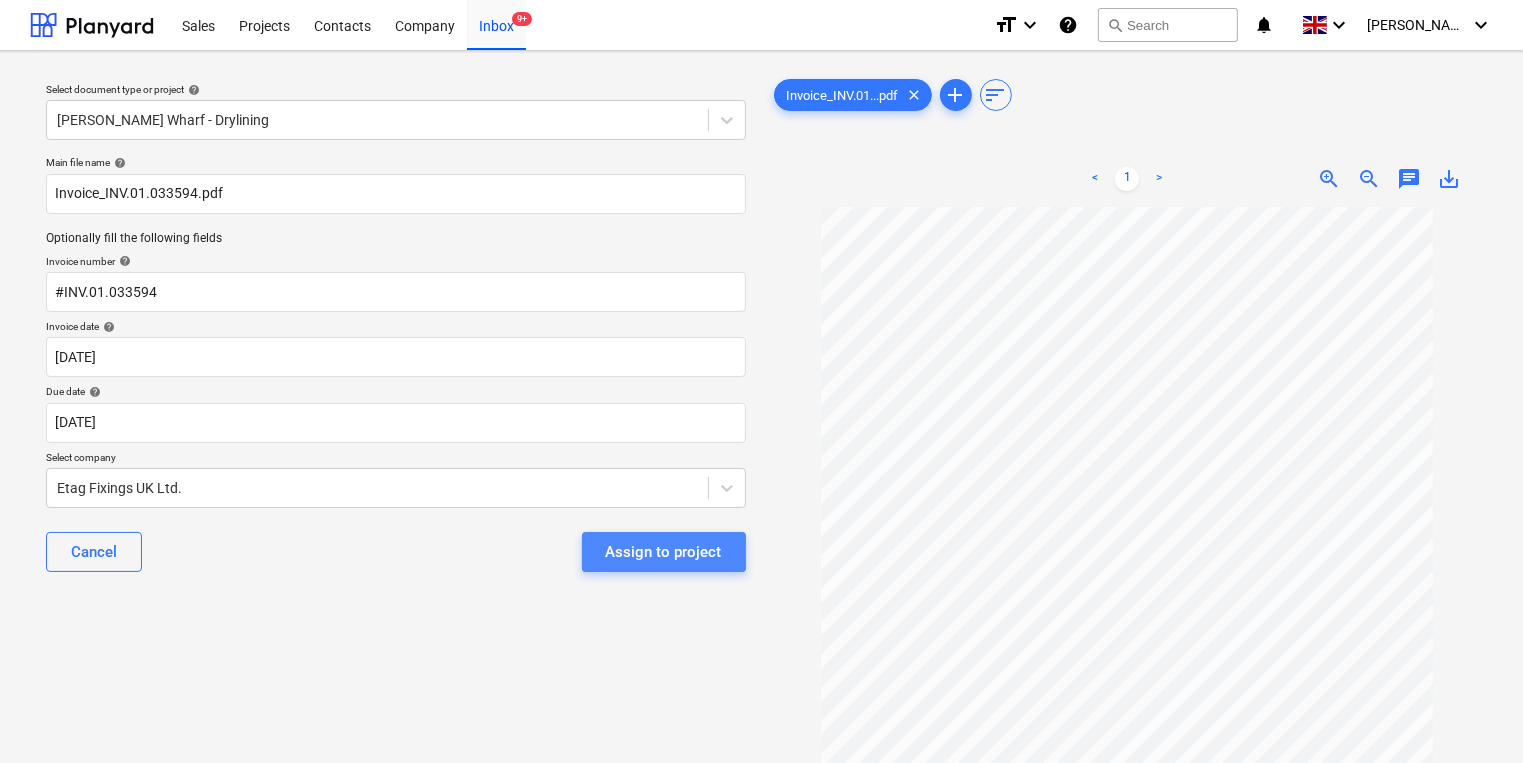 click on "Assign to project" at bounding box center [664, 552] 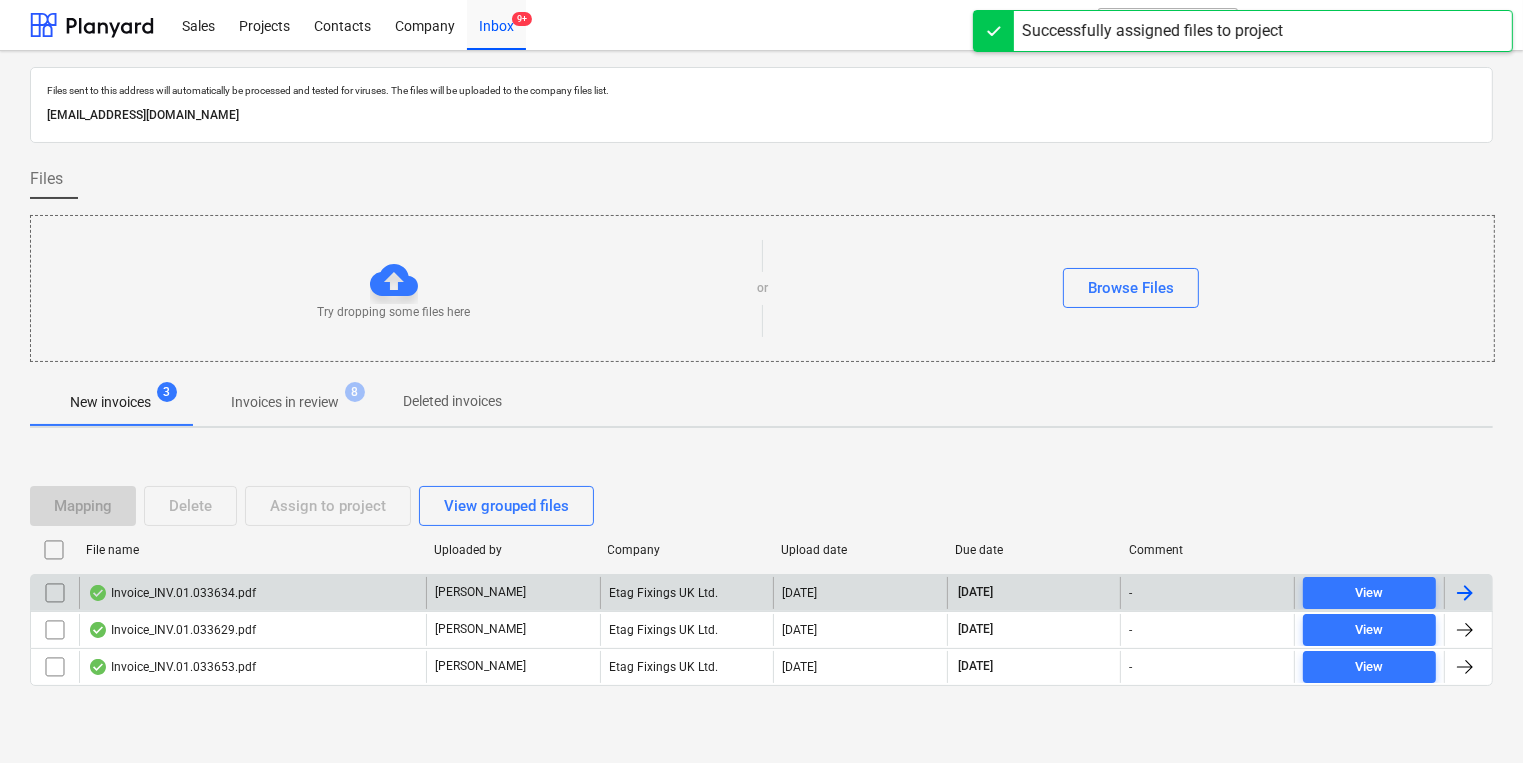 click on "Invoice_INV.01.033634.pdf" at bounding box center [252, 593] 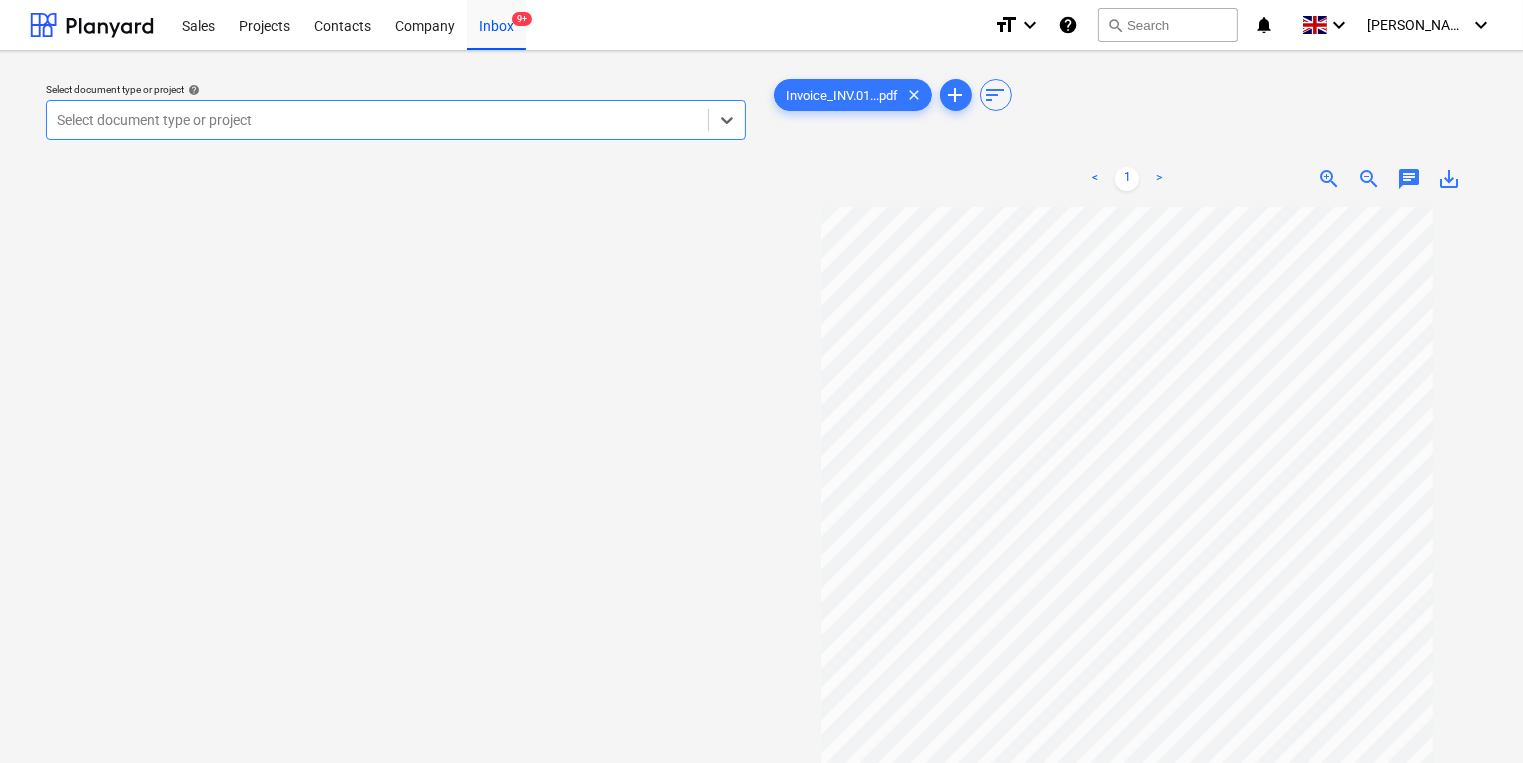 click on "Select document type or project" at bounding box center [377, 120] 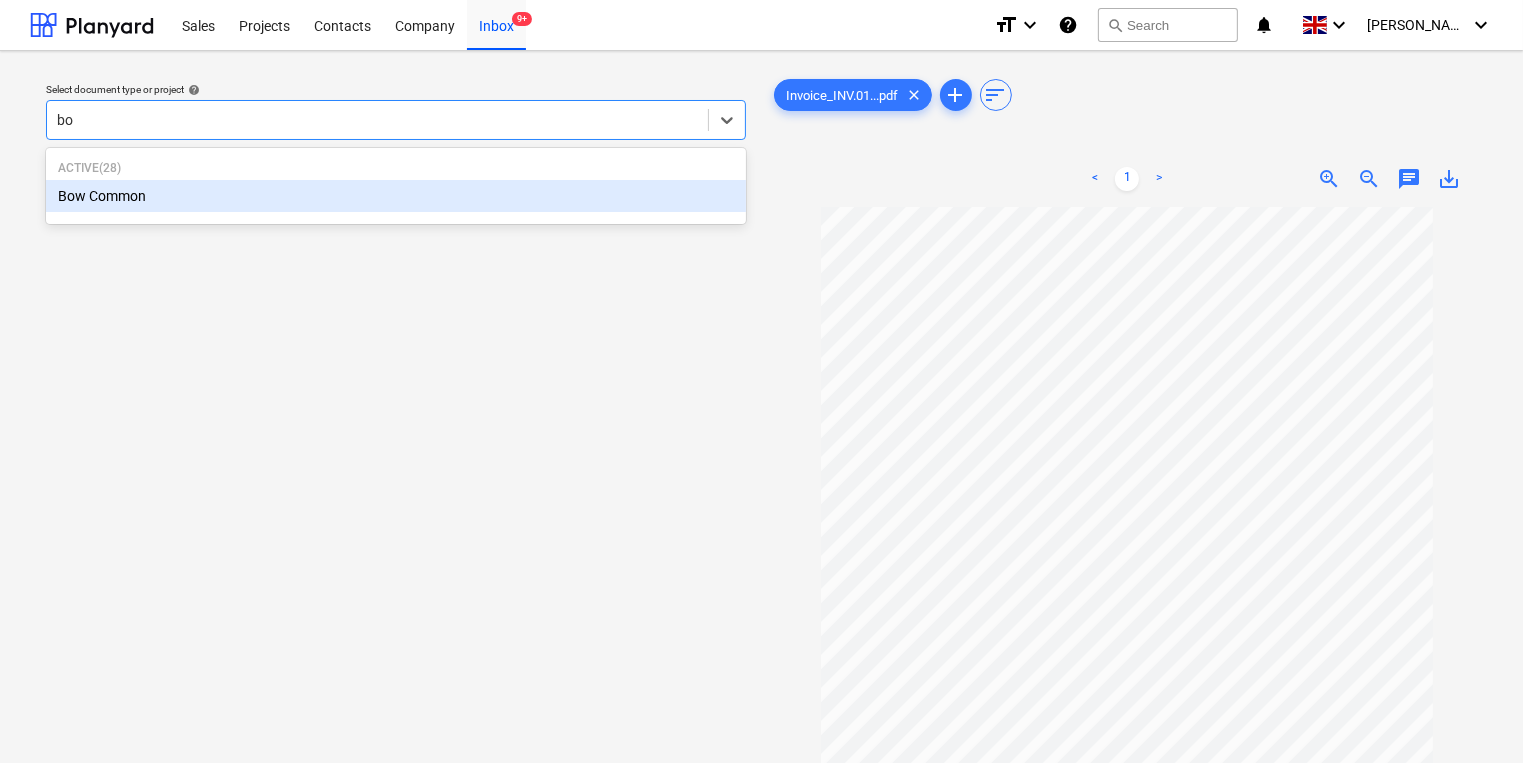 type on "bow" 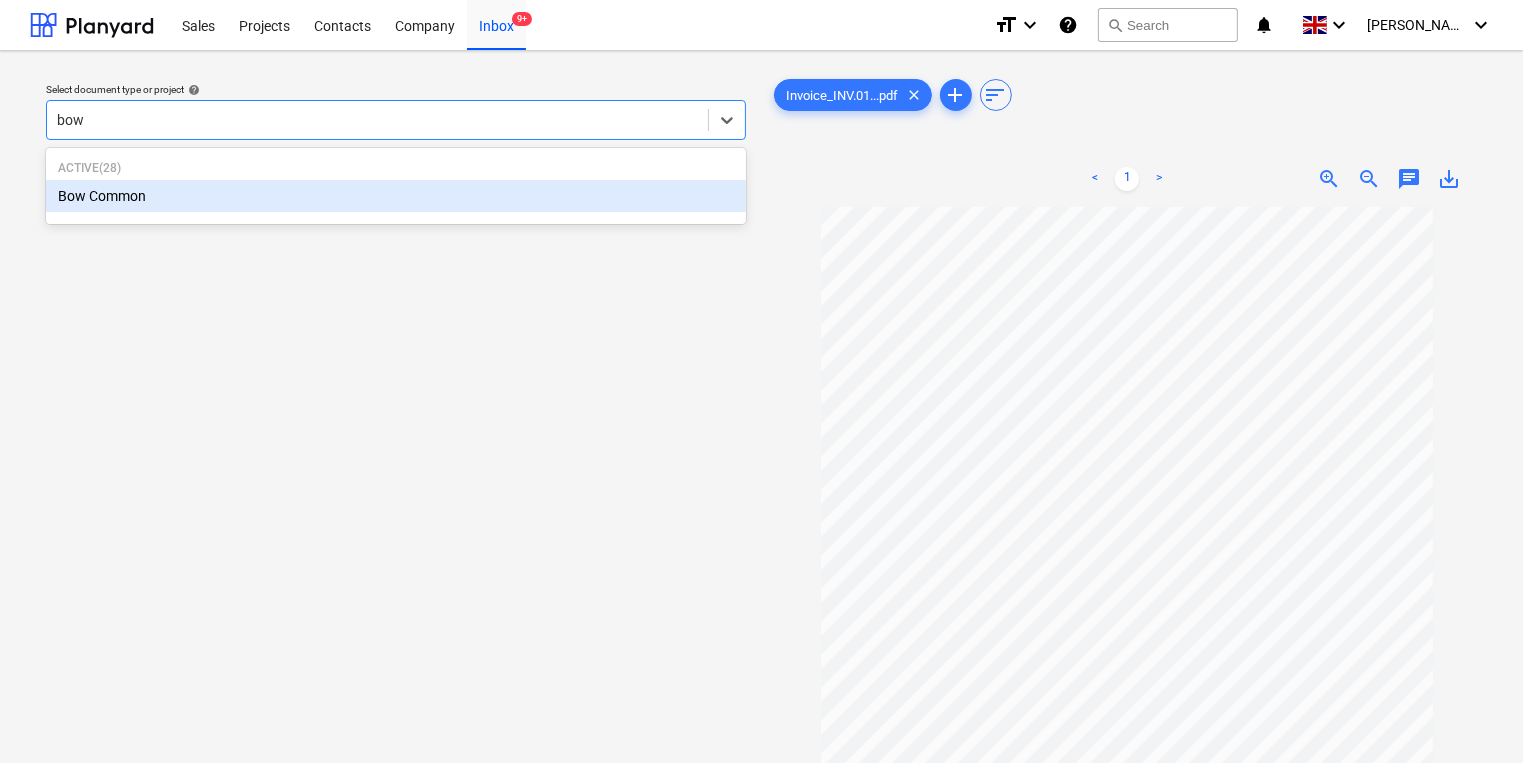 click on "Bow Common" at bounding box center (396, 196) 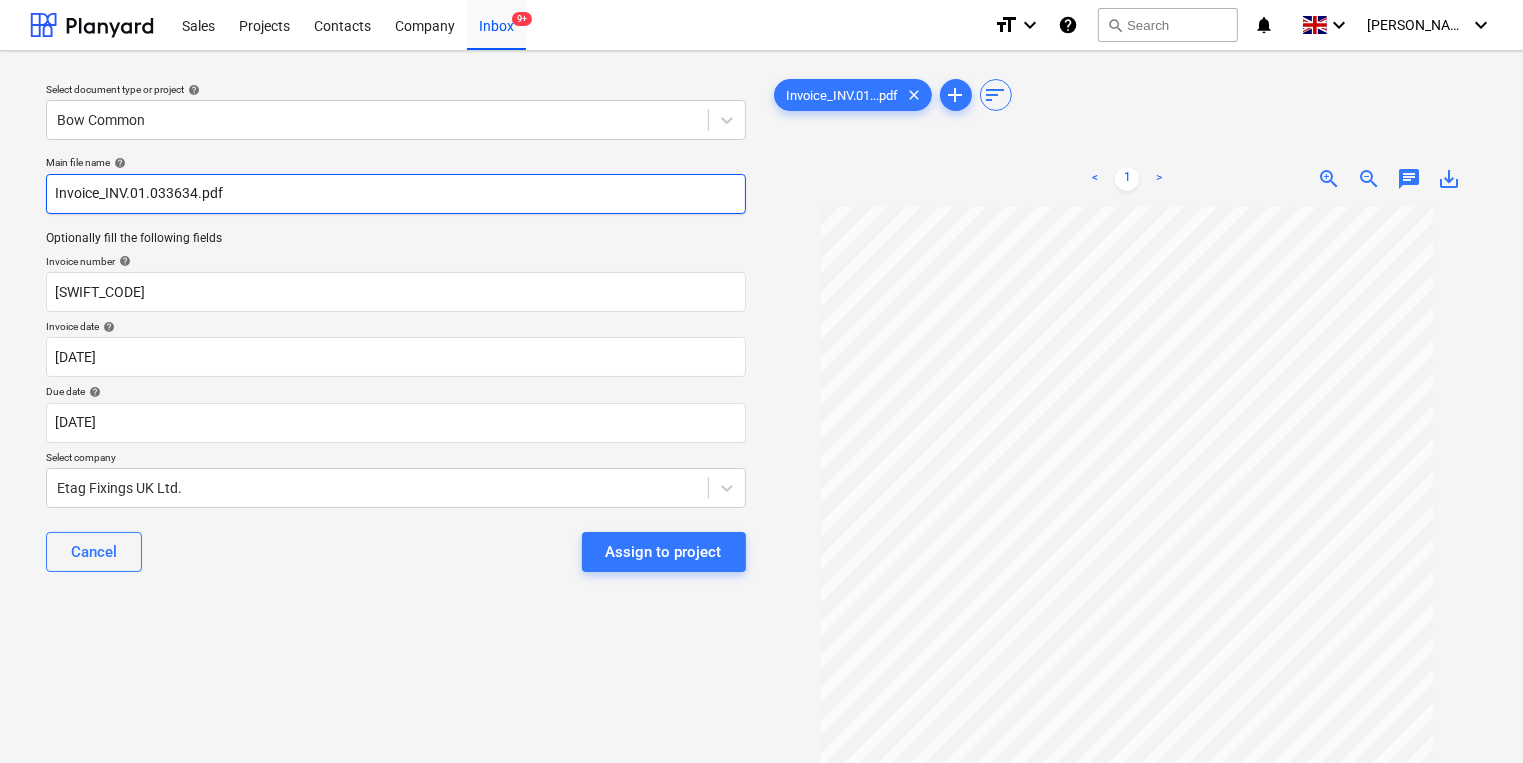 drag, startPoint x: 196, startPoint y: 194, endPoint x: 107, endPoint y: 190, distance: 89.08984 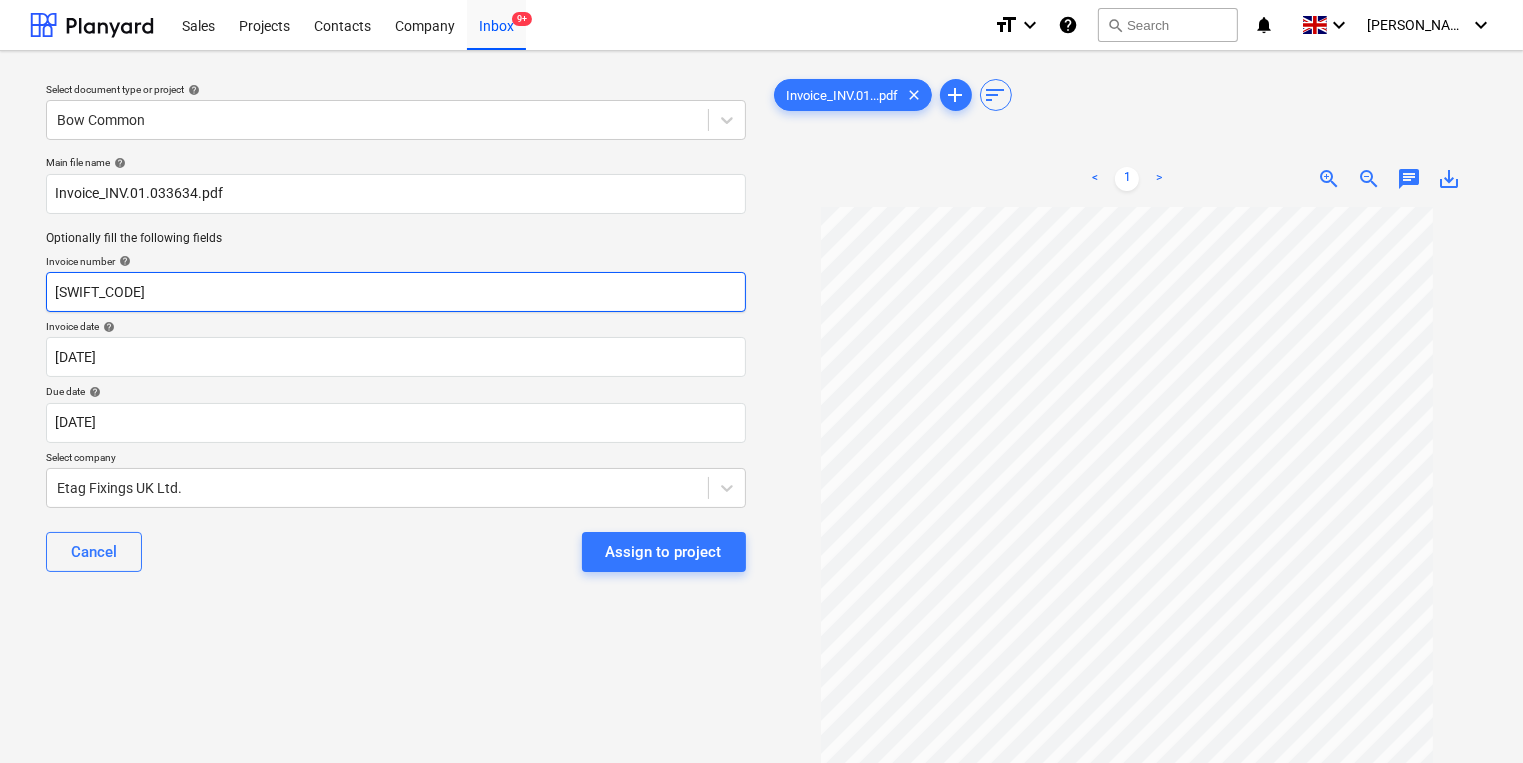 drag, startPoint x: 152, startPoint y: 292, endPoint x: -53, endPoint y: 296, distance: 205.03902 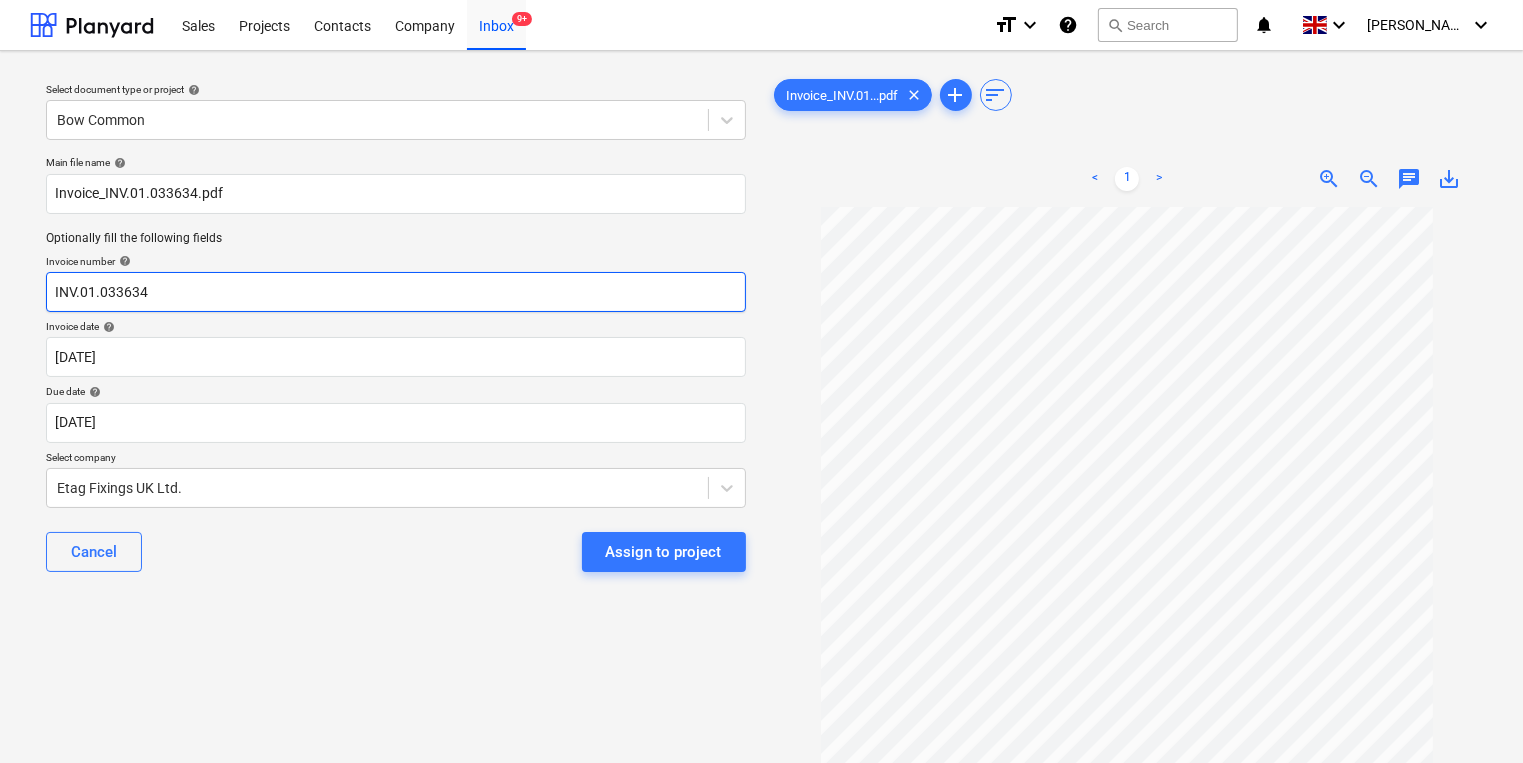 click on "INV.01.033634" at bounding box center [396, 292] 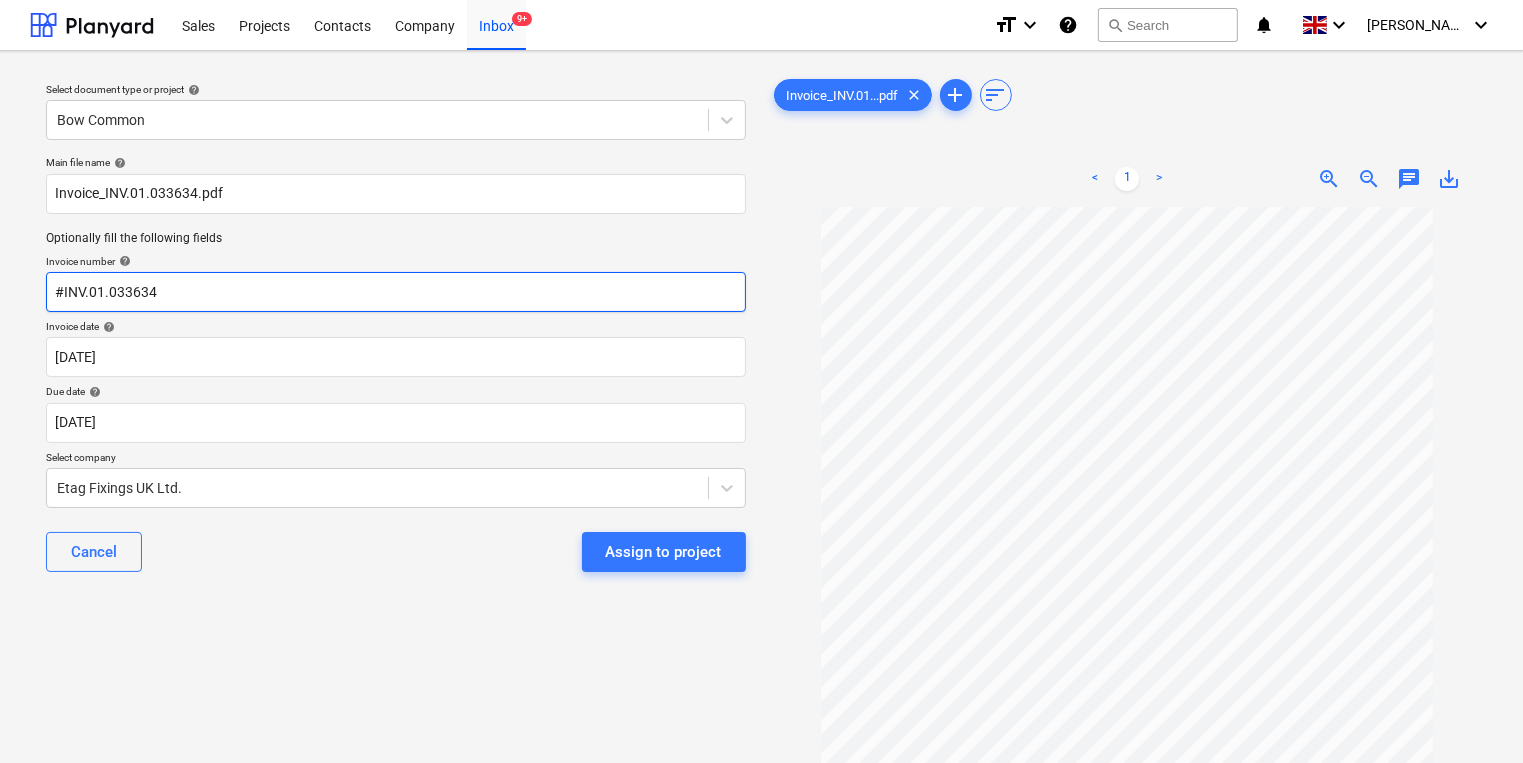 type on "#INV.01.033634" 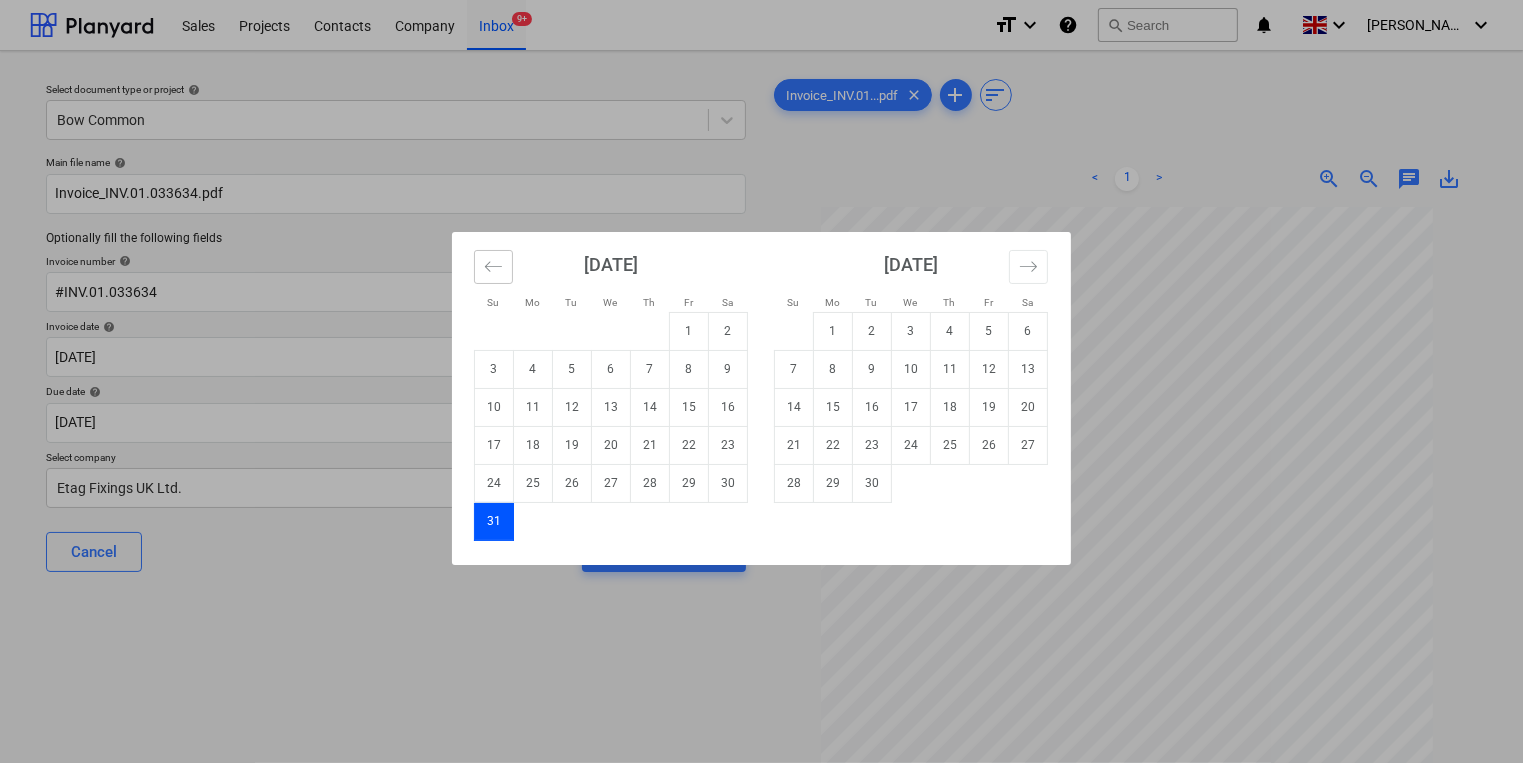 click 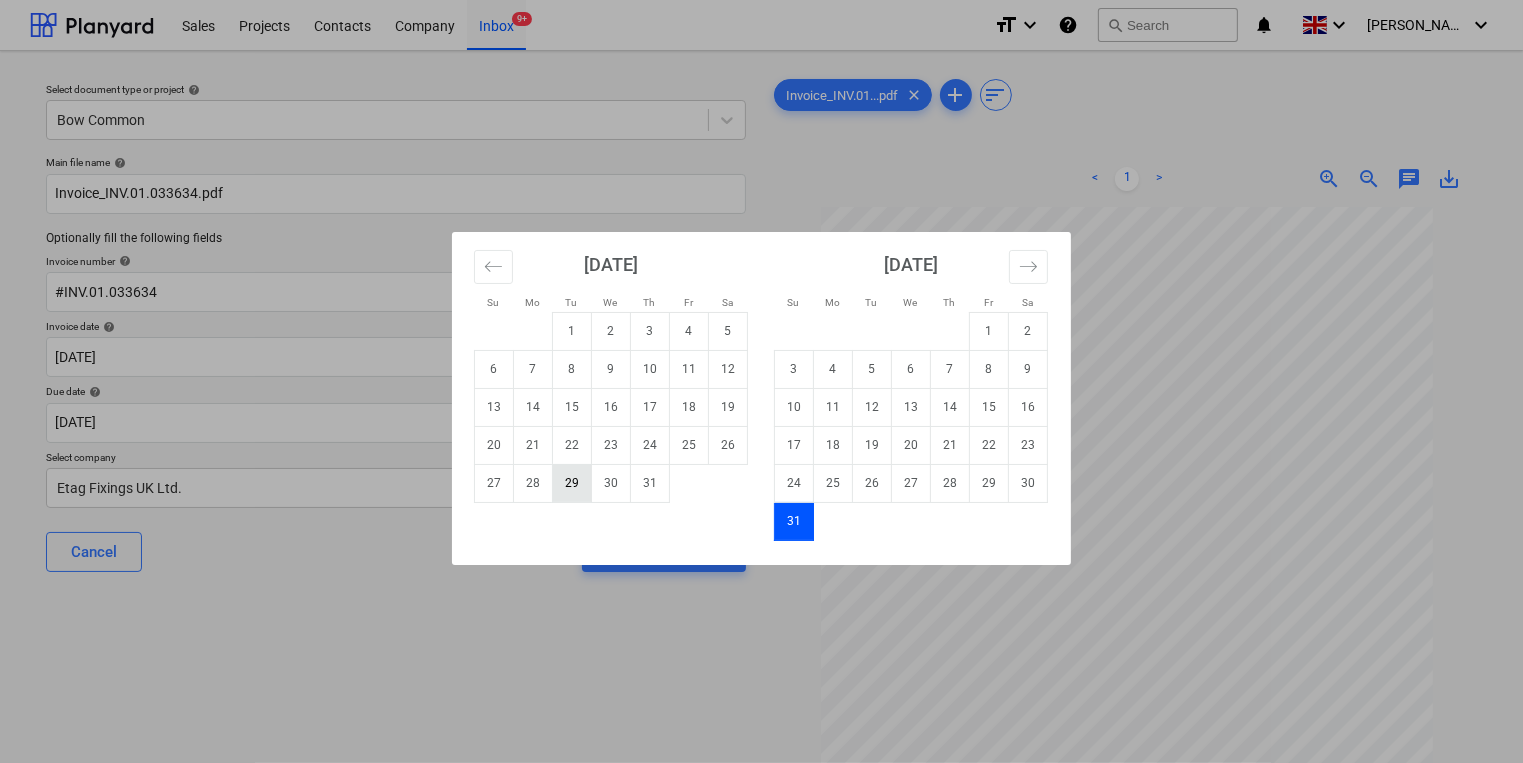 click on "29" at bounding box center (572, 483) 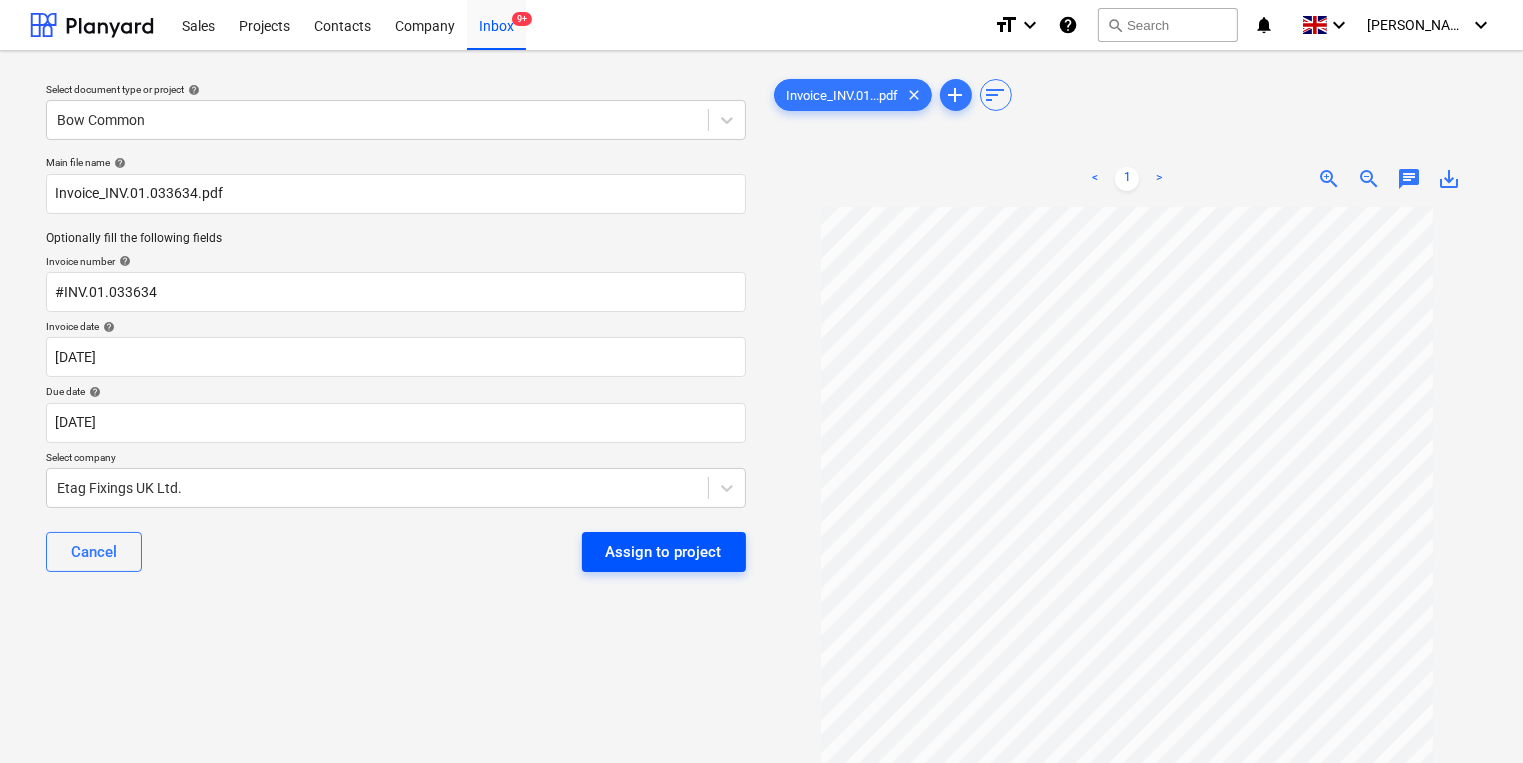 click on "Assign to project" at bounding box center (664, 552) 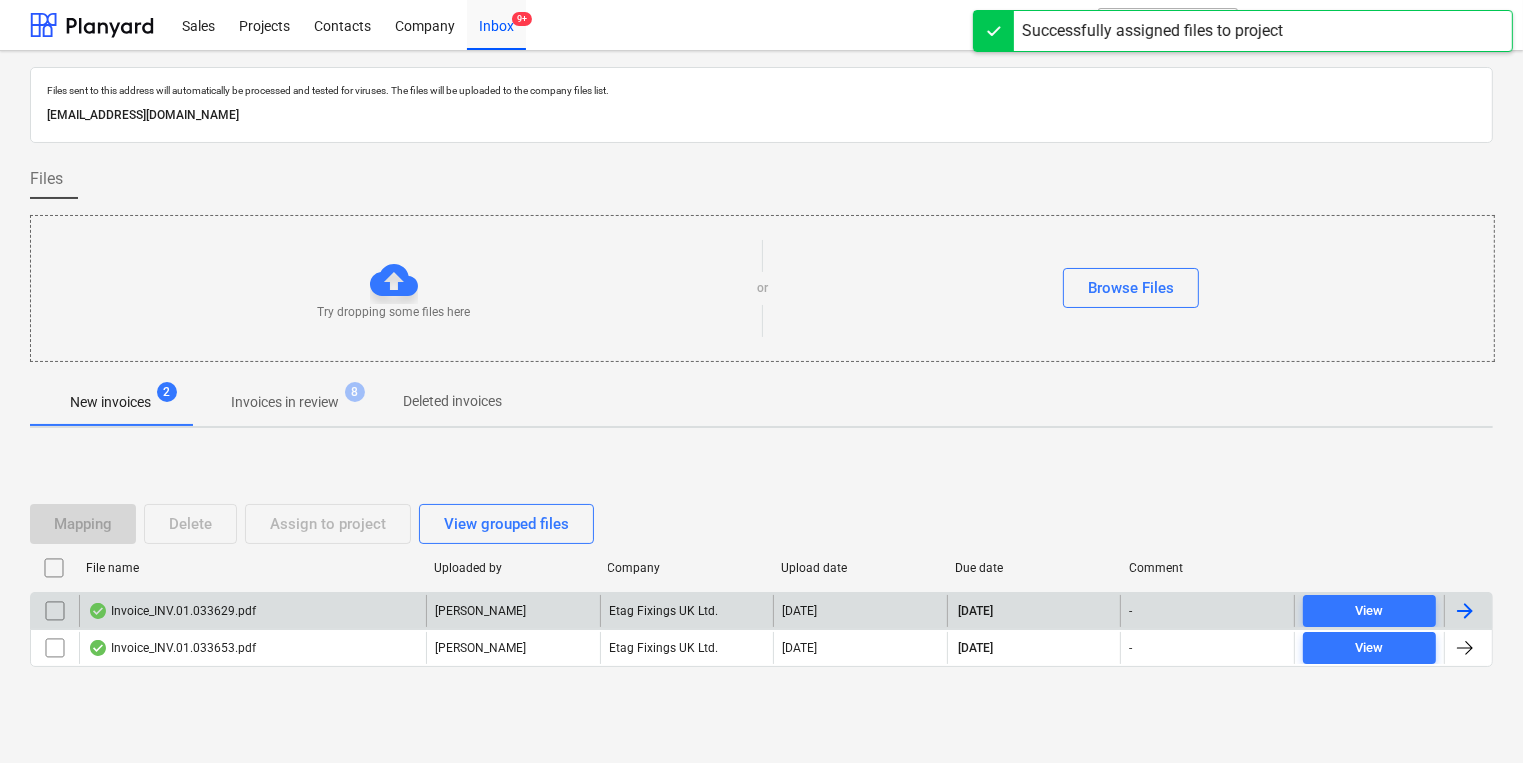 click on "[PERSON_NAME]" at bounding box center (513, 611) 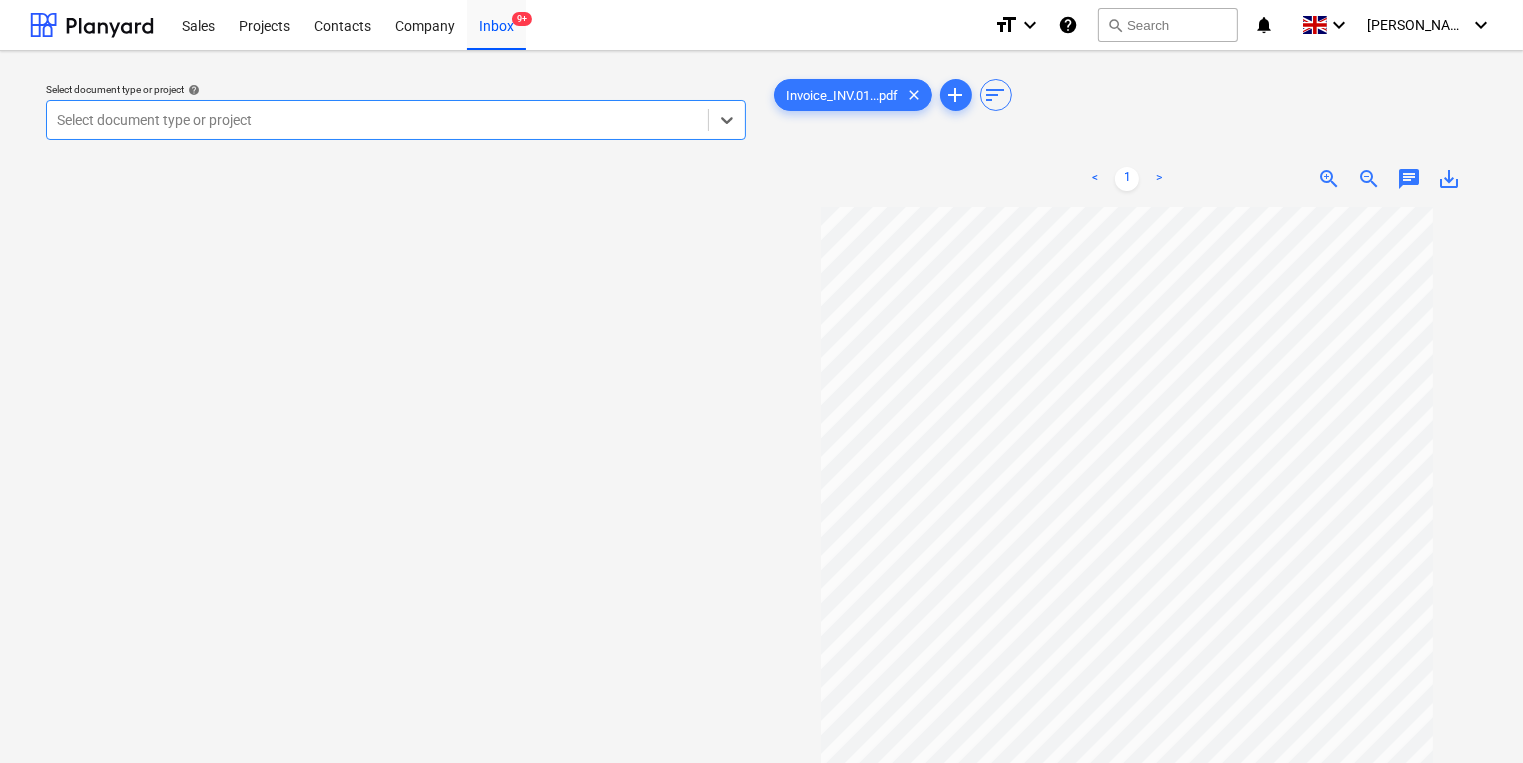 click at bounding box center [377, 120] 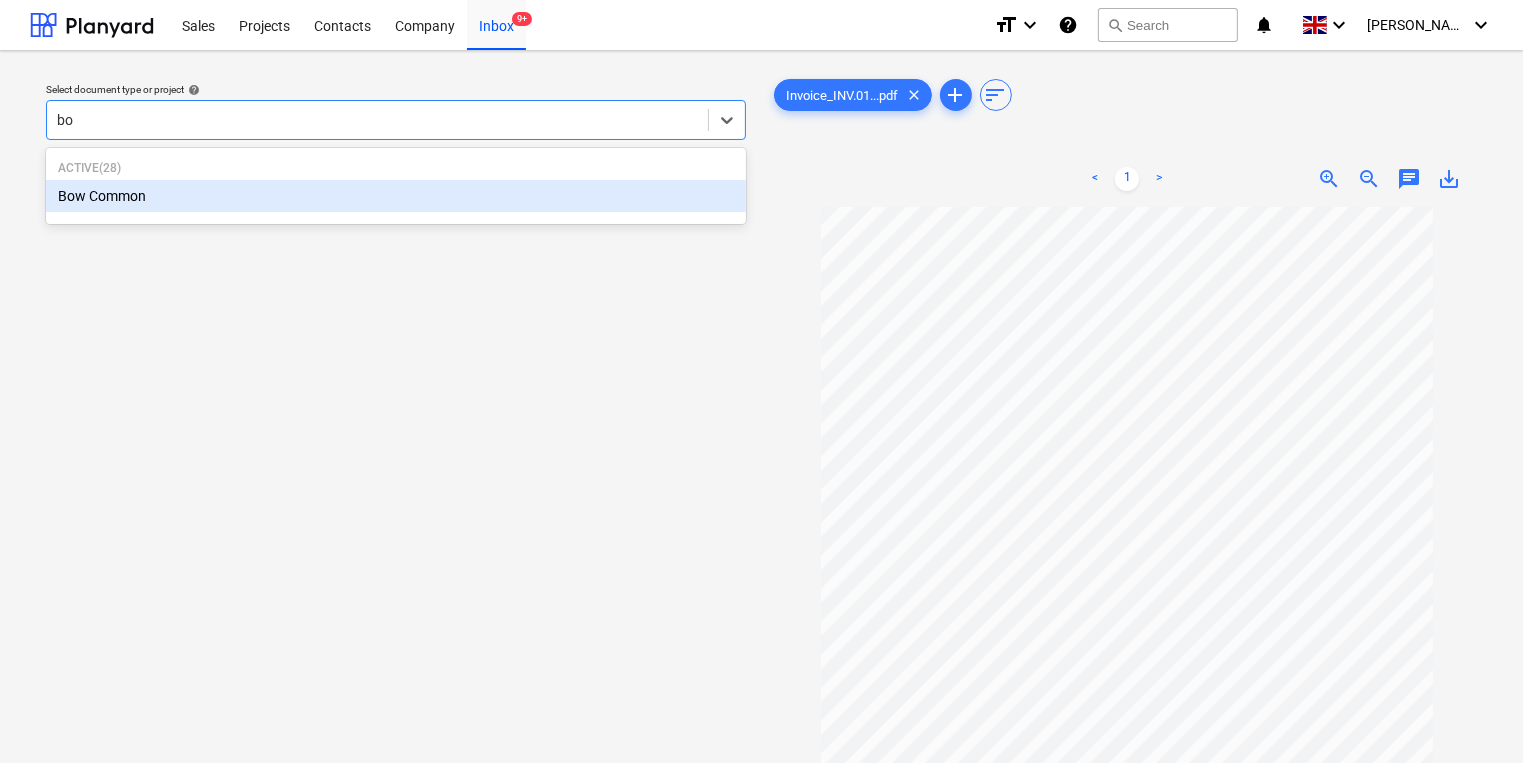 type on "bow" 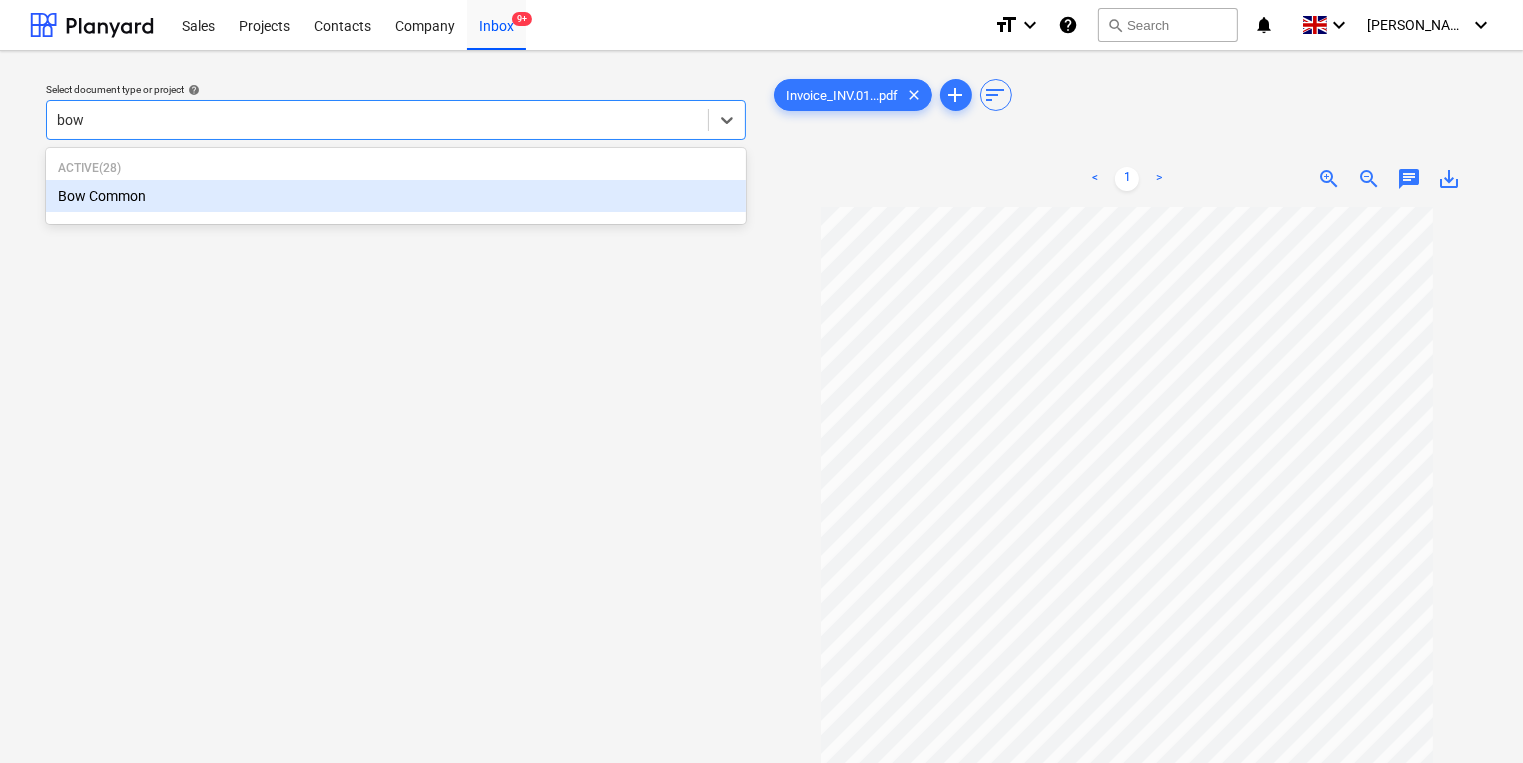 type 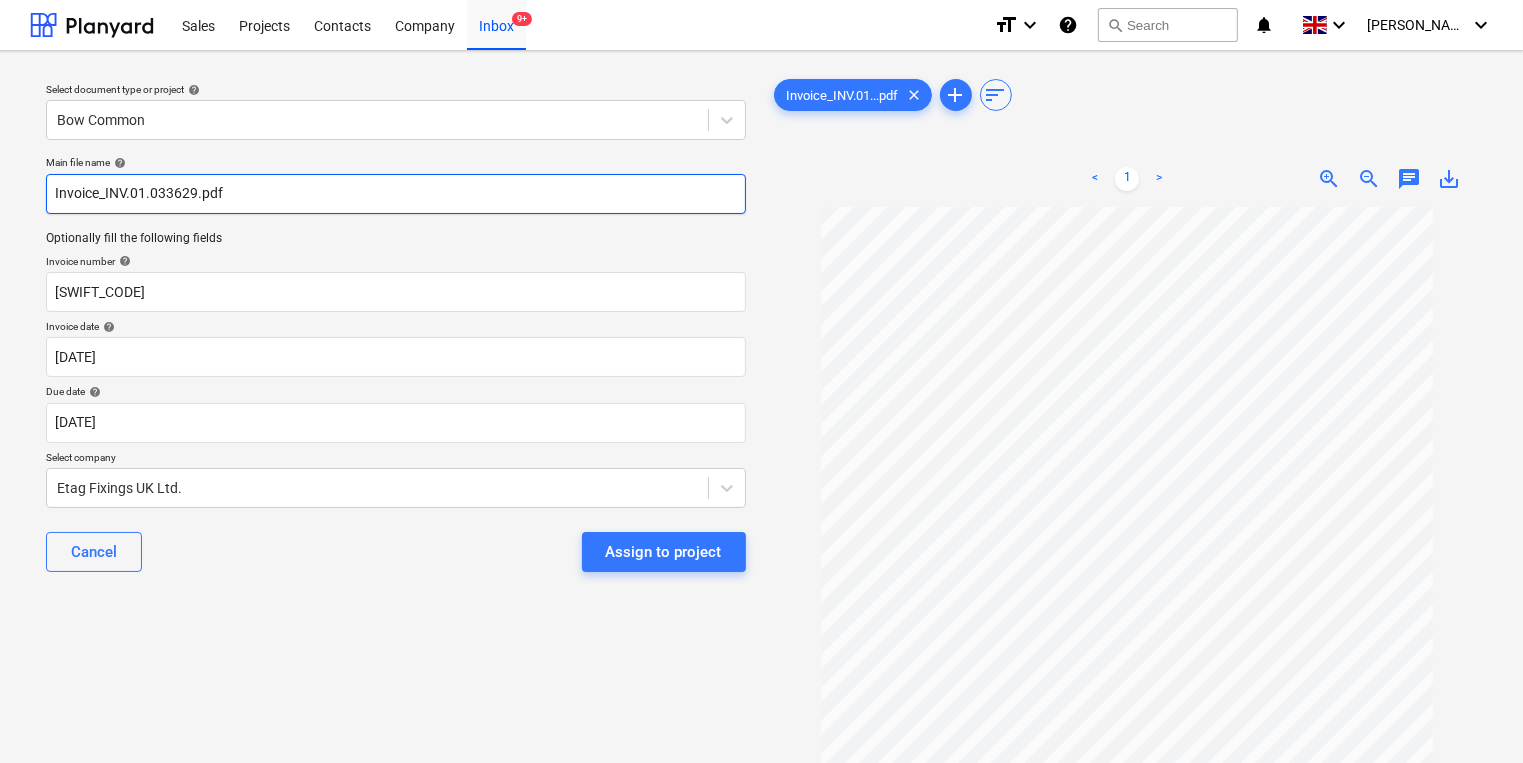 drag, startPoint x: 196, startPoint y: 196, endPoint x: 106, endPoint y: 192, distance: 90.088844 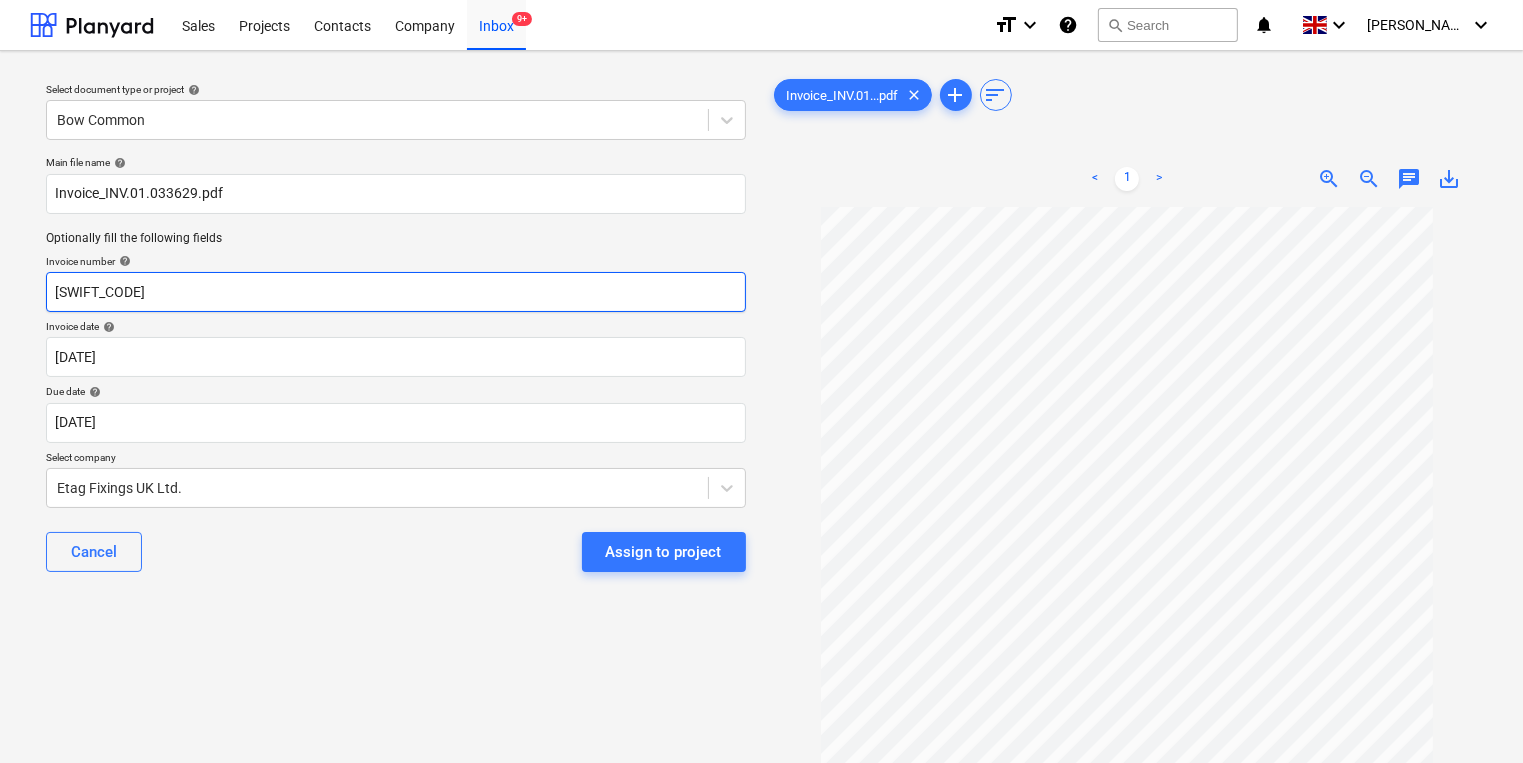 drag, startPoint x: 158, startPoint y: 296, endPoint x: 4, endPoint y: 296, distance: 154 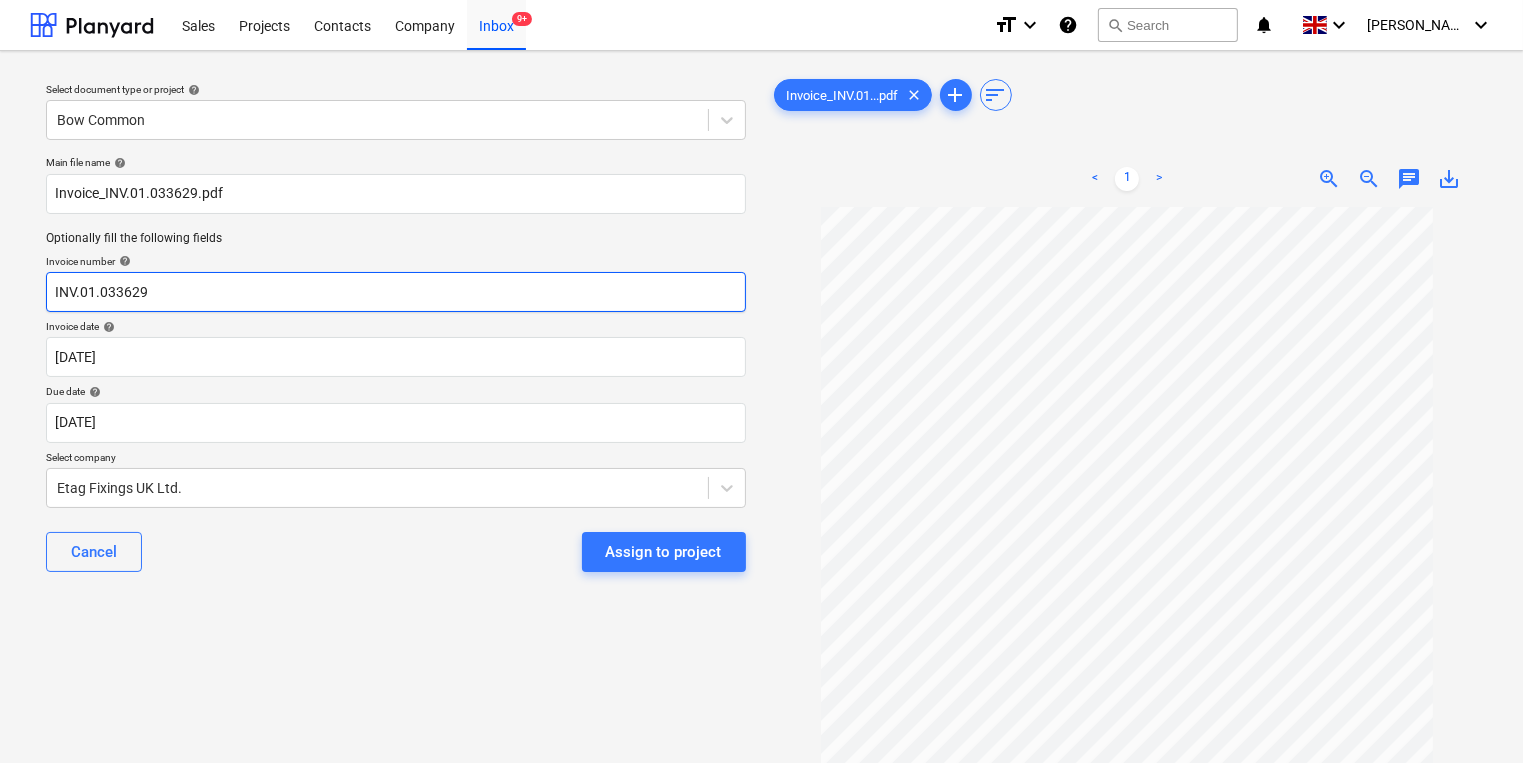 click on "INV.01.033629" at bounding box center (396, 292) 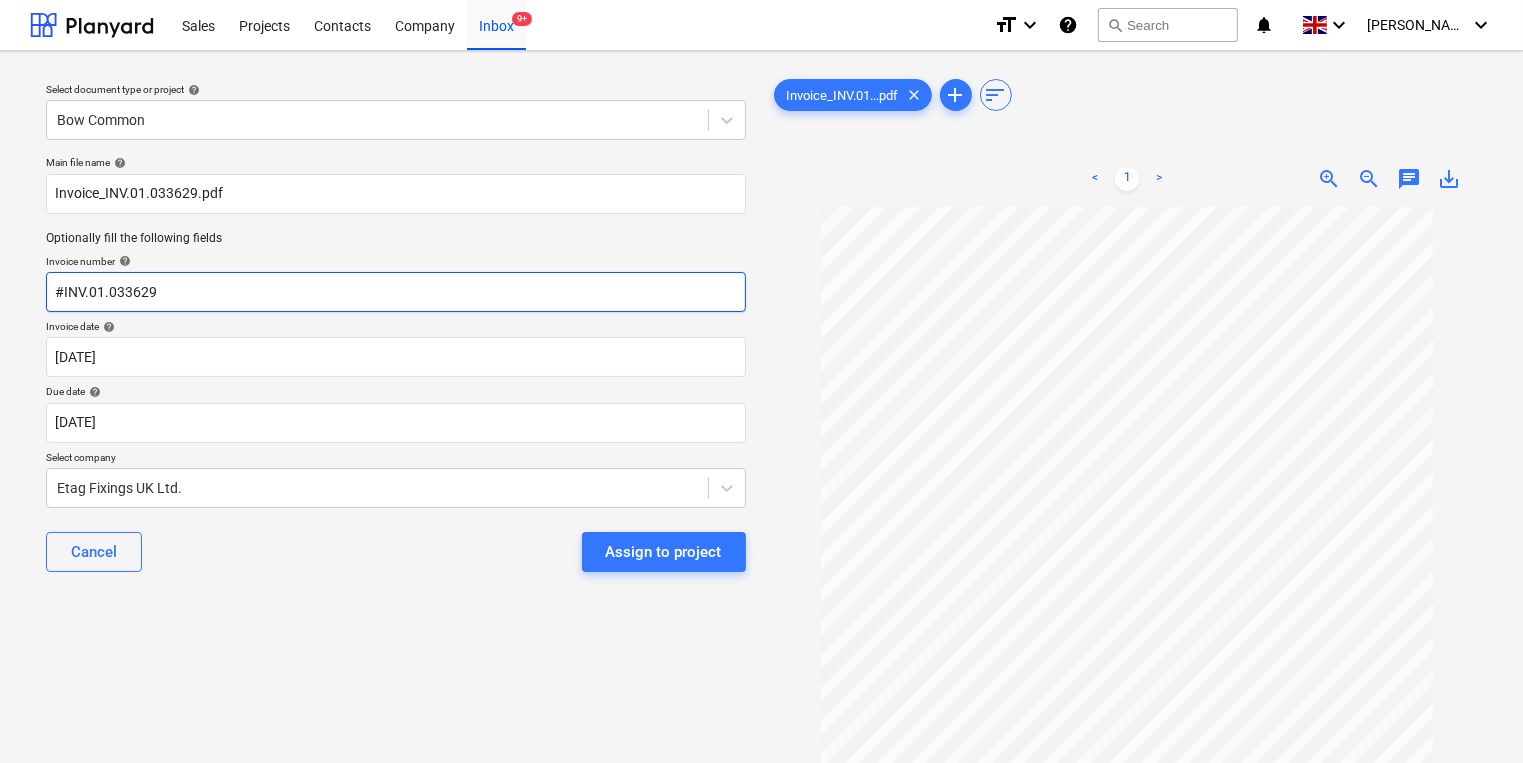 type on "#INV.01.033629" 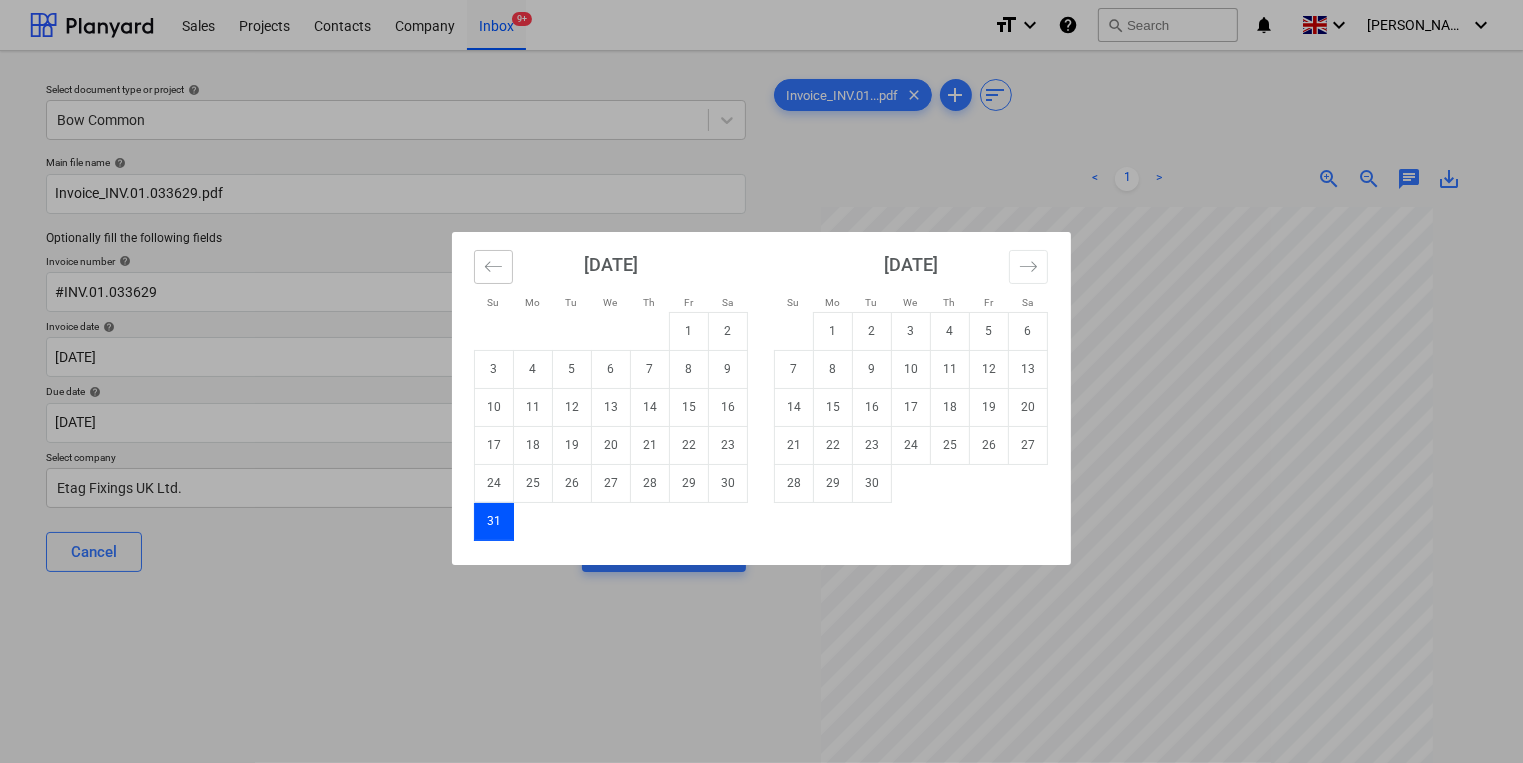 click 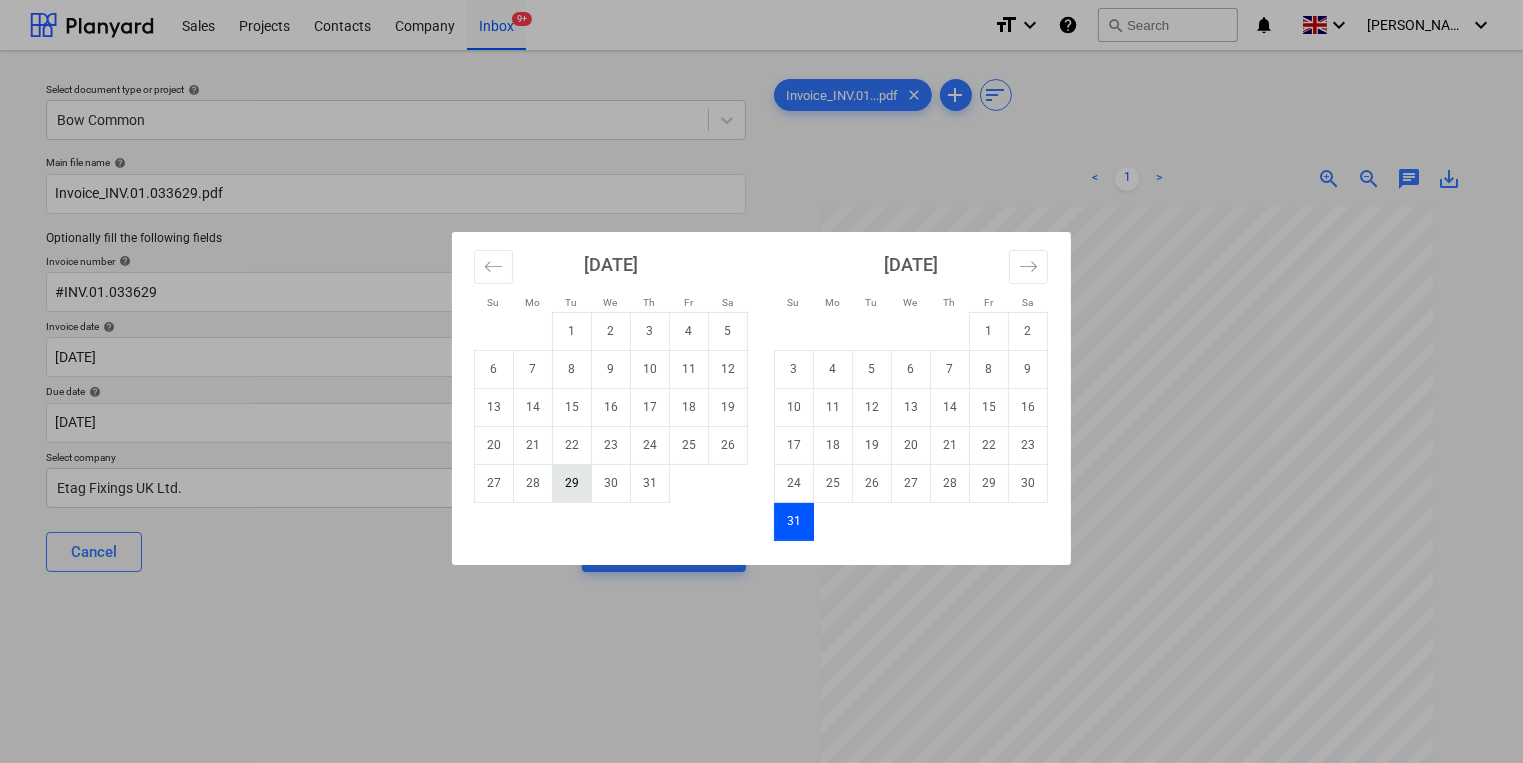 click on "29" at bounding box center (572, 483) 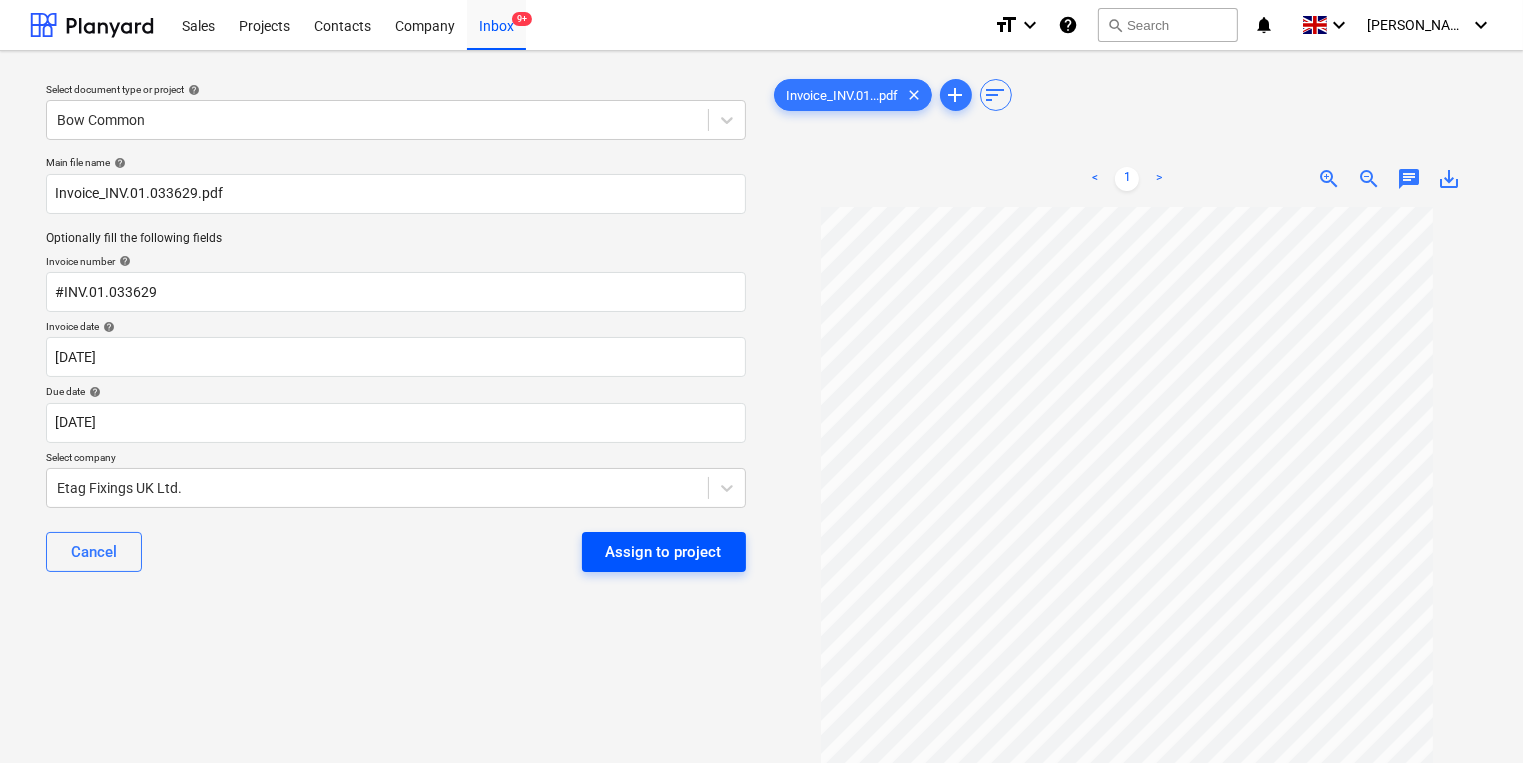 click on "Assign to project" at bounding box center [664, 552] 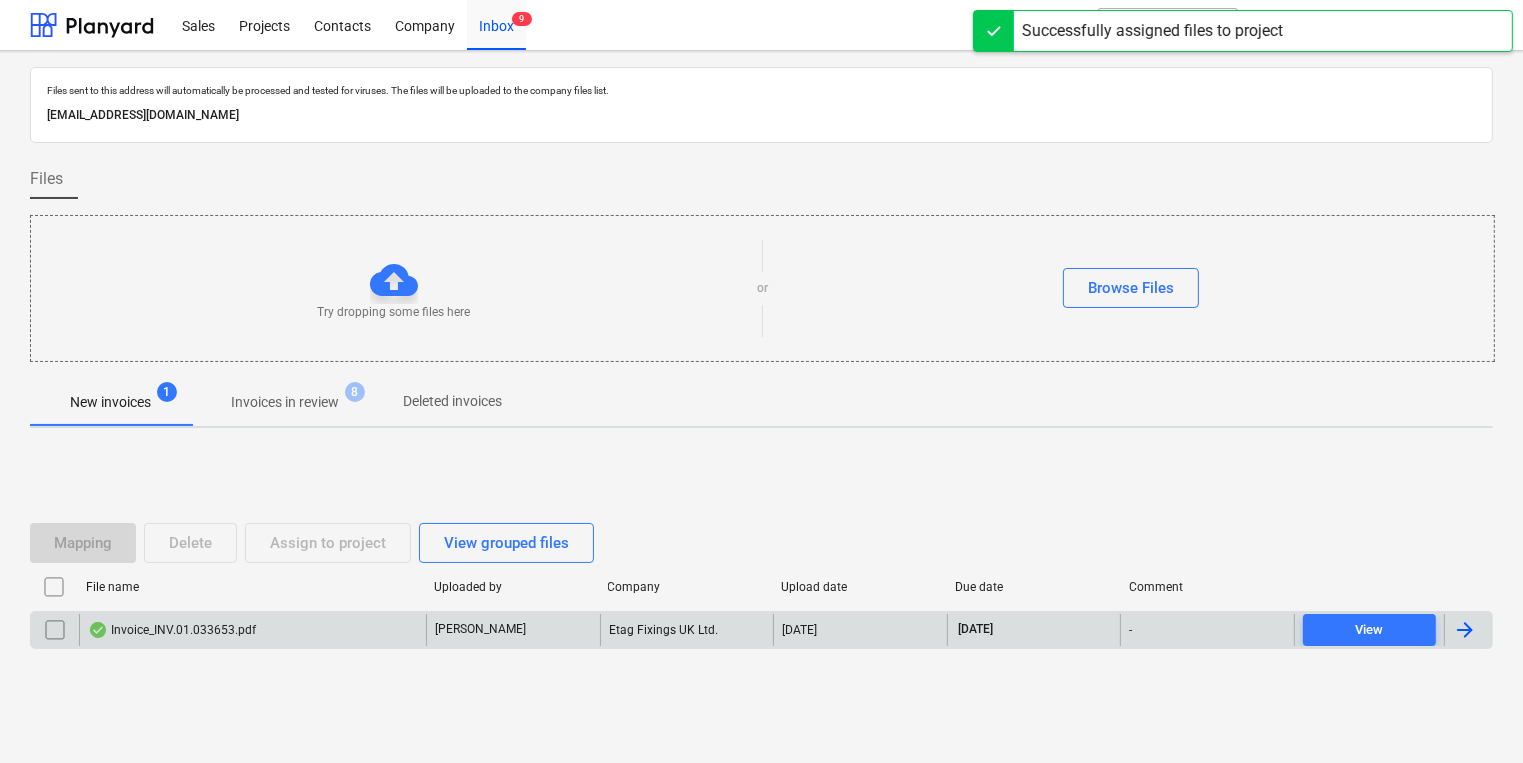 click on "Invoice_INV.01.033653.pdf" at bounding box center (252, 630) 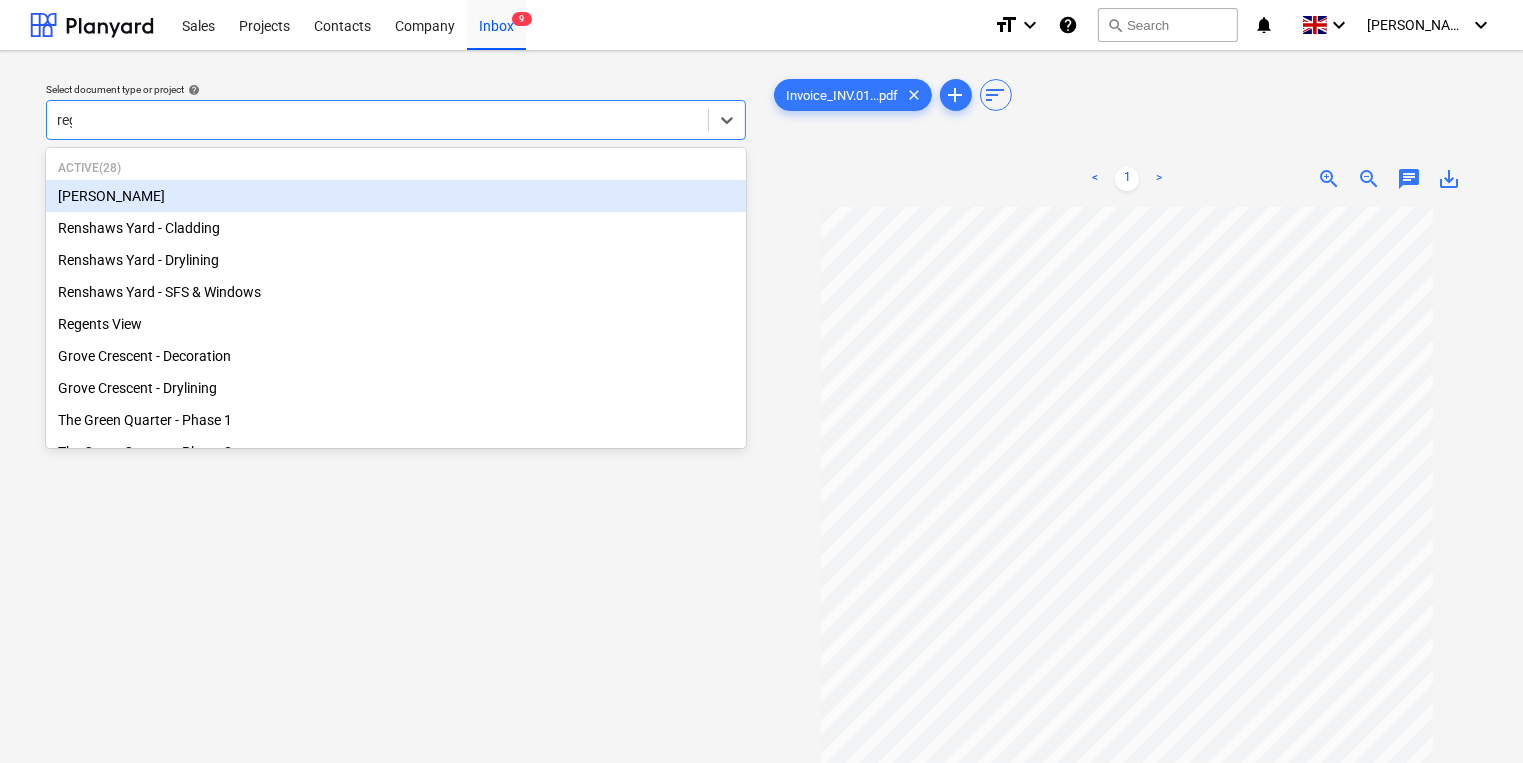 type on "rege" 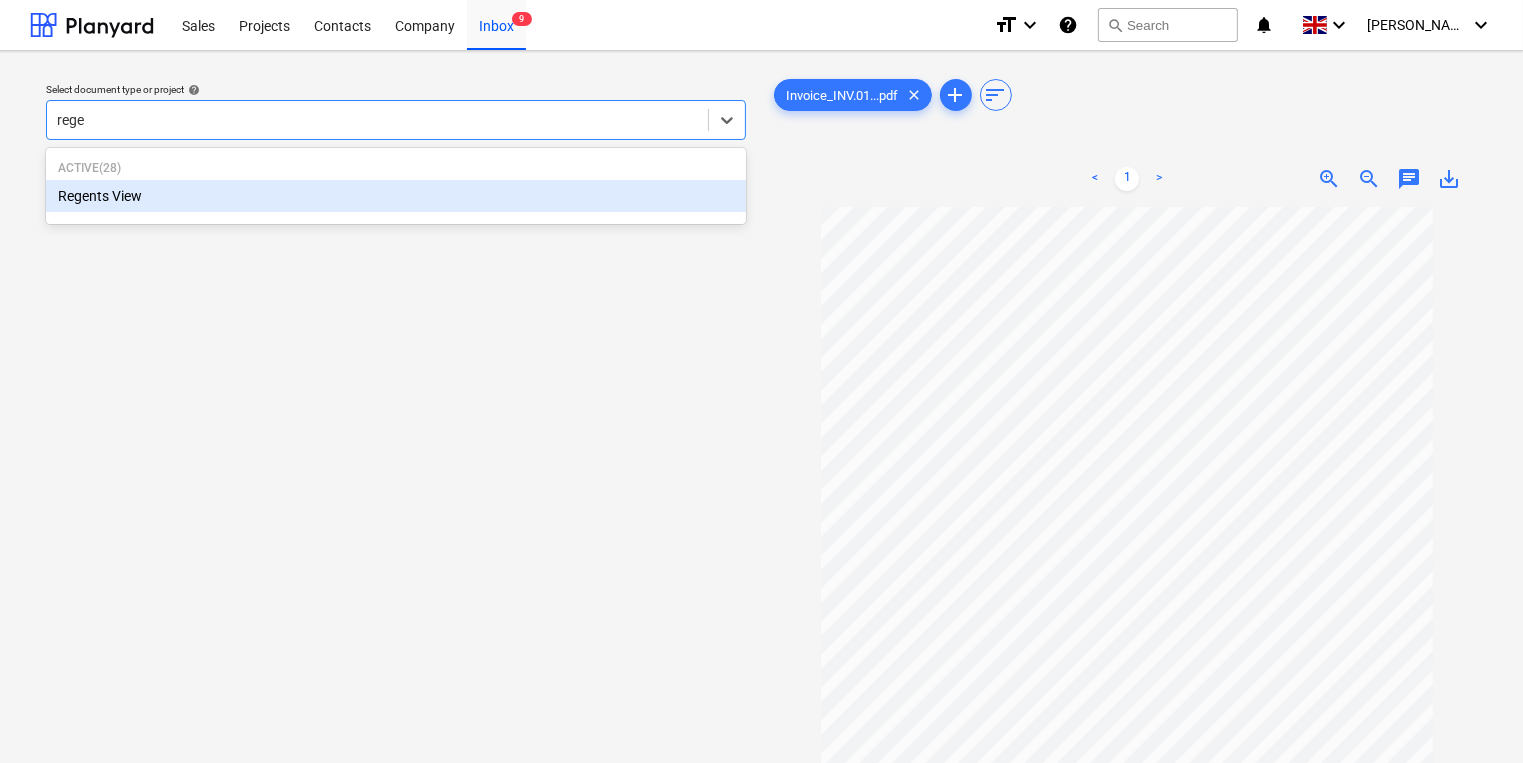 type 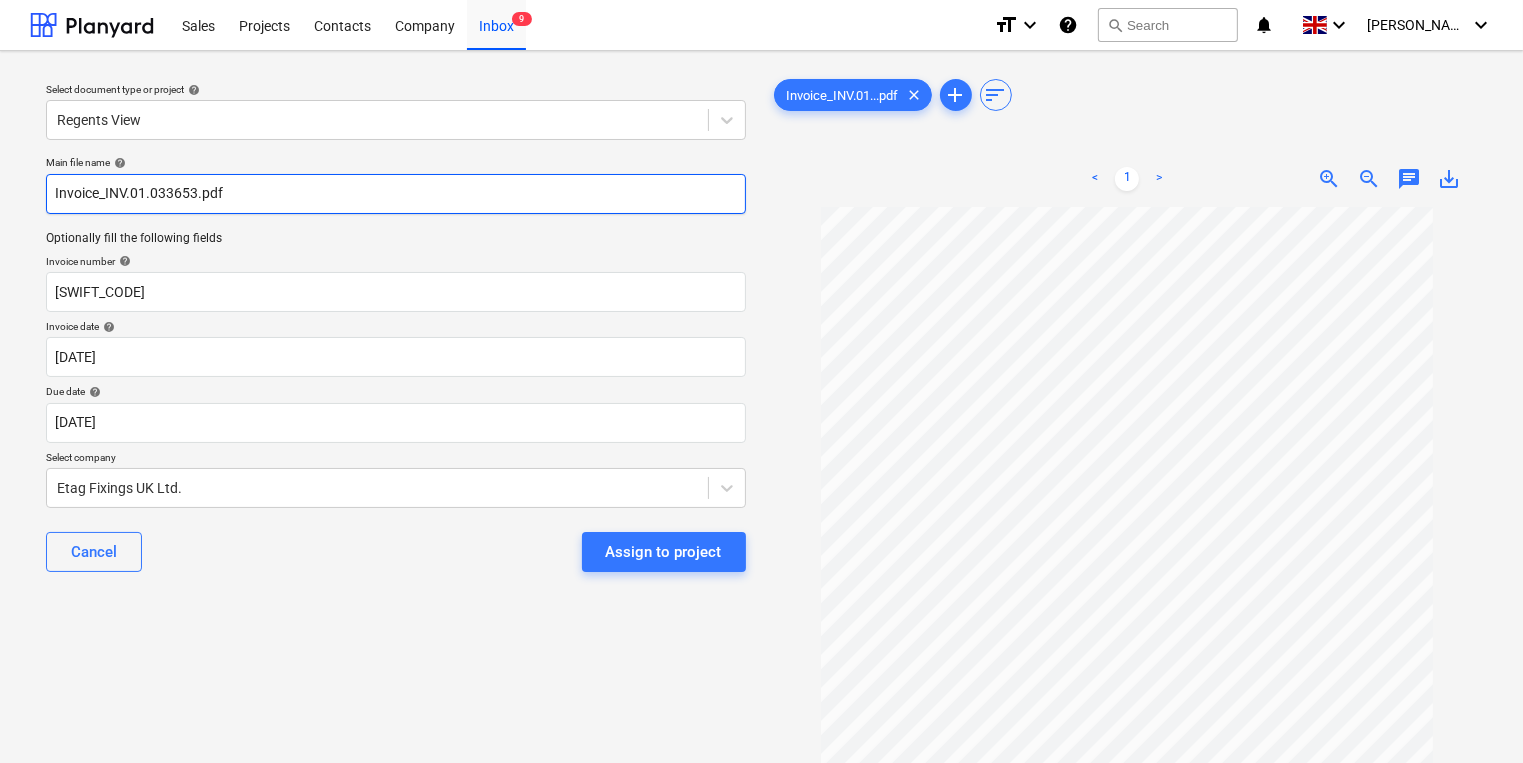 drag, startPoint x: 196, startPoint y: 191, endPoint x: 104, endPoint y: 192, distance: 92.00543 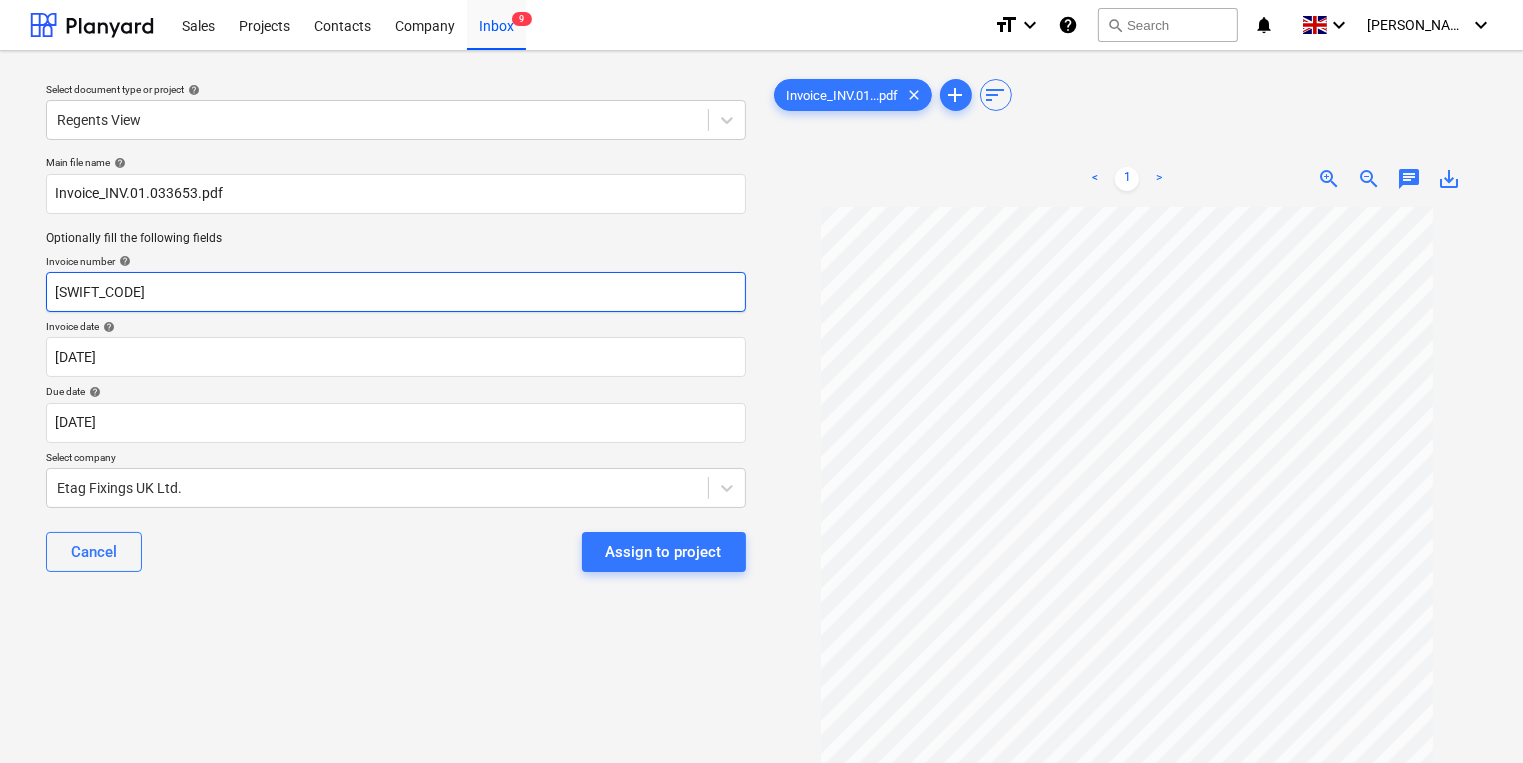 drag, startPoint x: 180, startPoint y: 292, endPoint x: 0, endPoint y: 287, distance: 180.06943 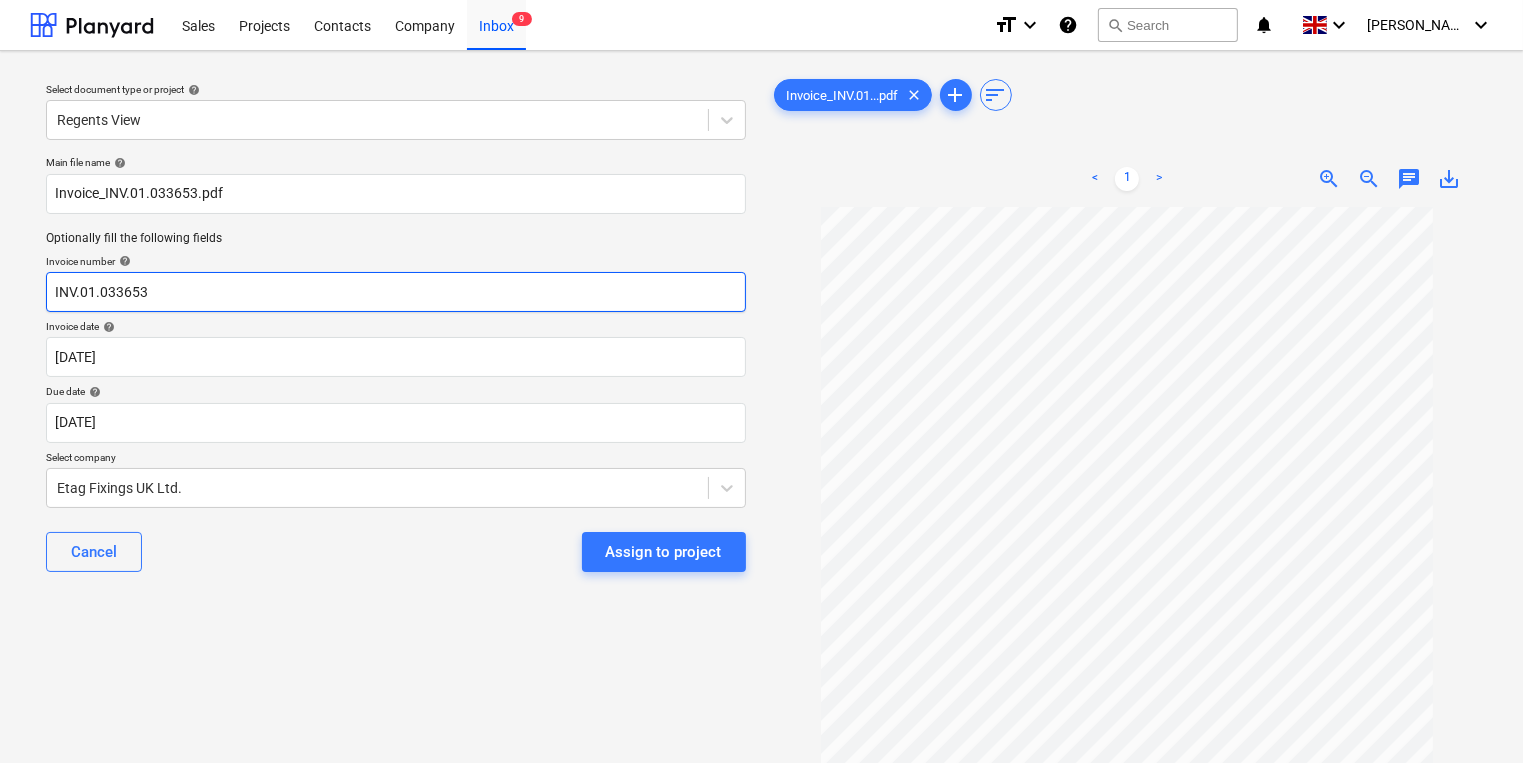 click on "INV.01.033653" at bounding box center (396, 292) 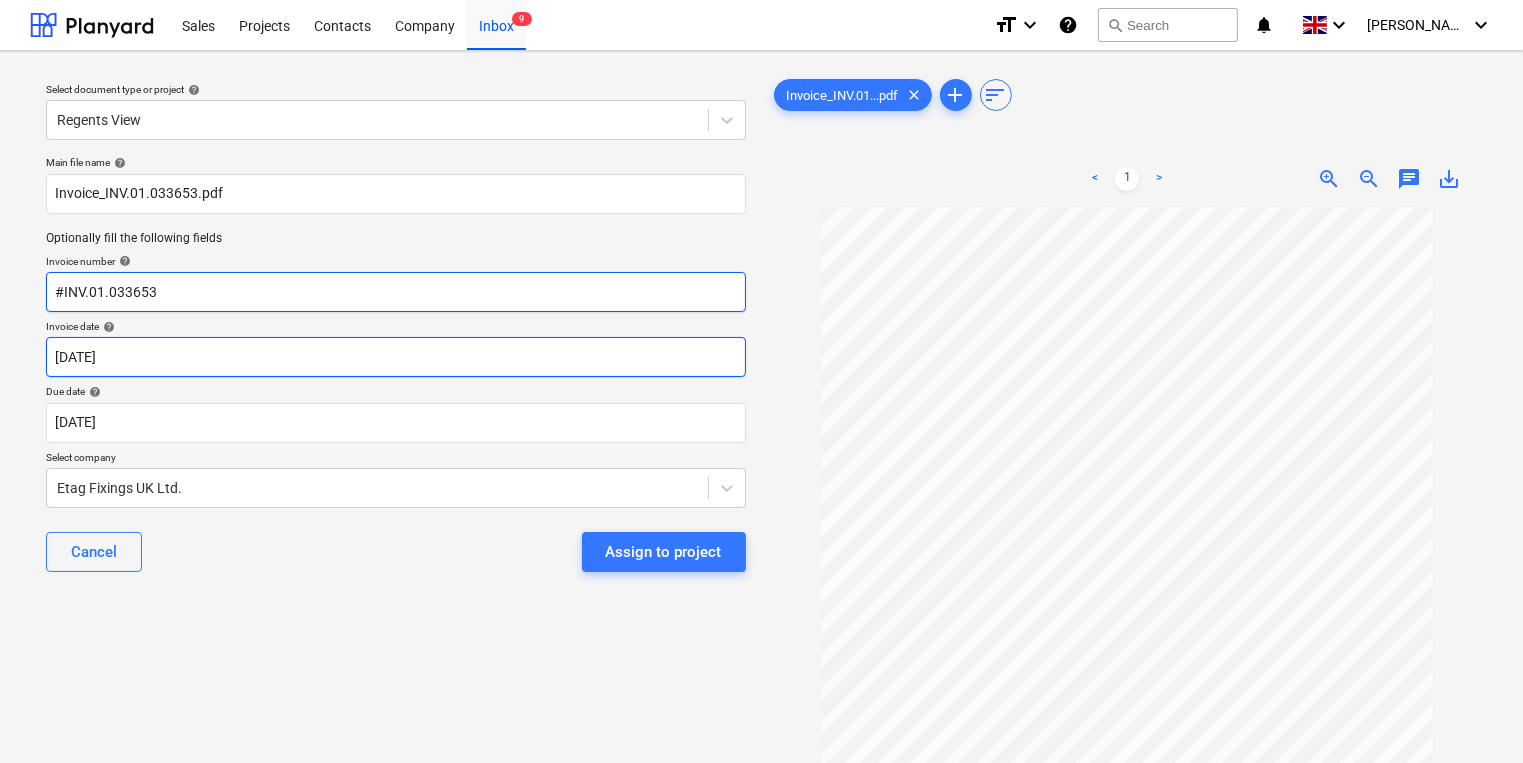 type on "#INV.01.033653" 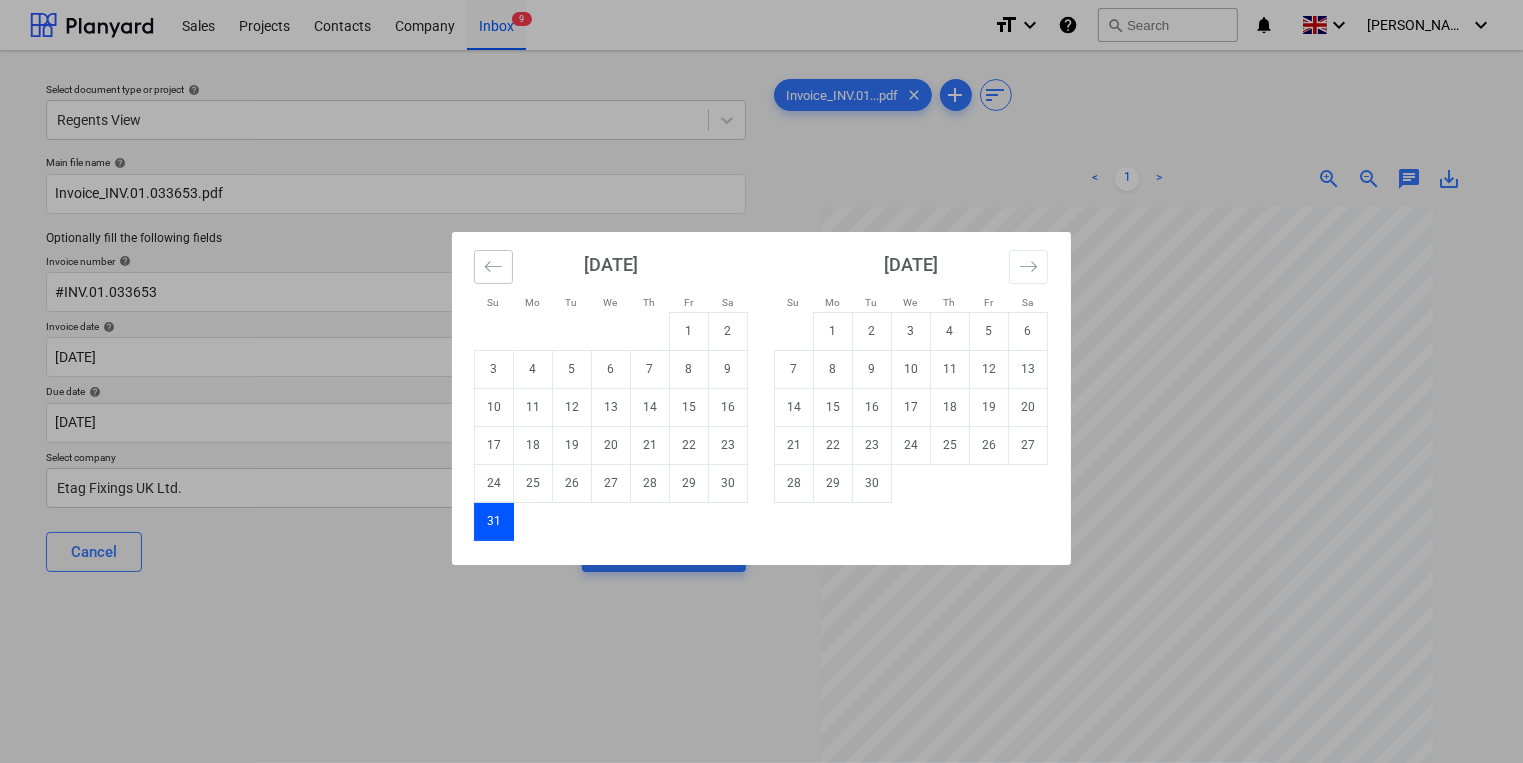 click 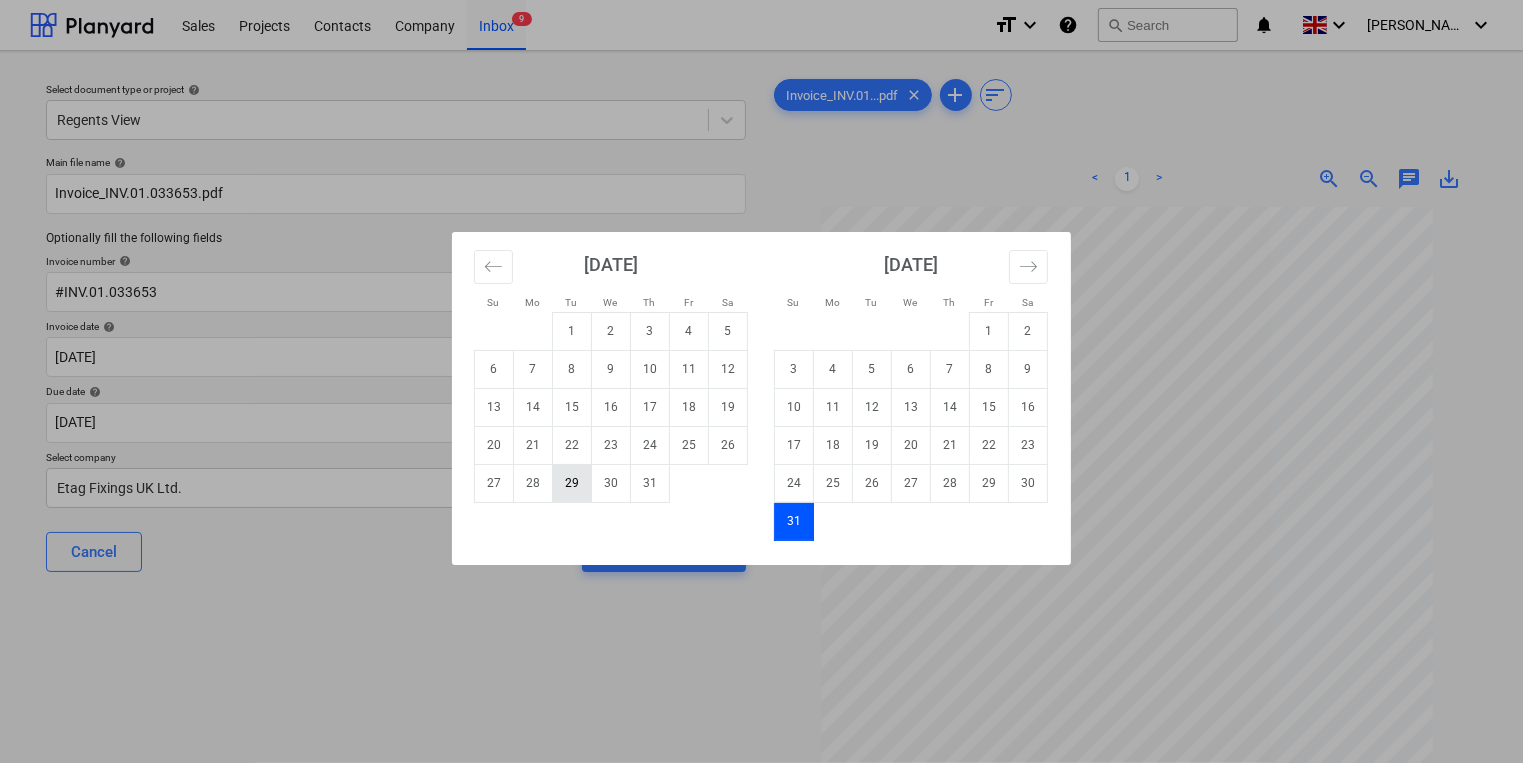 click on "29" at bounding box center [572, 483] 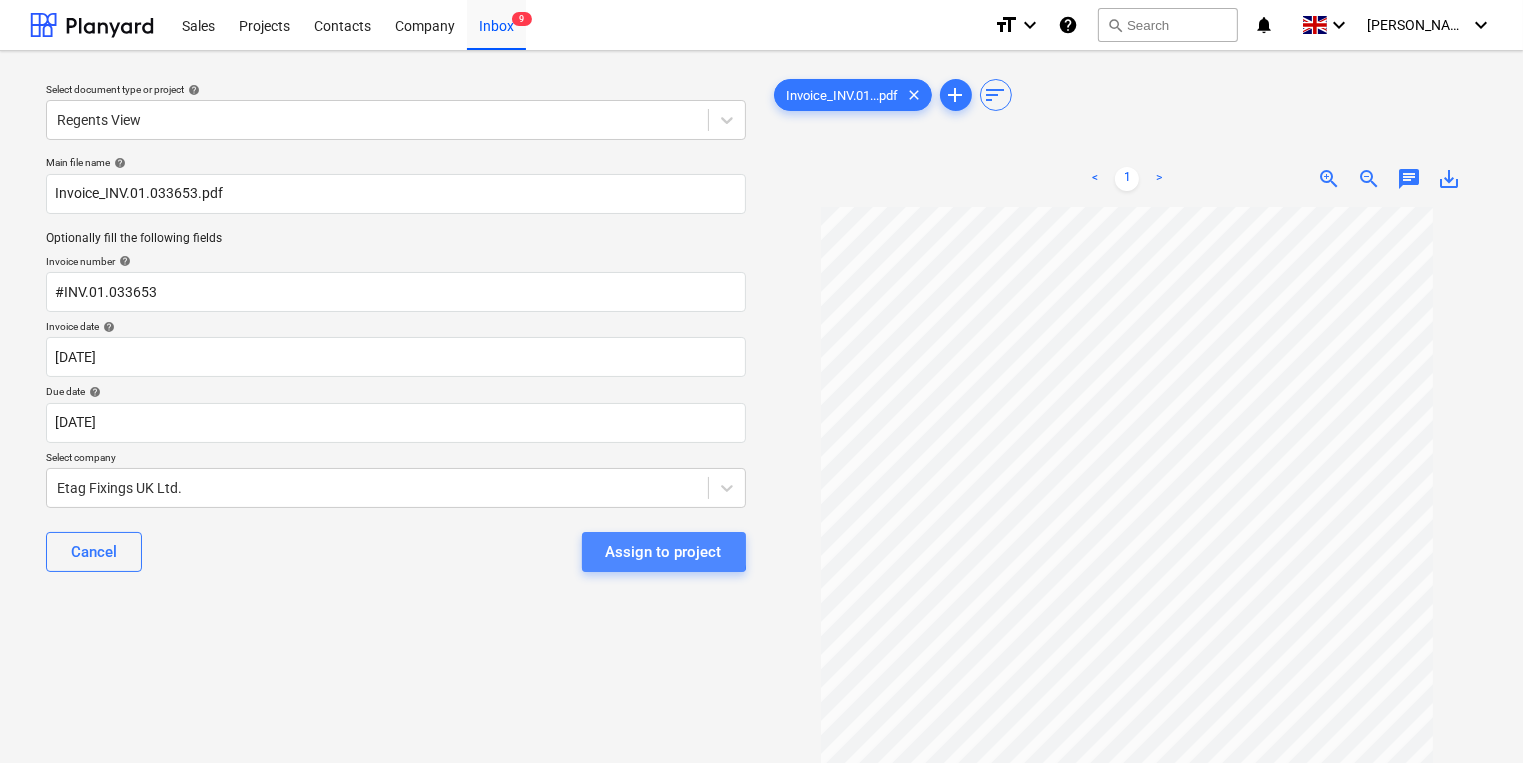 click on "Assign to project" at bounding box center [664, 552] 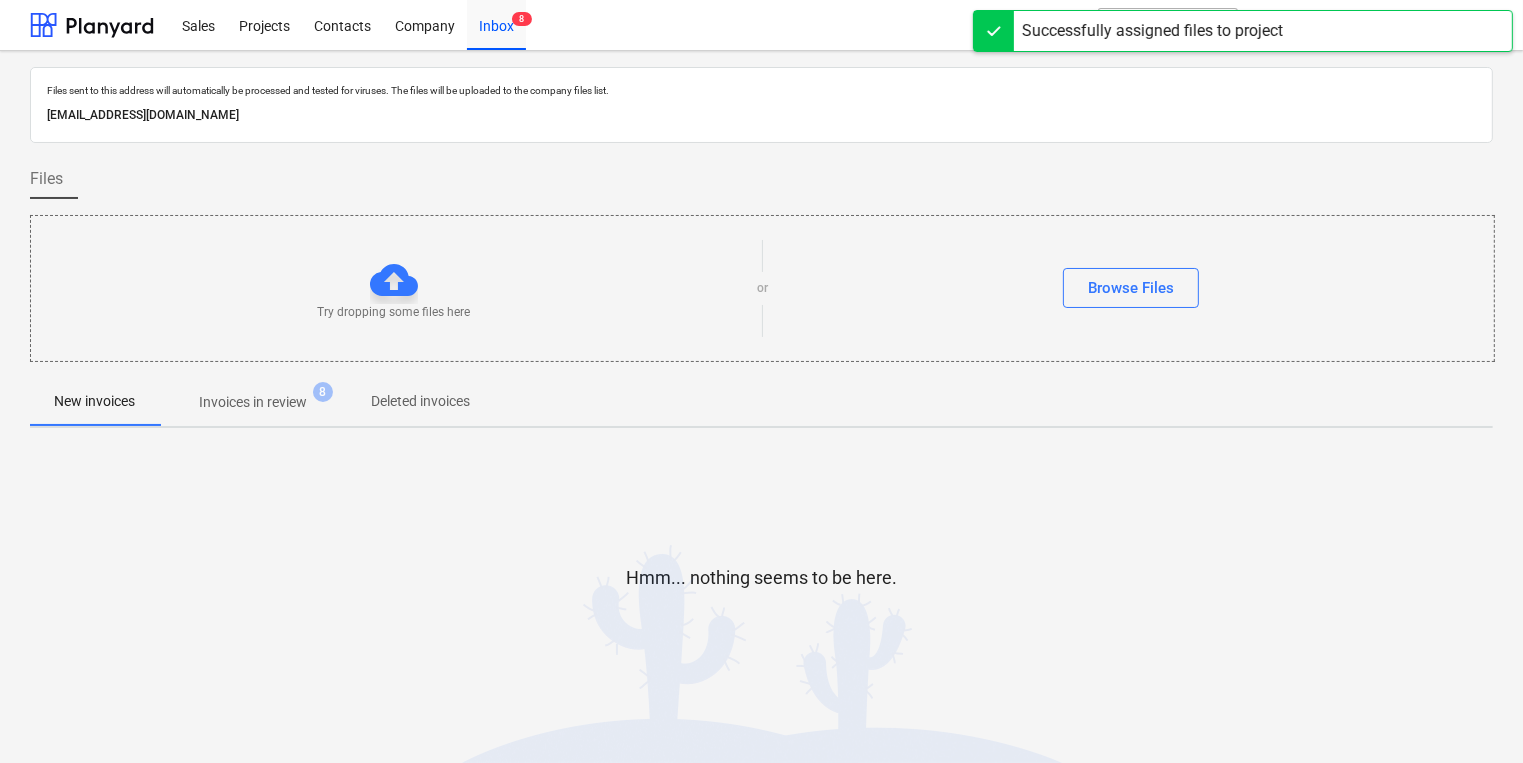 click on "Invoices in review" at bounding box center (253, 402) 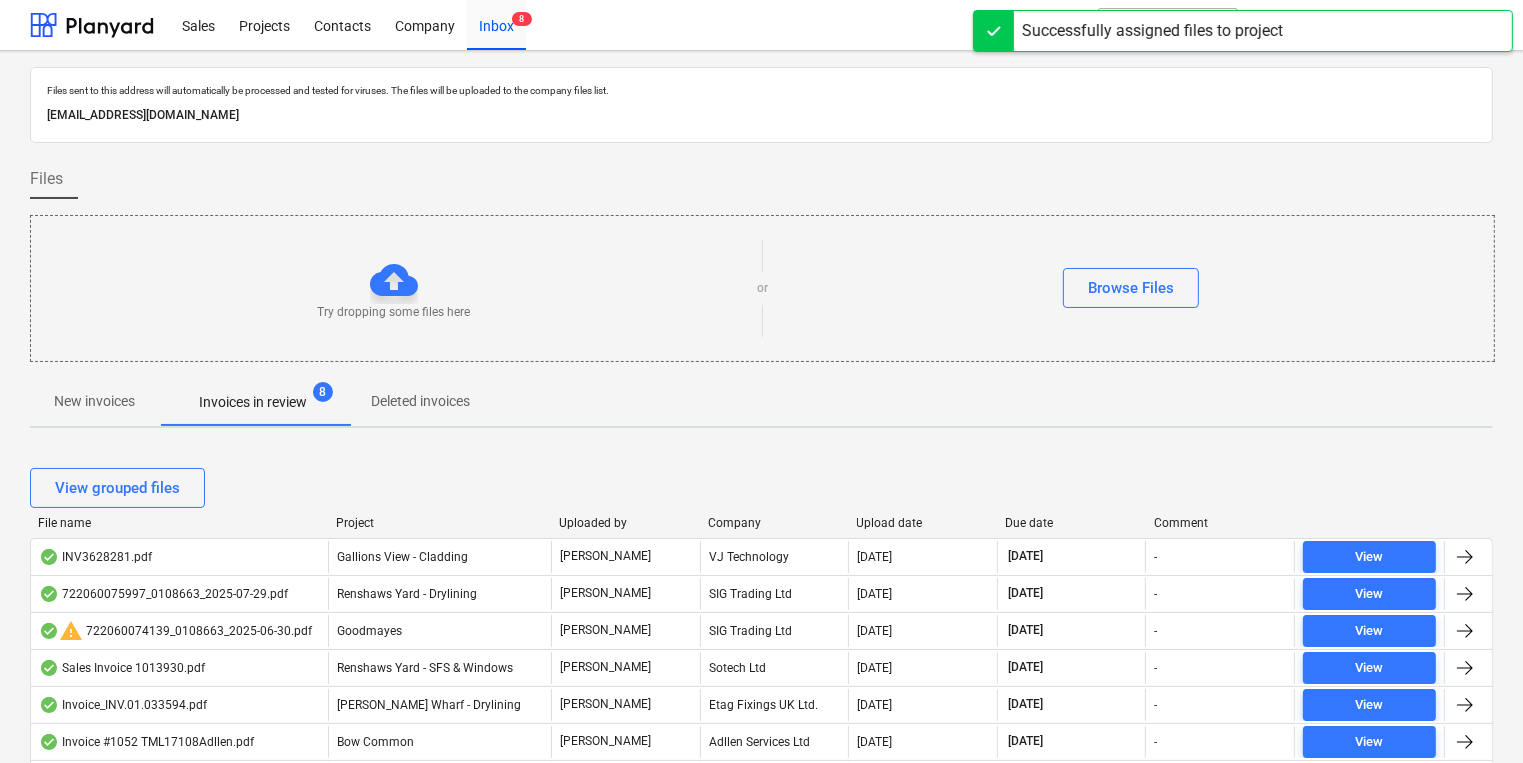 click on "Upload date" at bounding box center (923, 523) 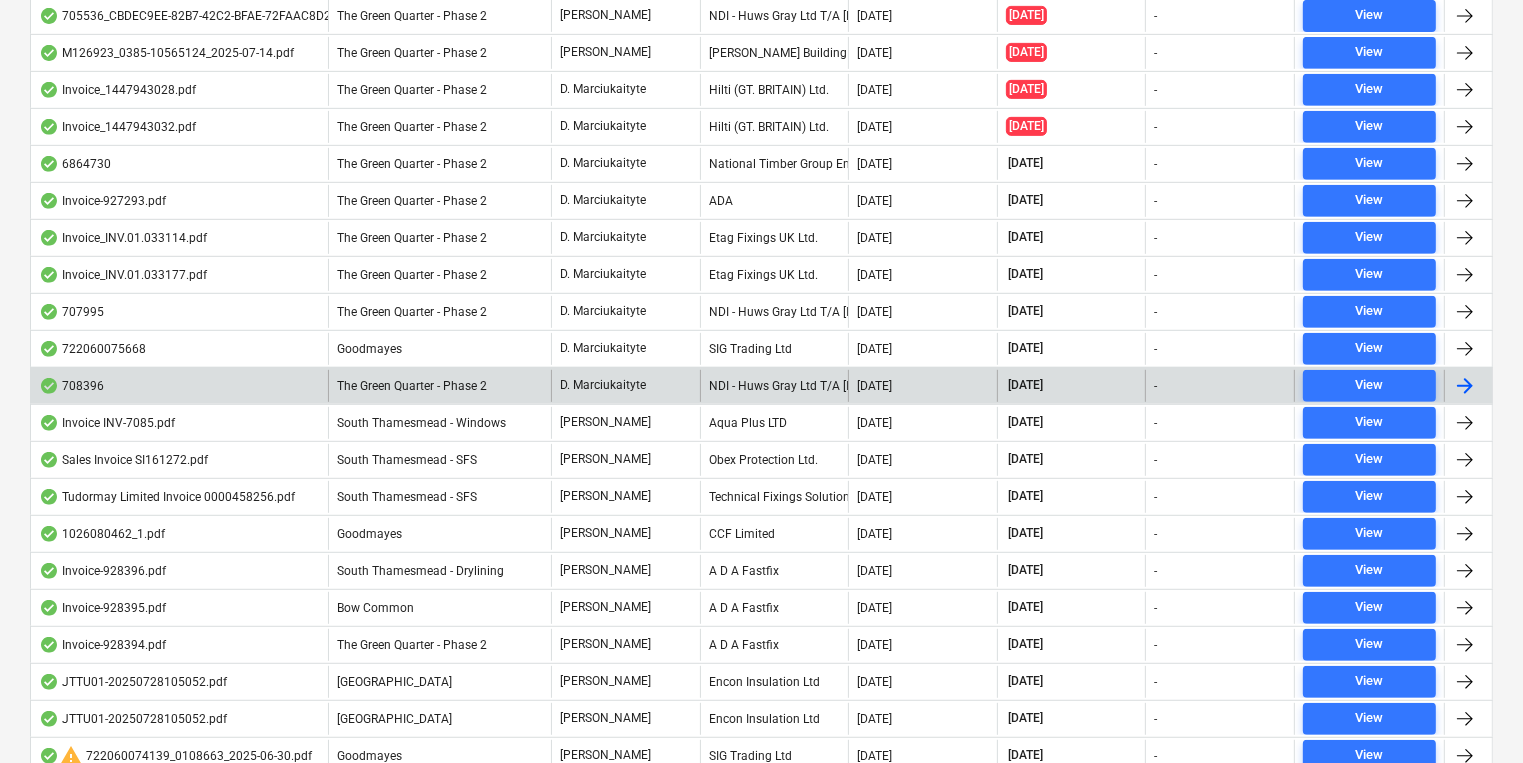 scroll, scrollTop: 0, scrollLeft: 0, axis: both 